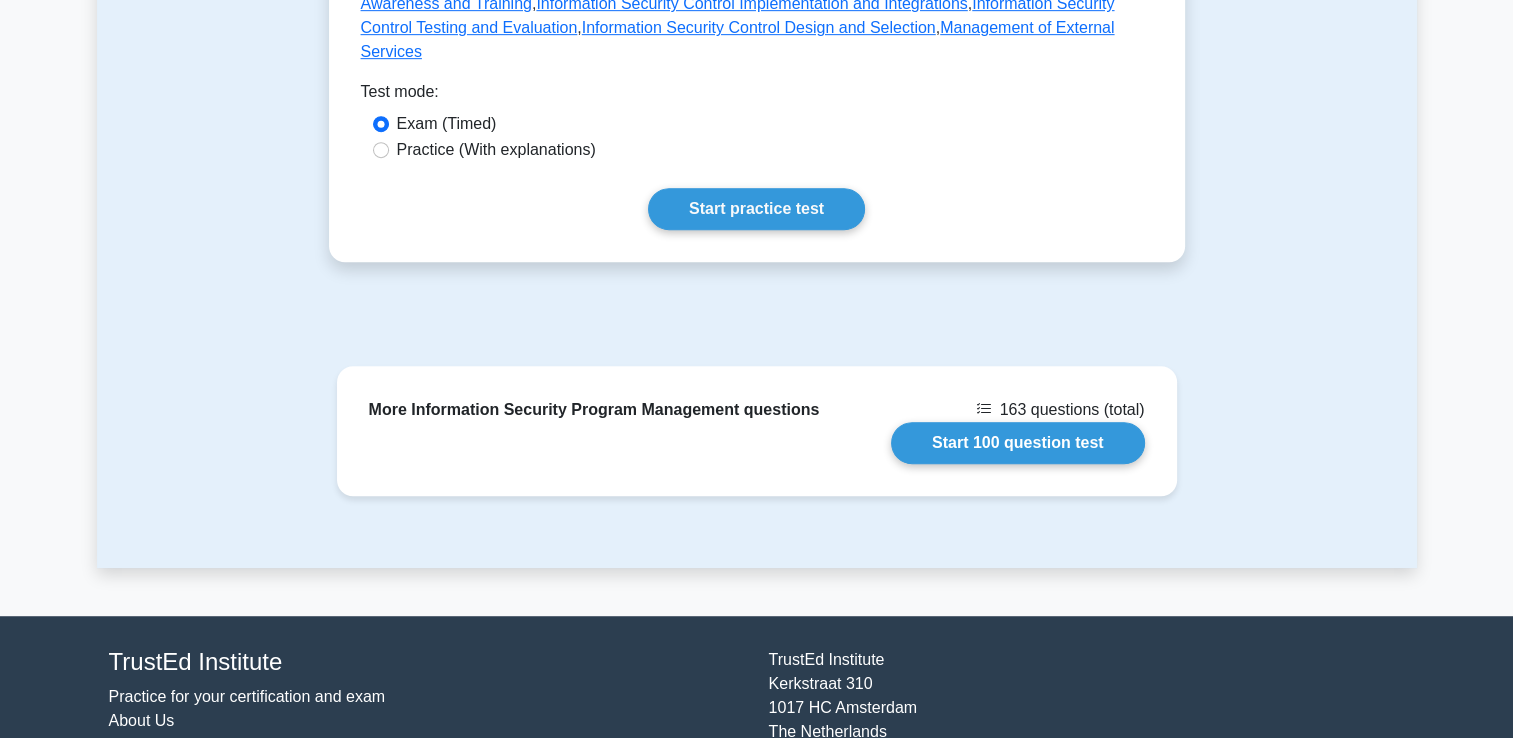 scroll, scrollTop: 1130, scrollLeft: 0, axis: vertical 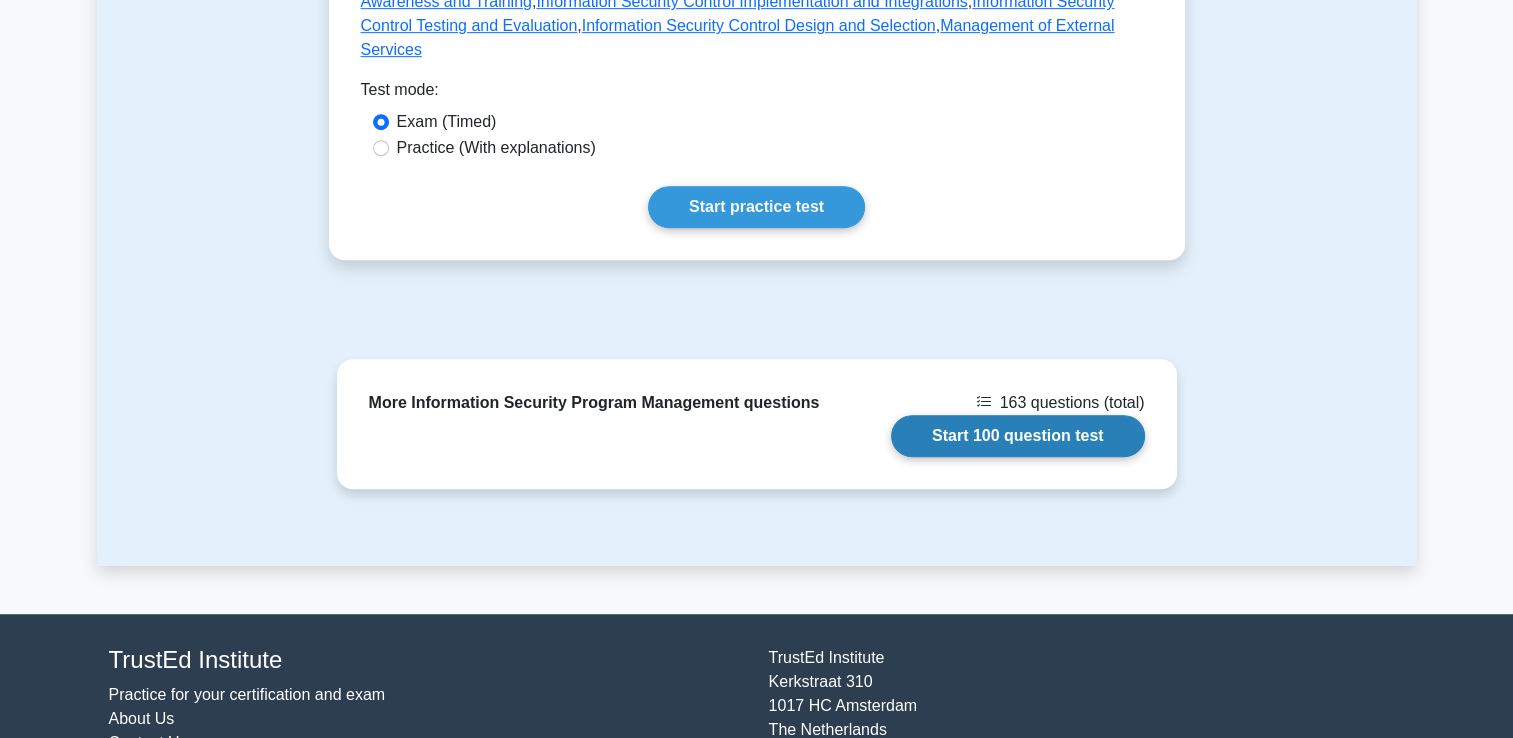 click on "Start 100 question test" at bounding box center (1018, 436) 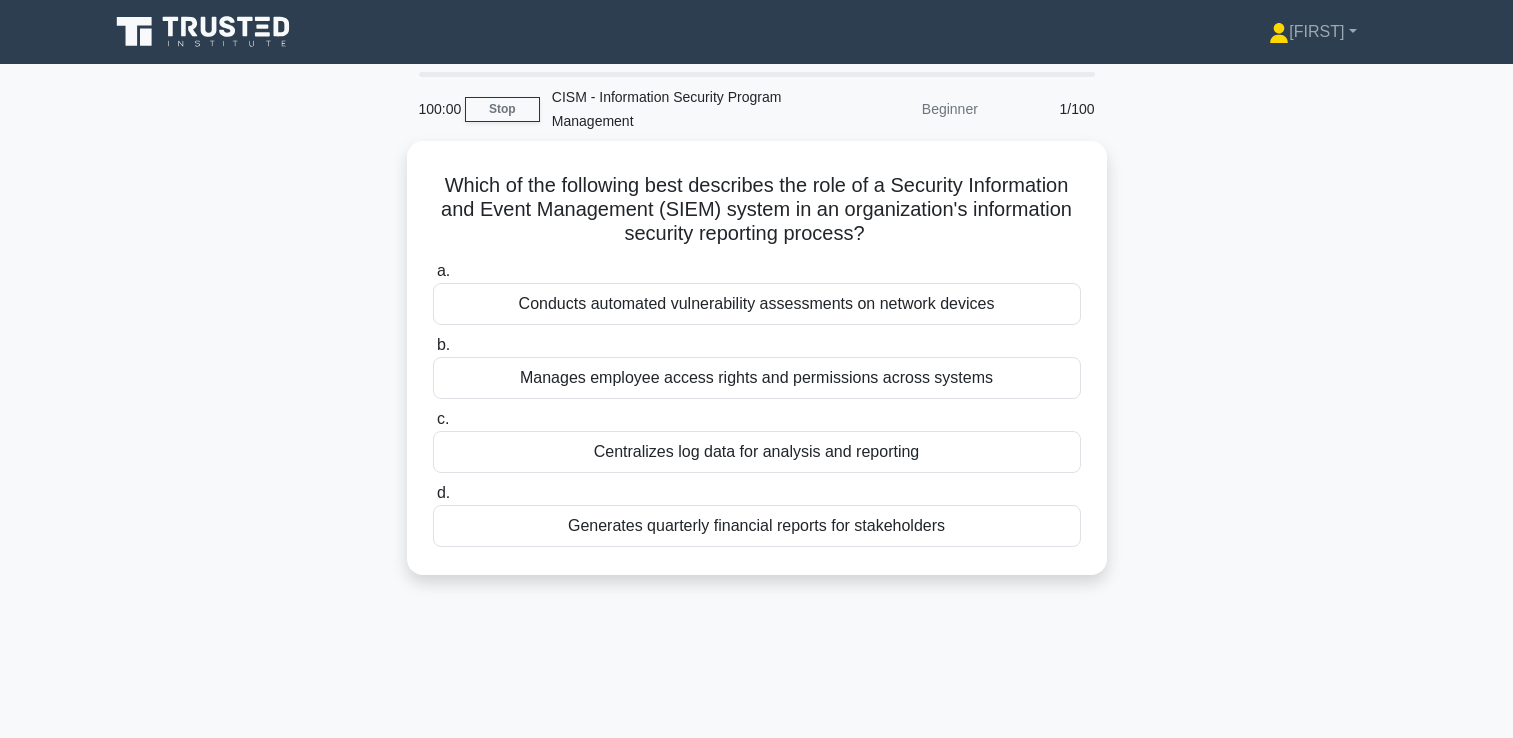 scroll, scrollTop: 0, scrollLeft: 0, axis: both 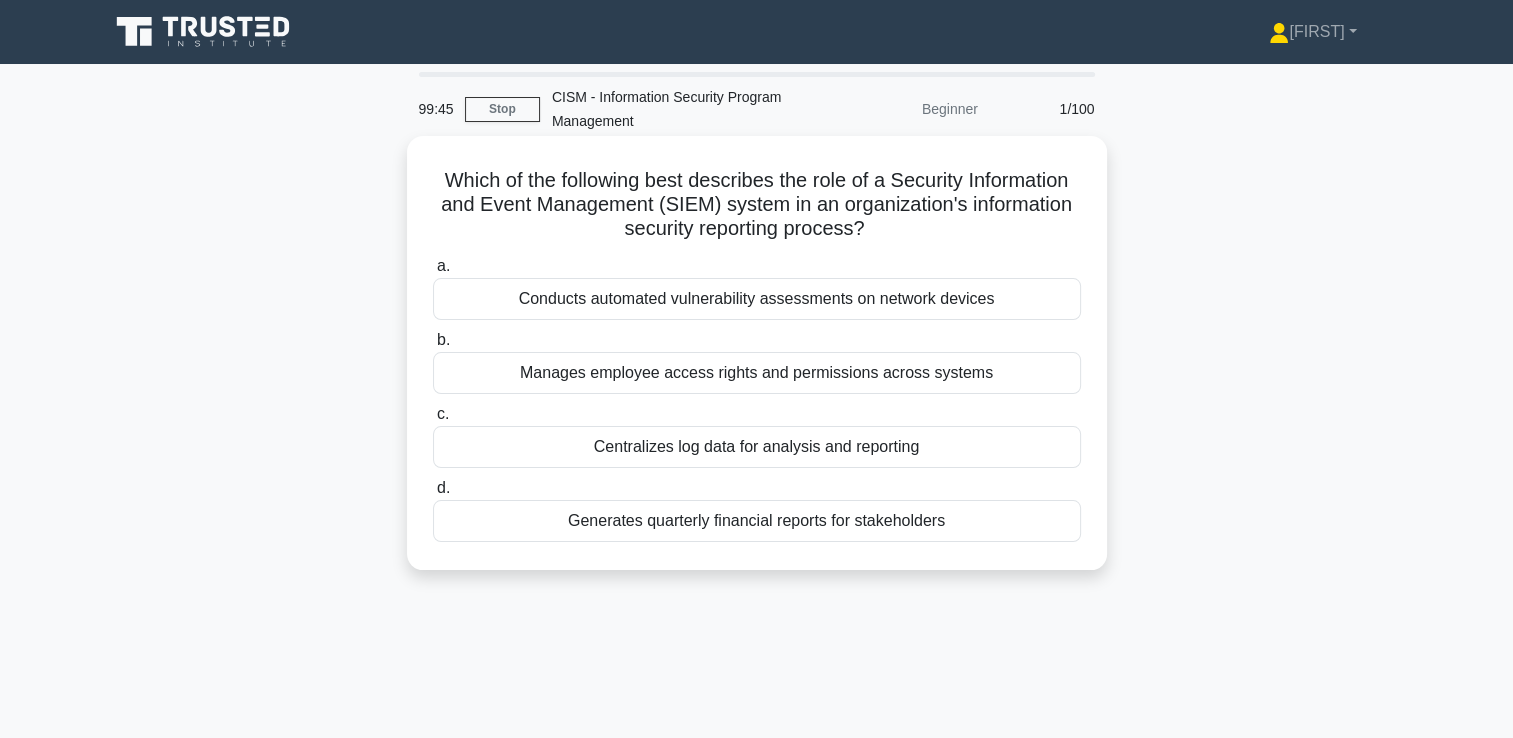 click on "Centralizes log data for analysis and reporting" at bounding box center (757, 447) 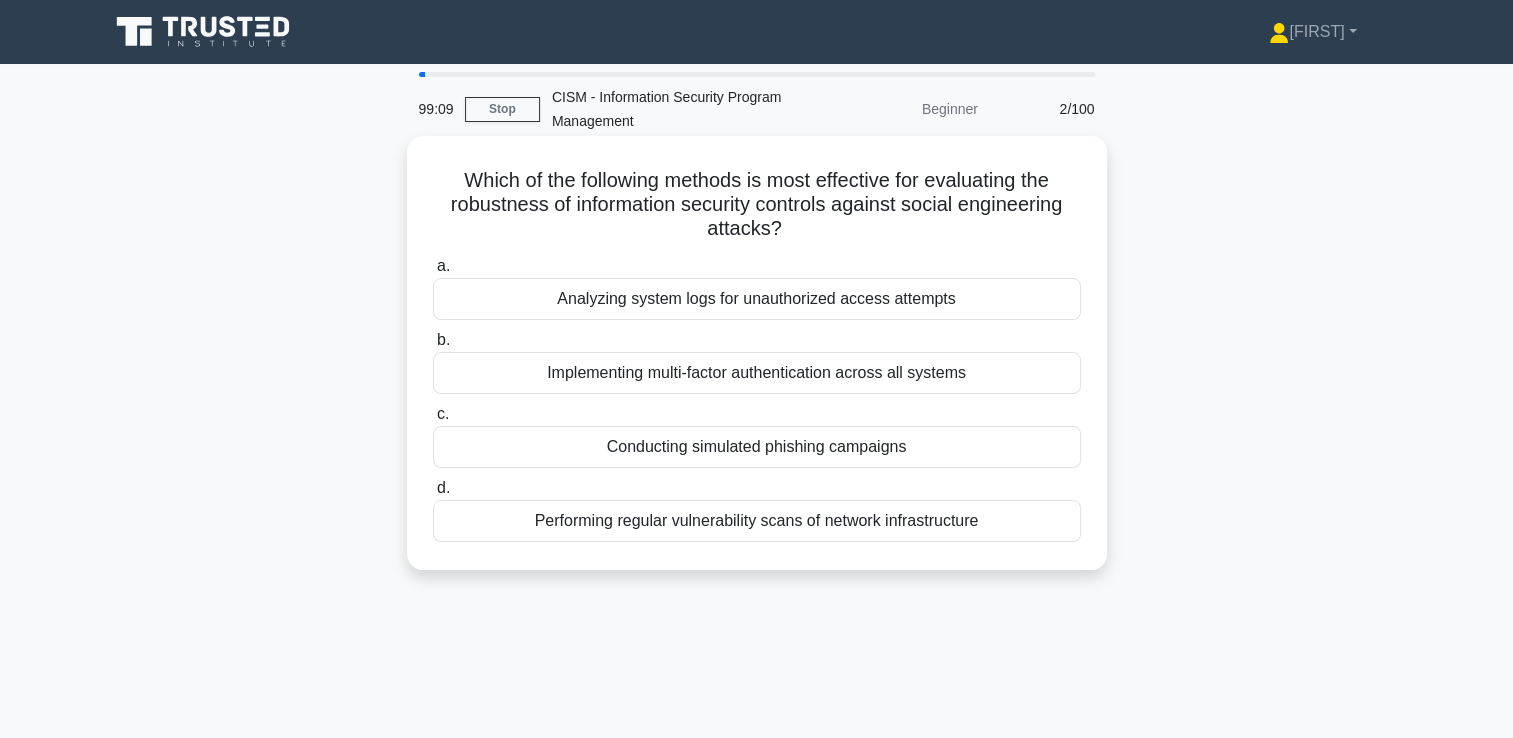 click on "Conducting simulated phishing campaigns" at bounding box center (757, 447) 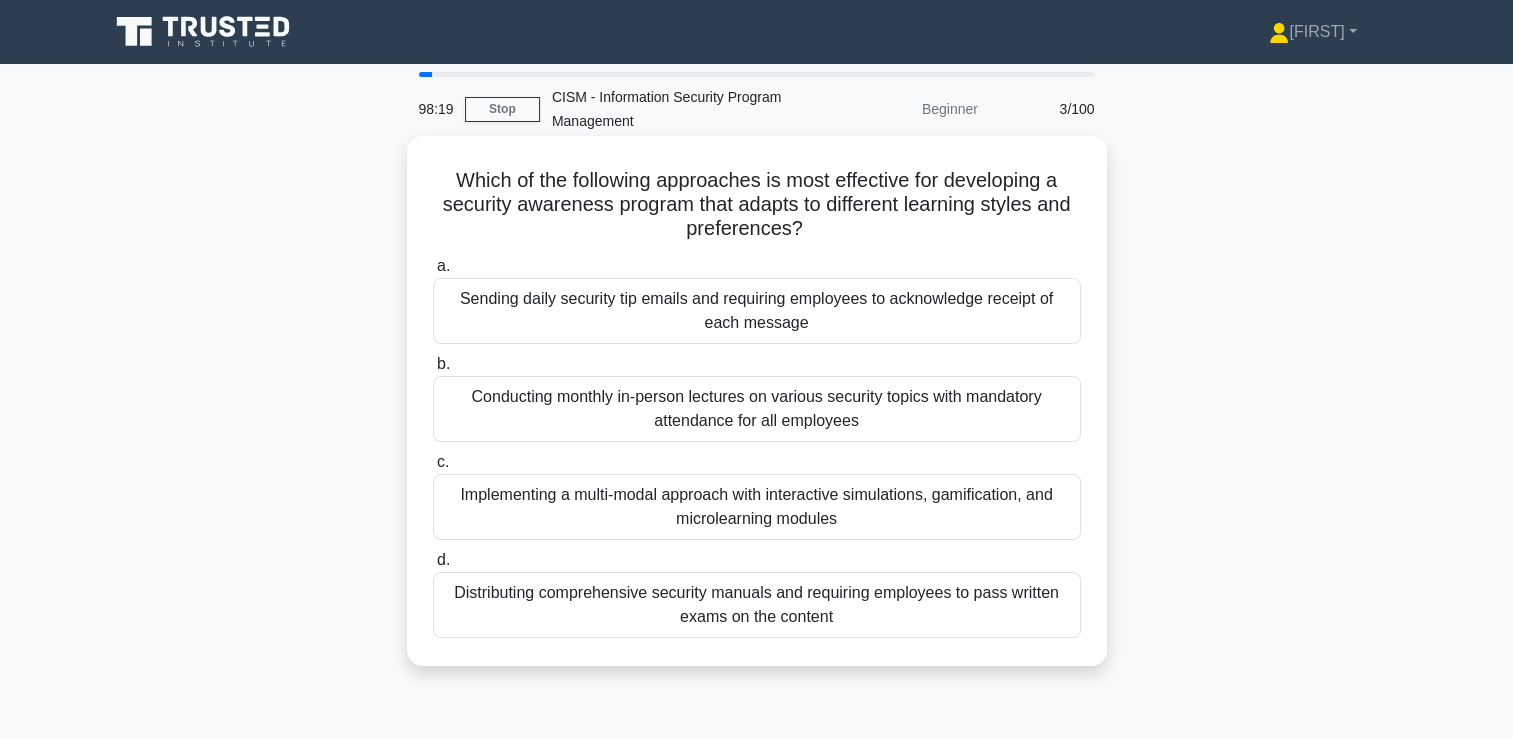 click on "Implementing a multi-modal approach with interactive simulations, gamification, and microlearning modules" at bounding box center [757, 507] 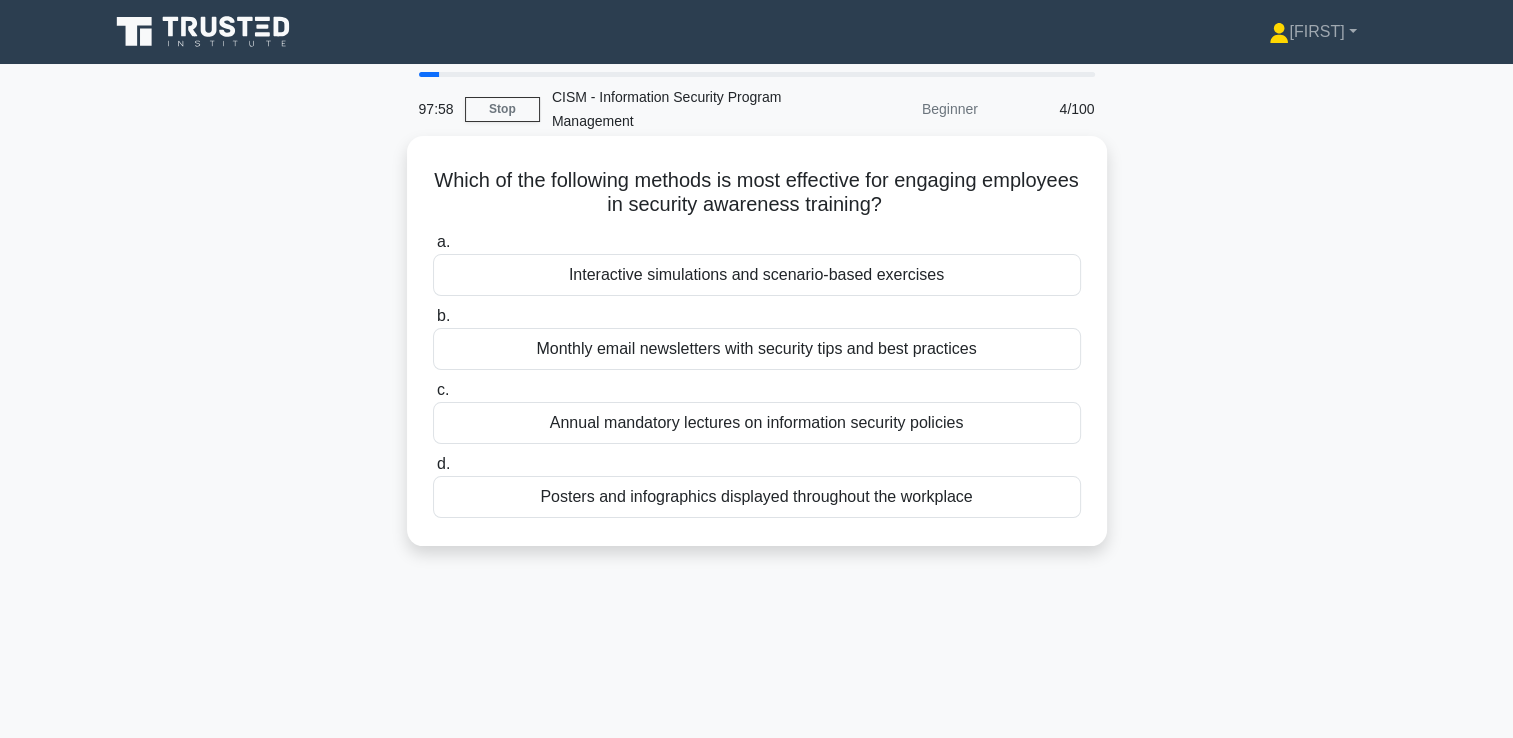 click on "Interactive simulations and scenario-based exercises" at bounding box center [757, 275] 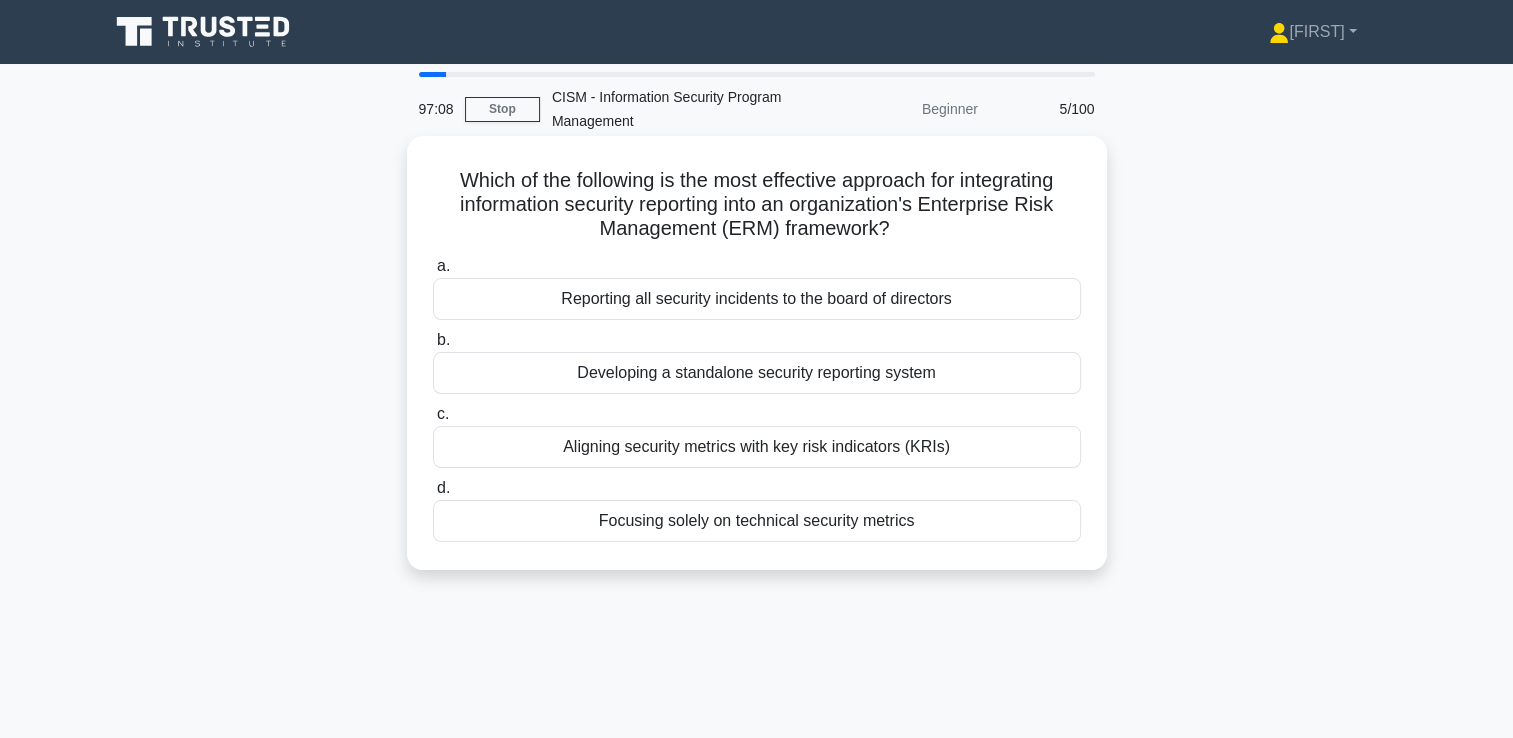 click on "Aligning security metrics with key risk indicators (KRIs)" at bounding box center (757, 447) 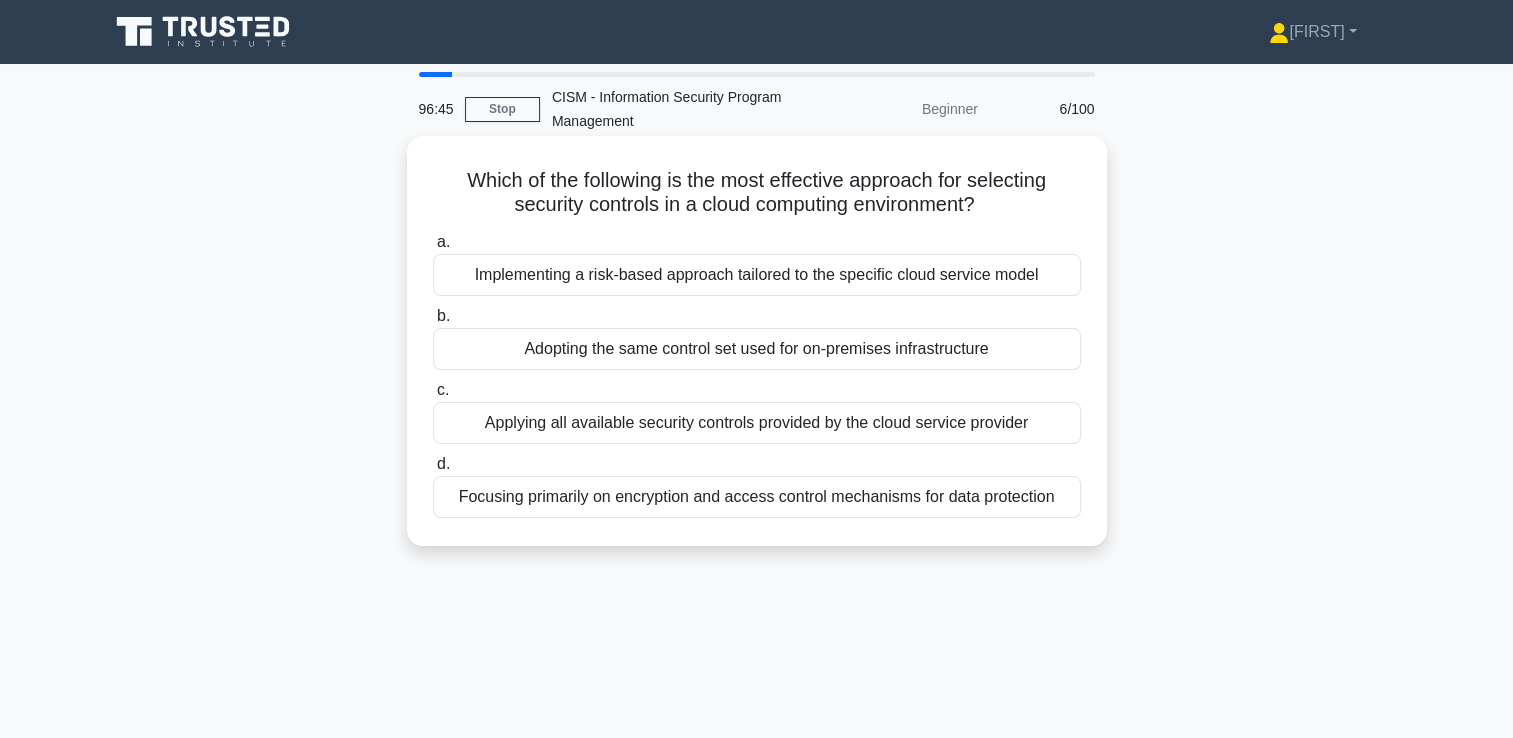 click on "Implementing a risk-based approach tailored to the specific cloud service model" at bounding box center (757, 275) 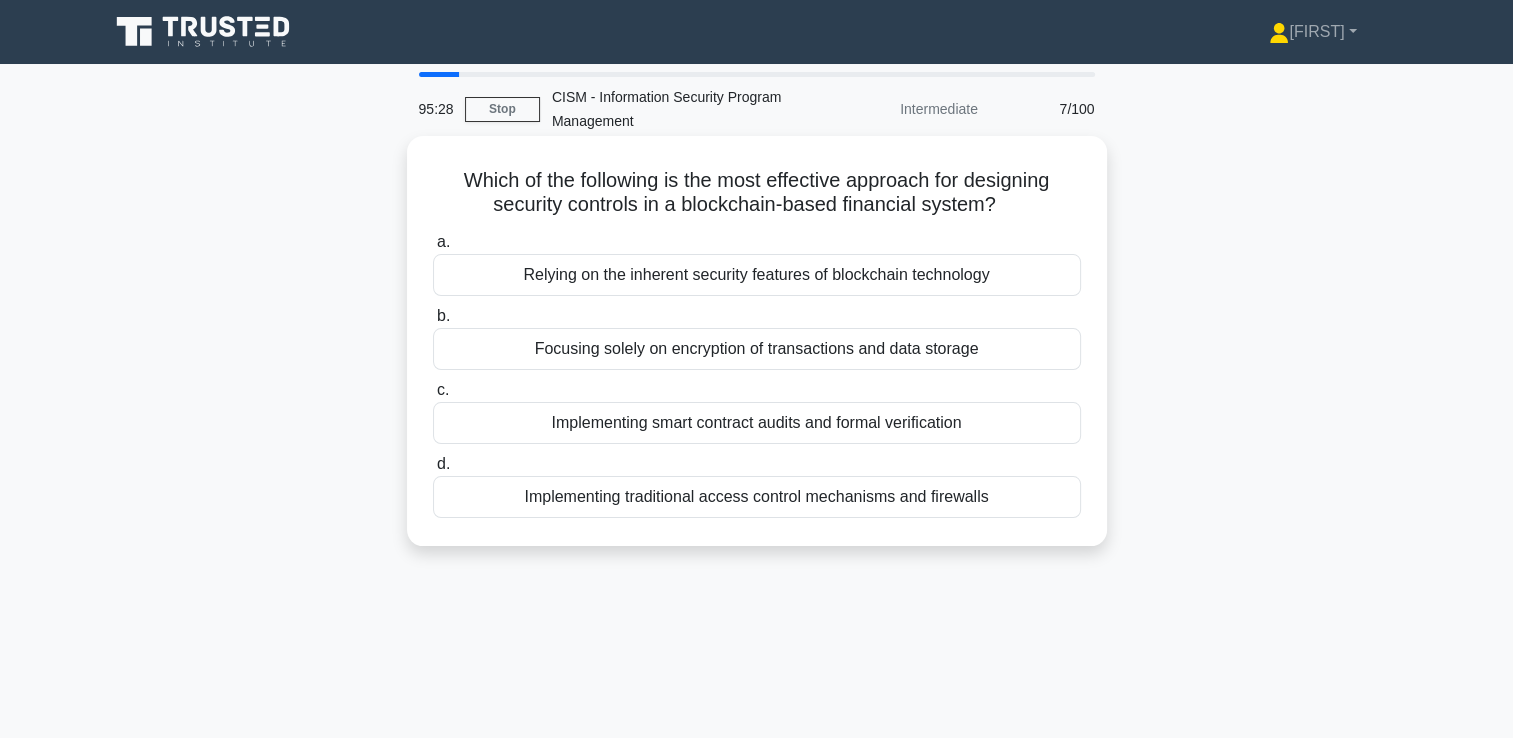 click on "Relying on the inherent security features of blockchain technology" at bounding box center [757, 275] 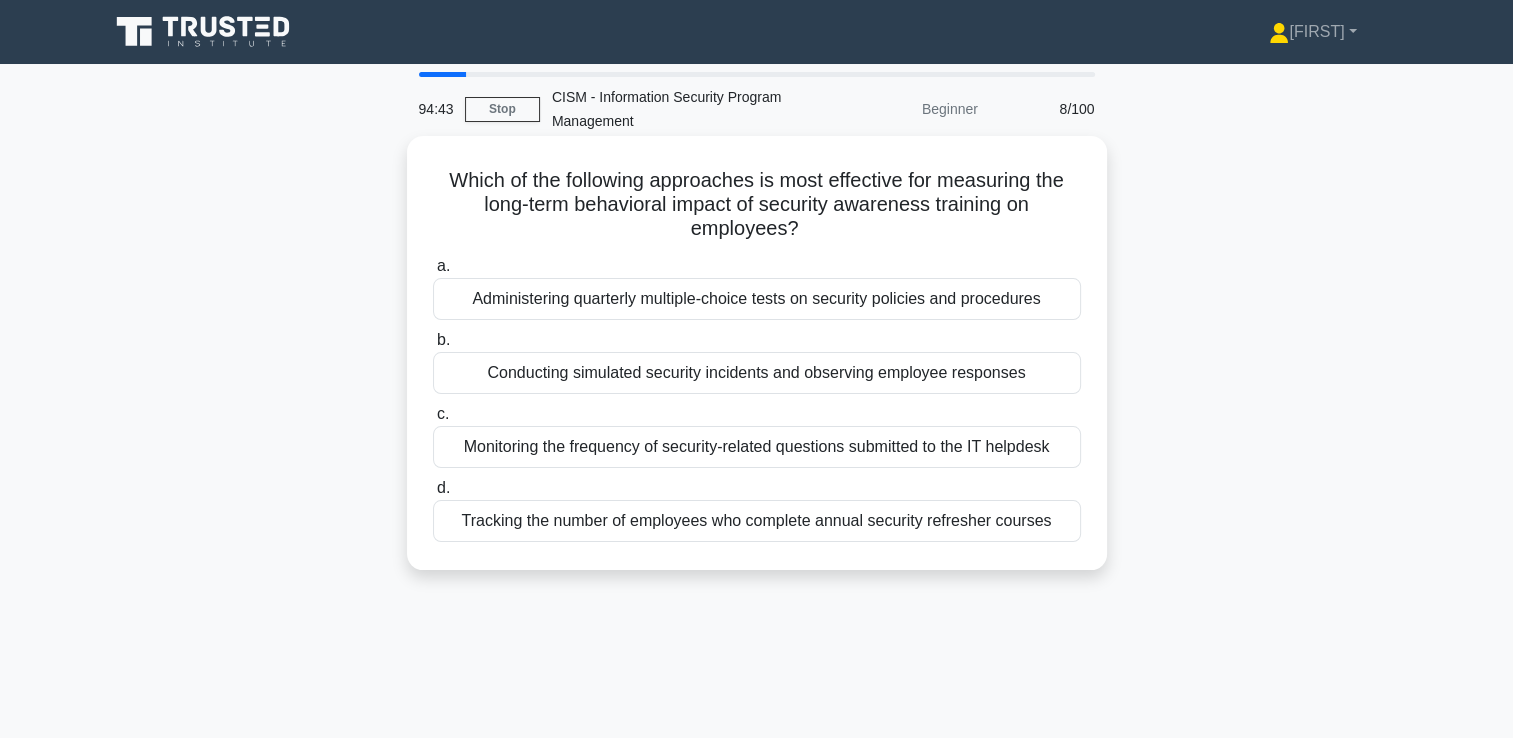 click on "Conducting simulated security incidents and observing employee responses" at bounding box center [757, 373] 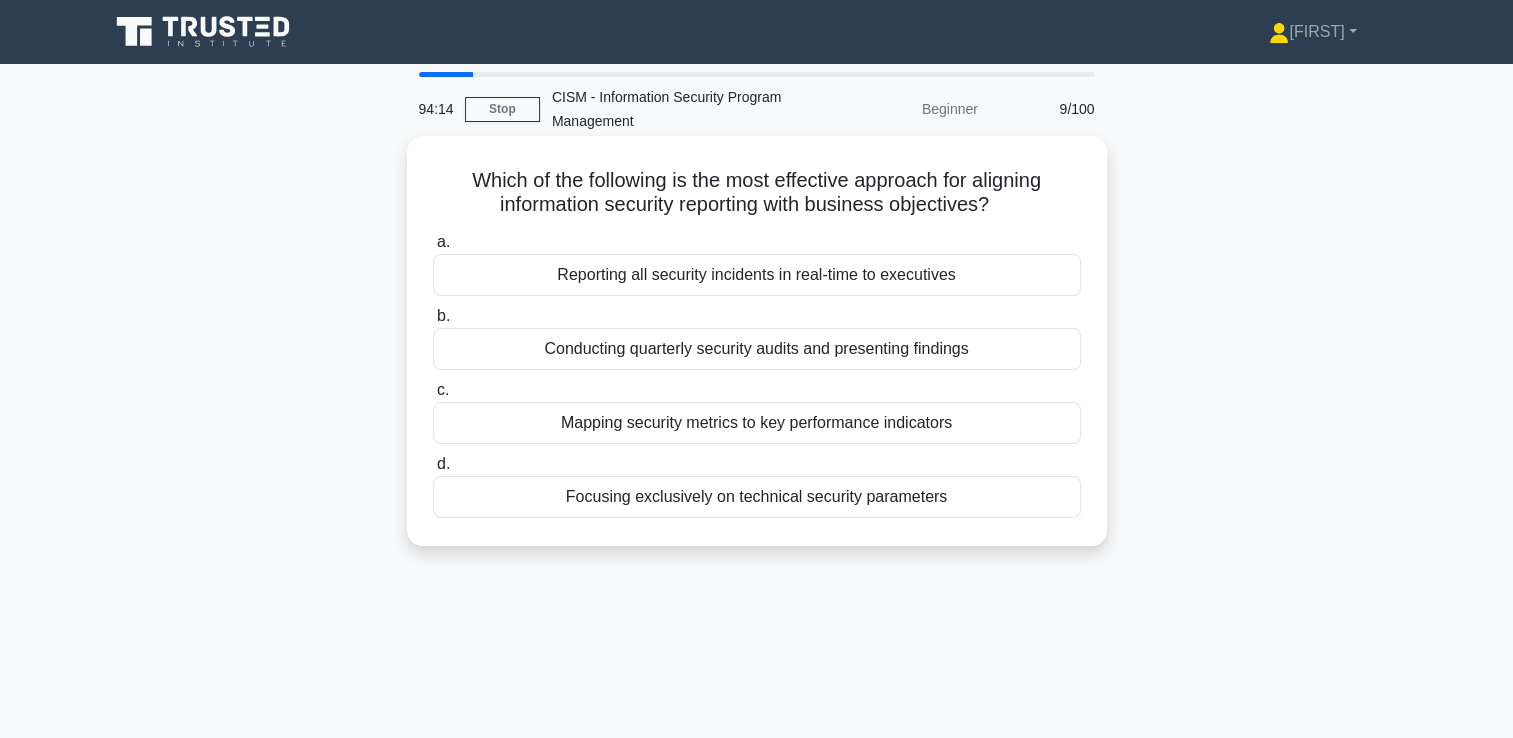 click on "Mapping security metrics to key performance indicators" at bounding box center [757, 423] 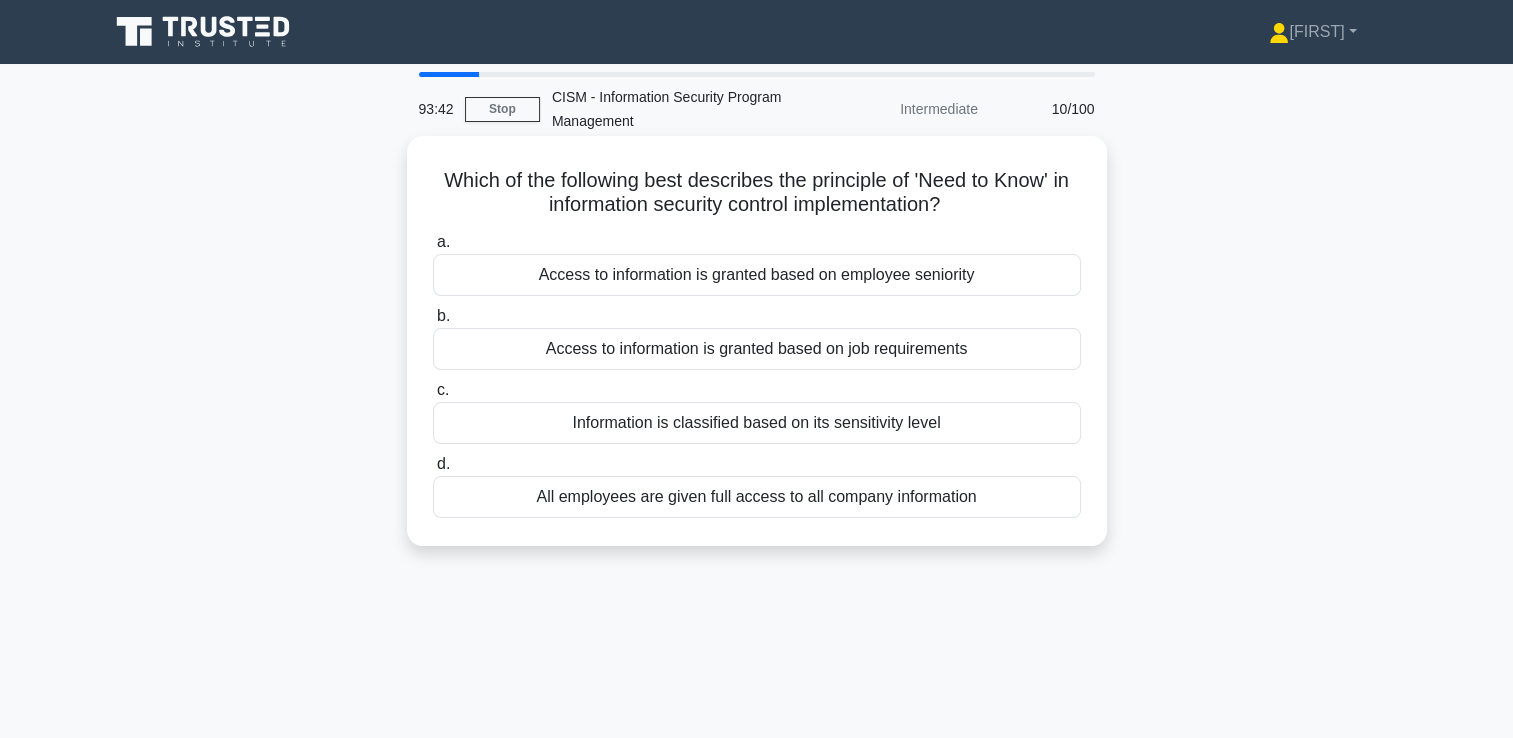 click on "Access to information is granted based on job requirements" at bounding box center (757, 349) 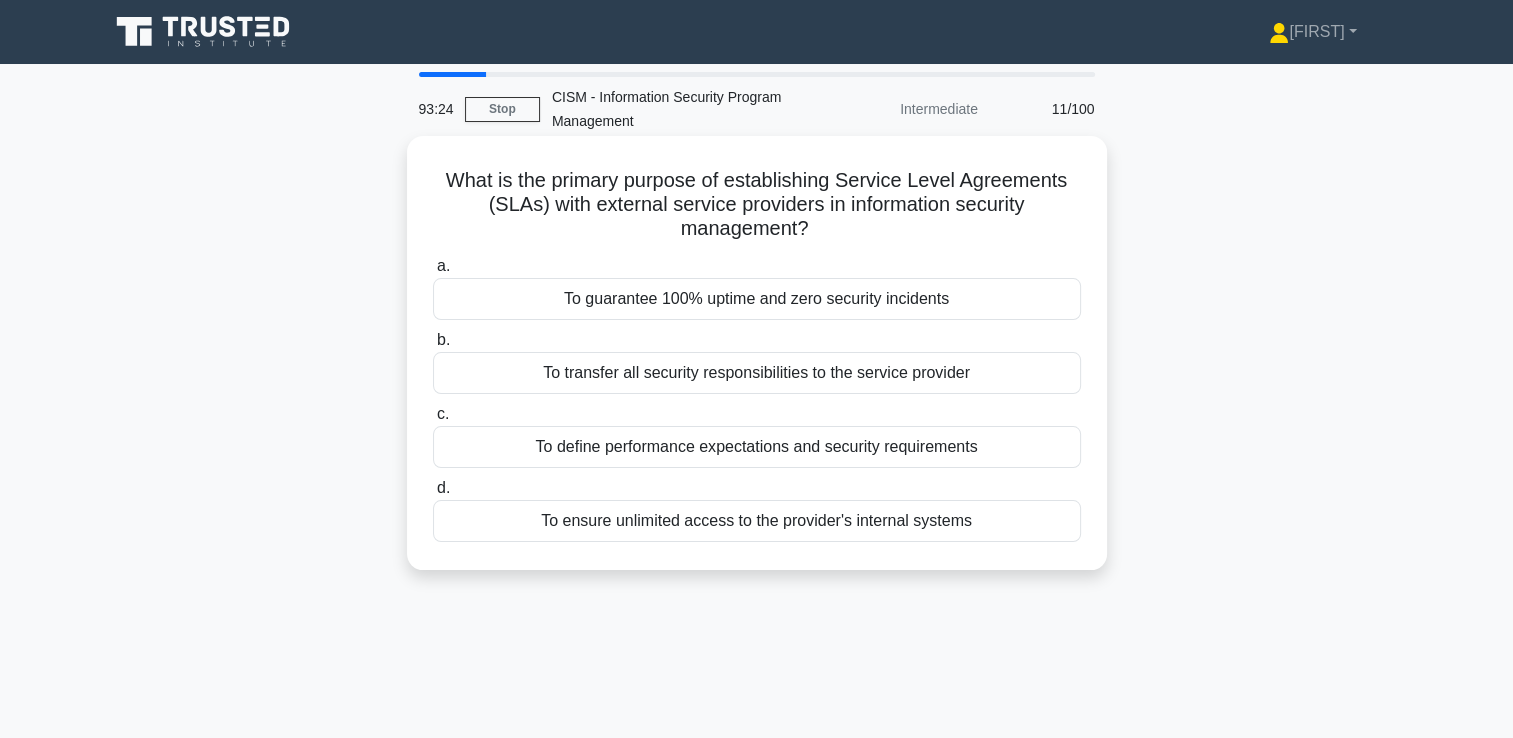 click on "To define performance expectations and security requirements" at bounding box center (757, 447) 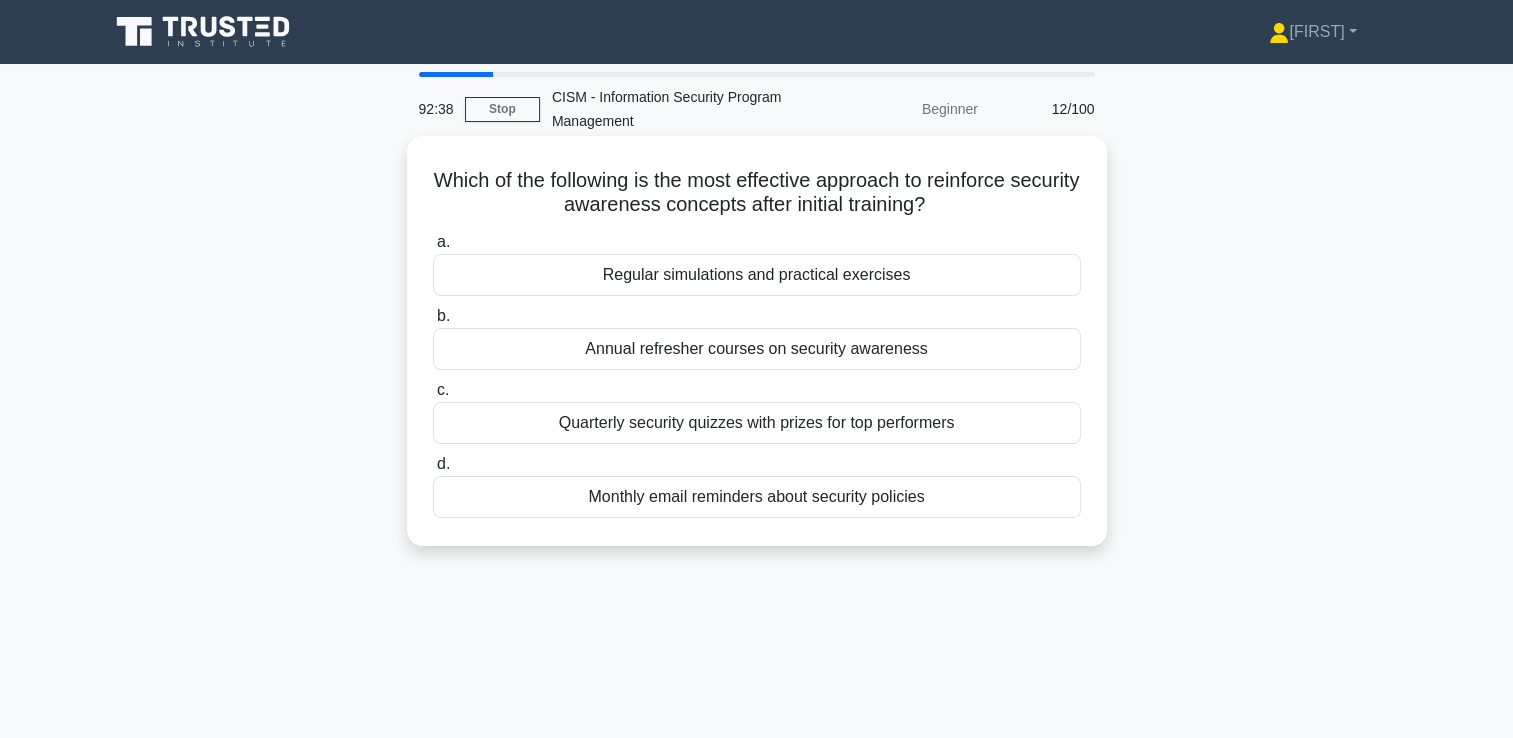 click on "Regular simulations and practical exercises" at bounding box center (757, 275) 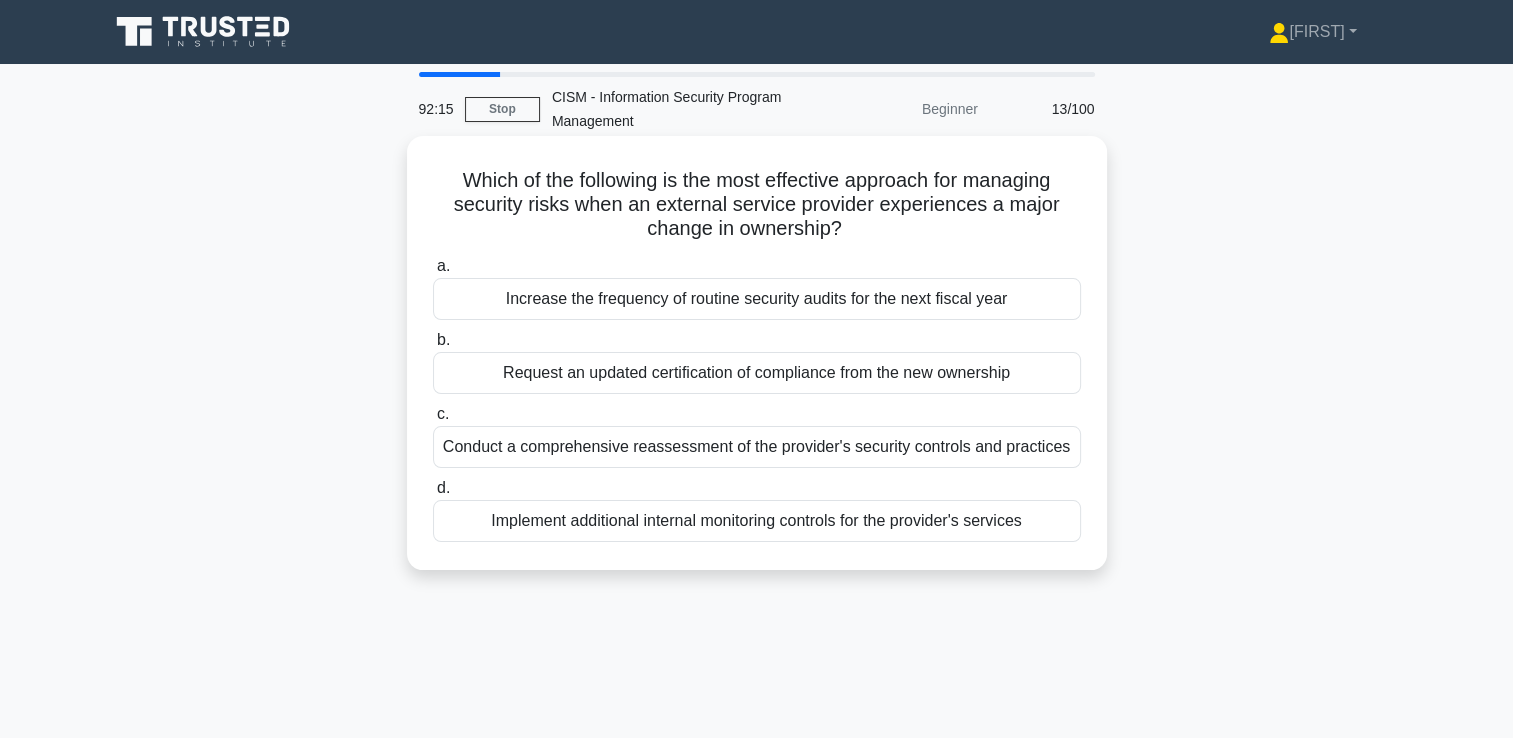 click on "Conduct a comprehensive reassessment of the provider's security controls and practices" at bounding box center [757, 447] 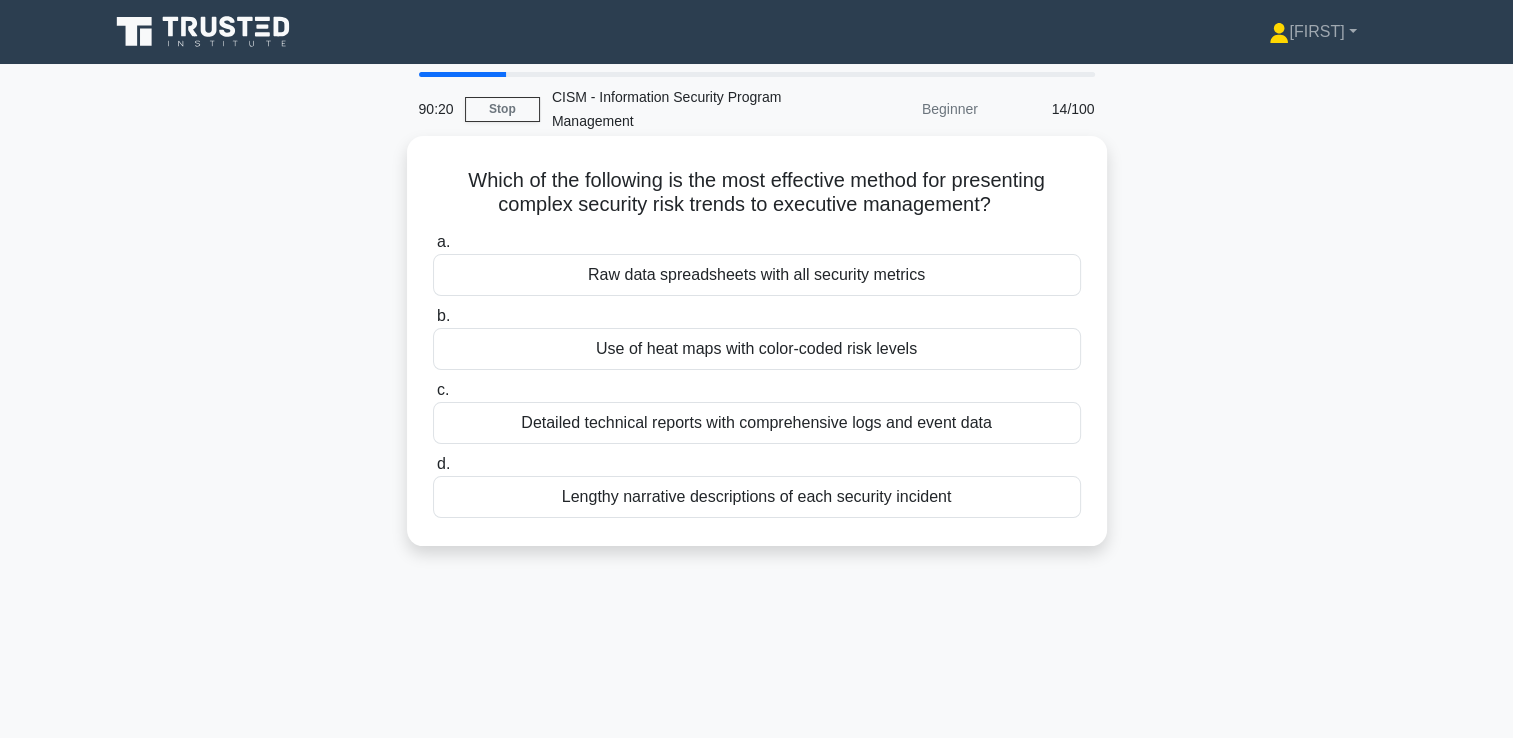 click on "Use of heat maps with color-coded risk levels" at bounding box center (757, 349) 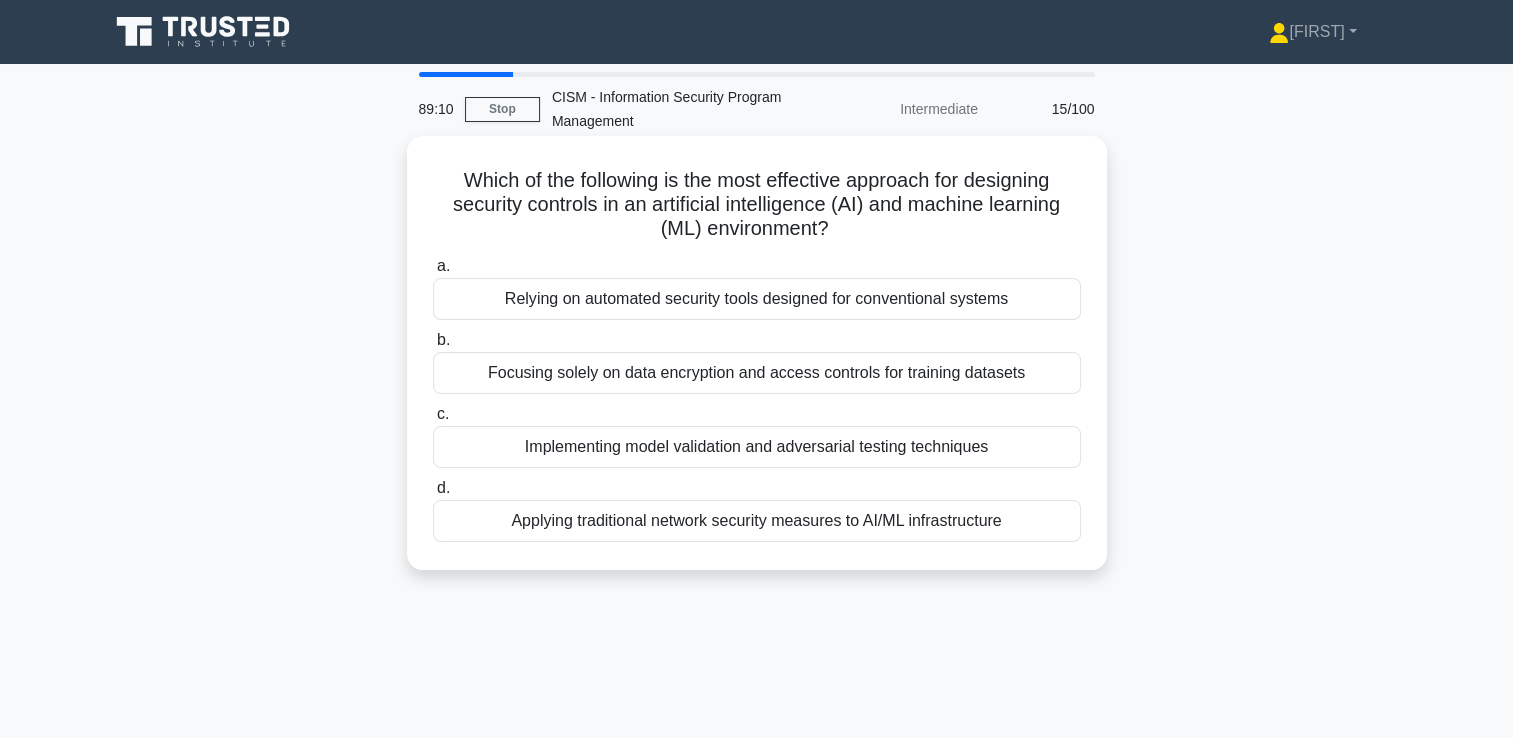 click on "Implementing model validation and adversarial testing techniques" at bounding box center [757, 447] 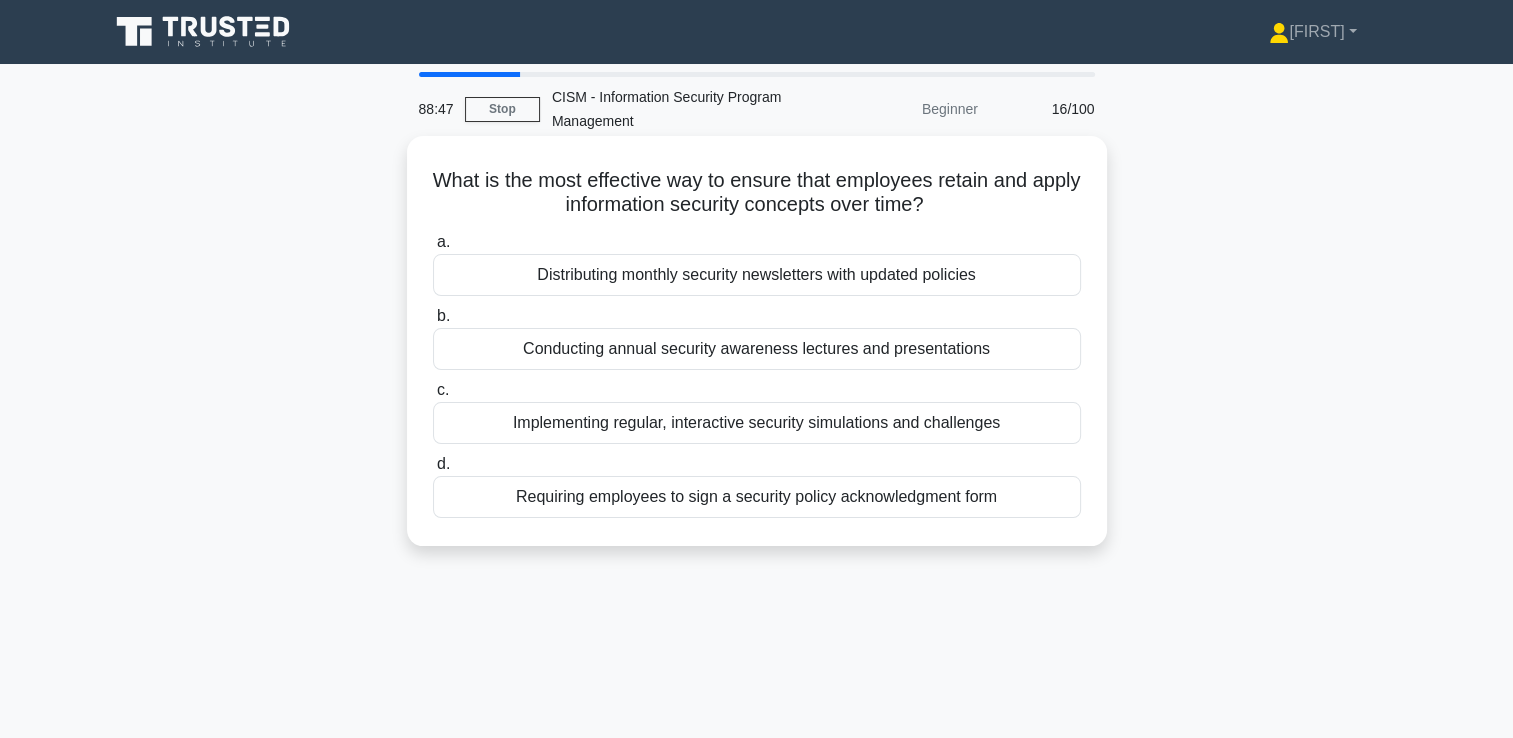 click on "Implementing regular, interactive security simulations and challenges" at bounding box center (757, 423) 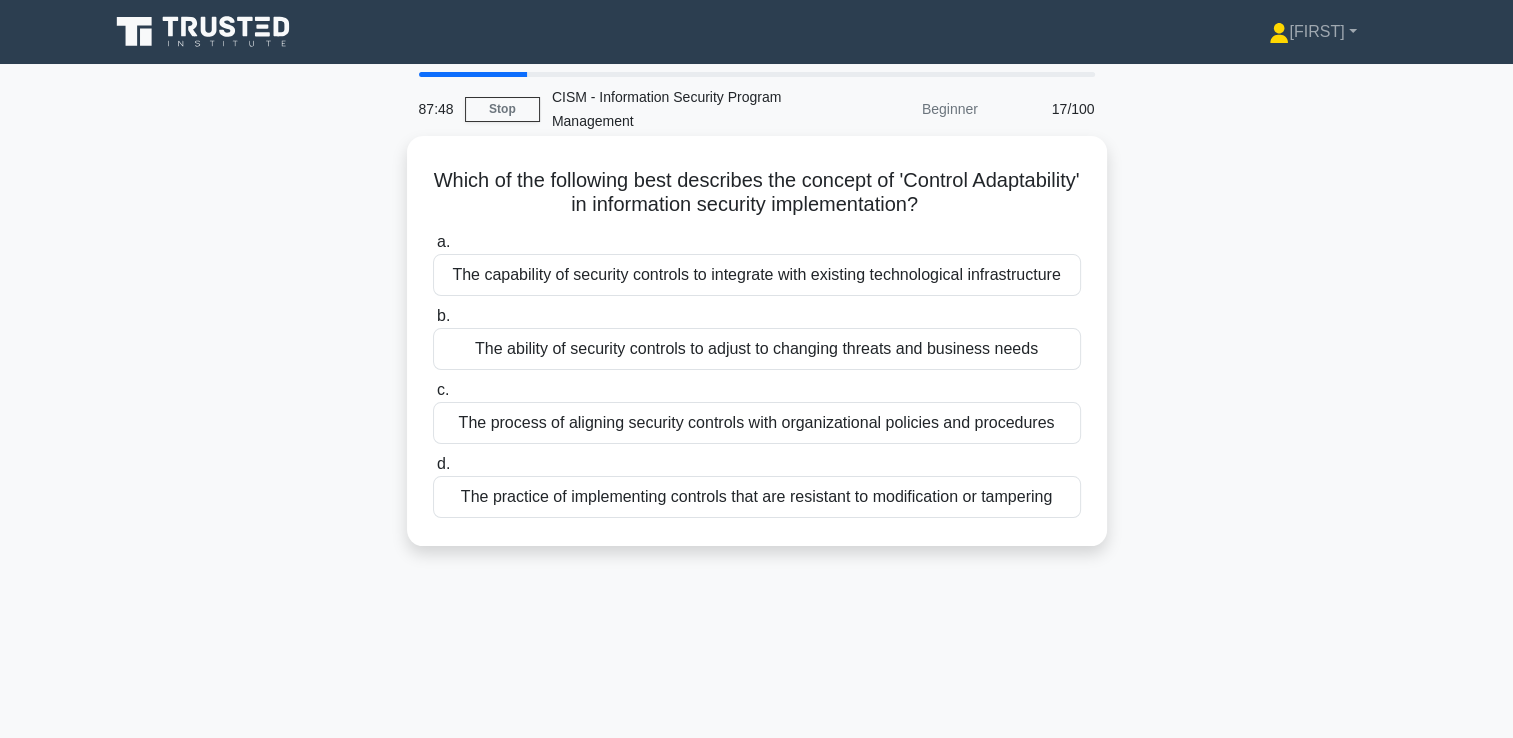 click on "The ability of security controls to adjust to changing threats and business needs" at bounding box center [757, 349] 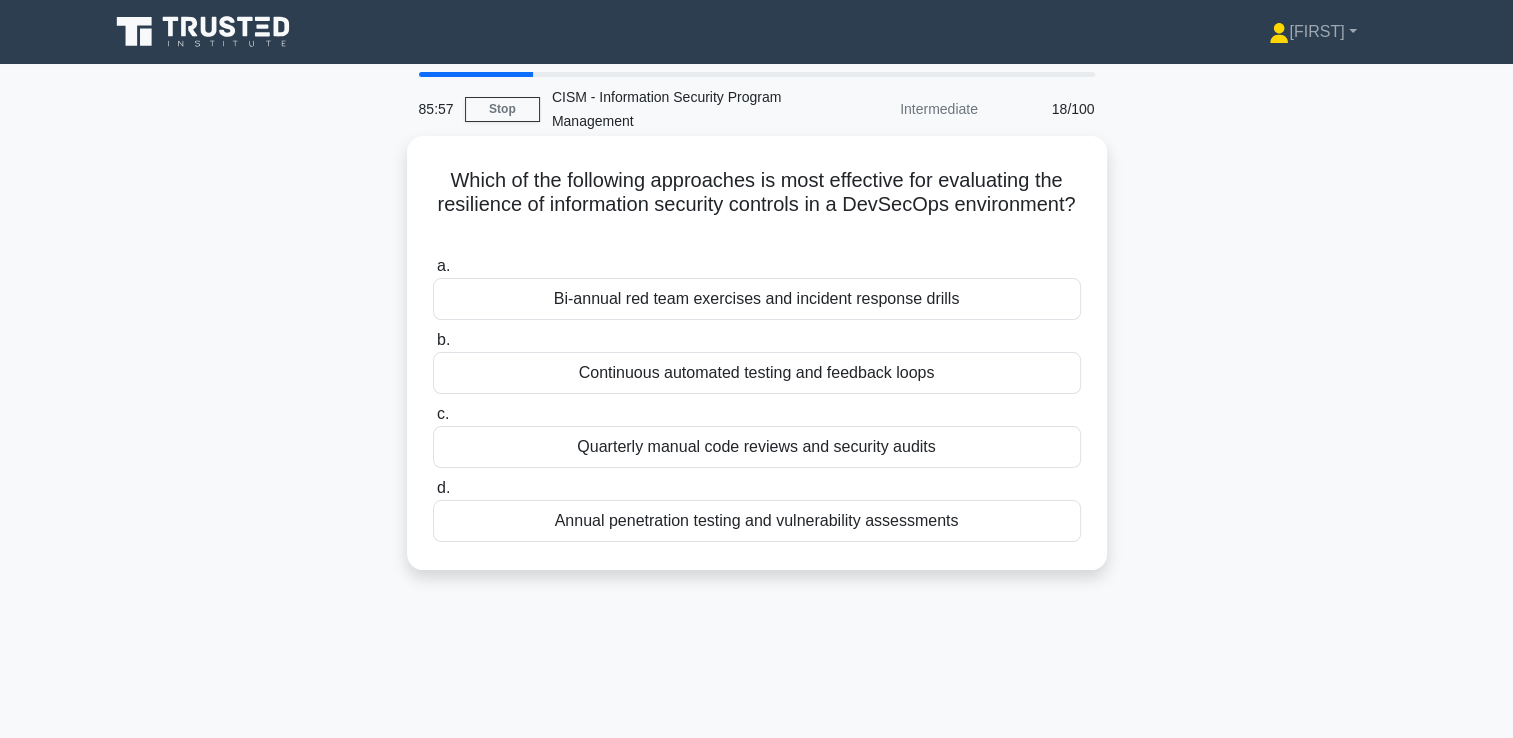 click on "Continuous automated testing and feedback loops" at bounding box center (757, 373) 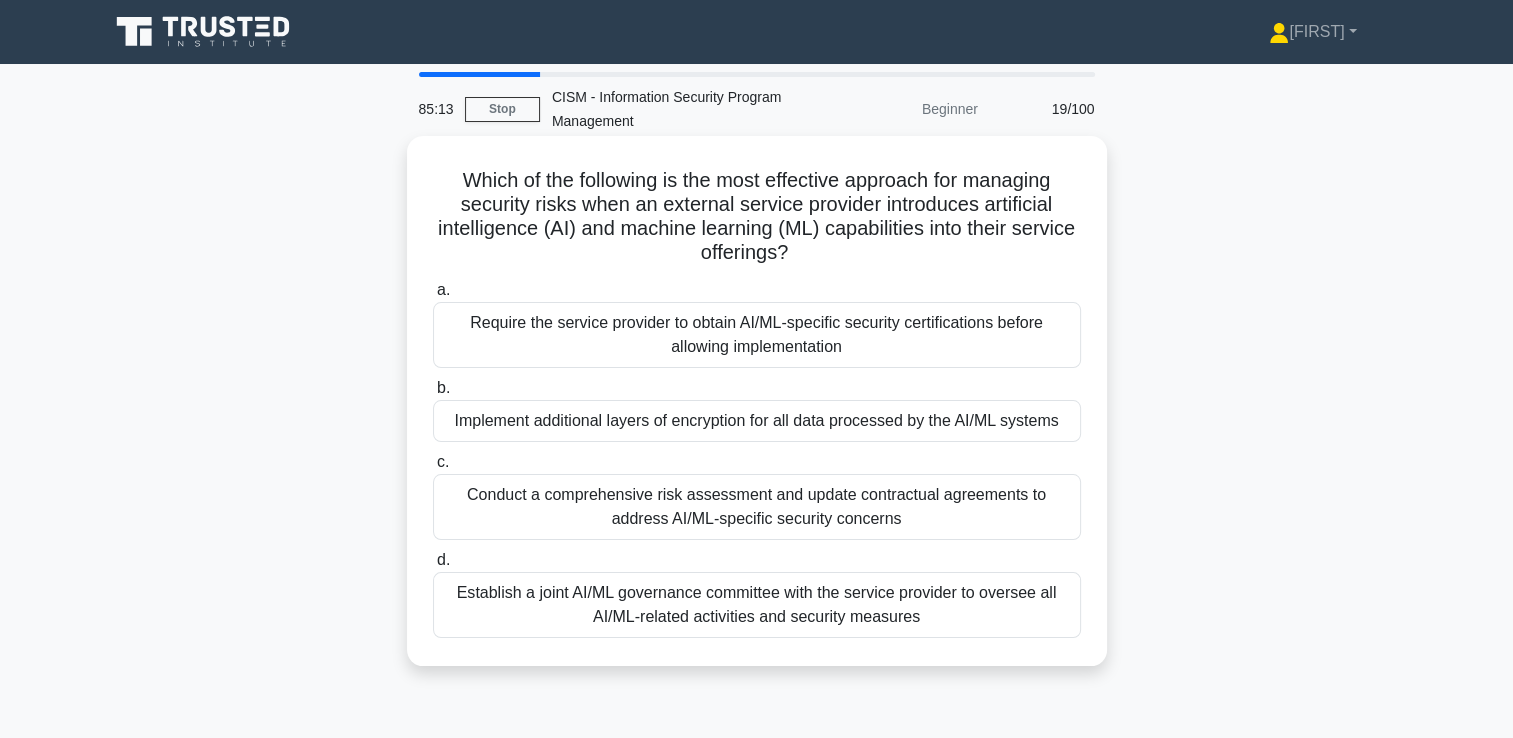 click on "Conduct a comprehensive risk assessment and update contractual agreements to address AI/ML-specific security concerns" at bounding box center (757, 507) 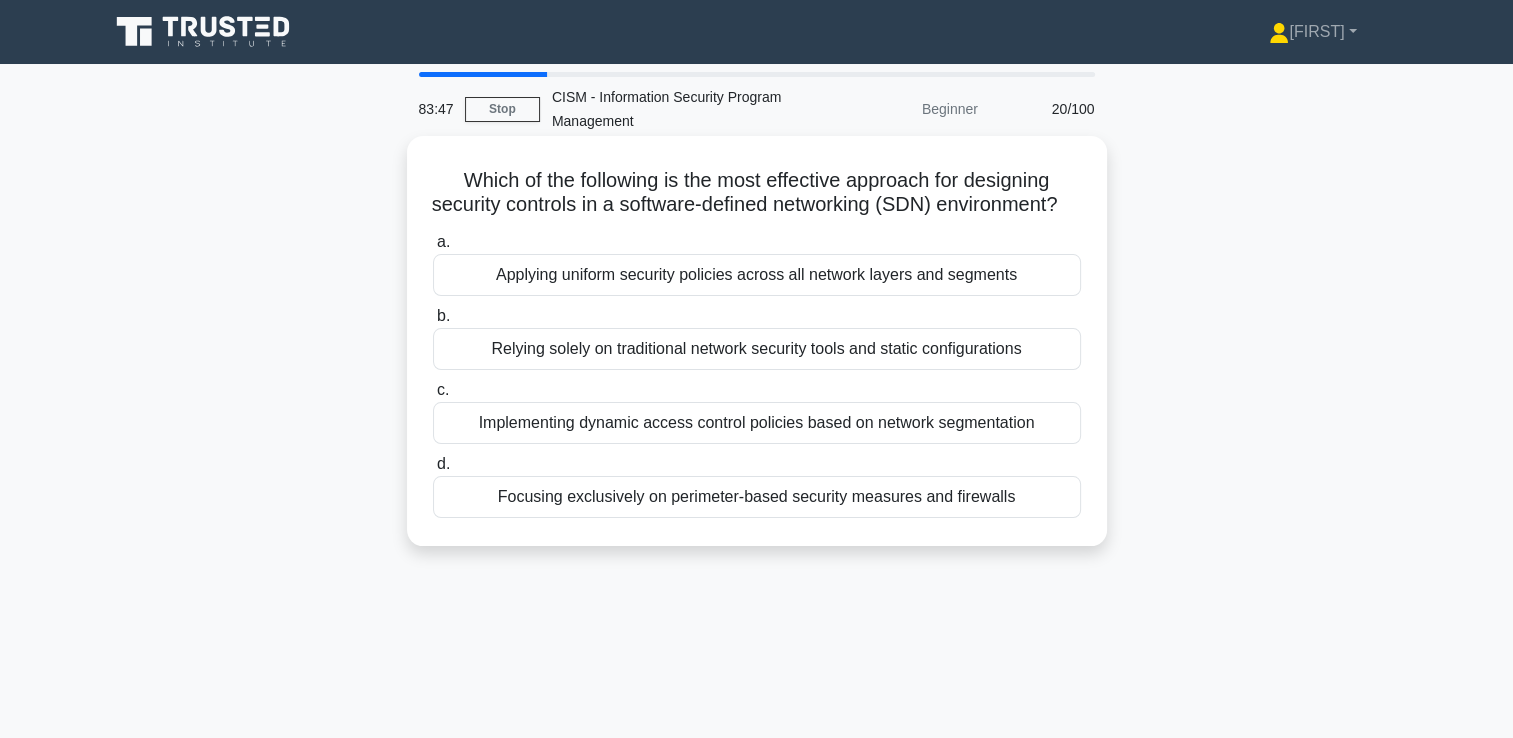 click on "Implementing dynamic access control policies based on network segmentation" at bounding box center (757, 423) 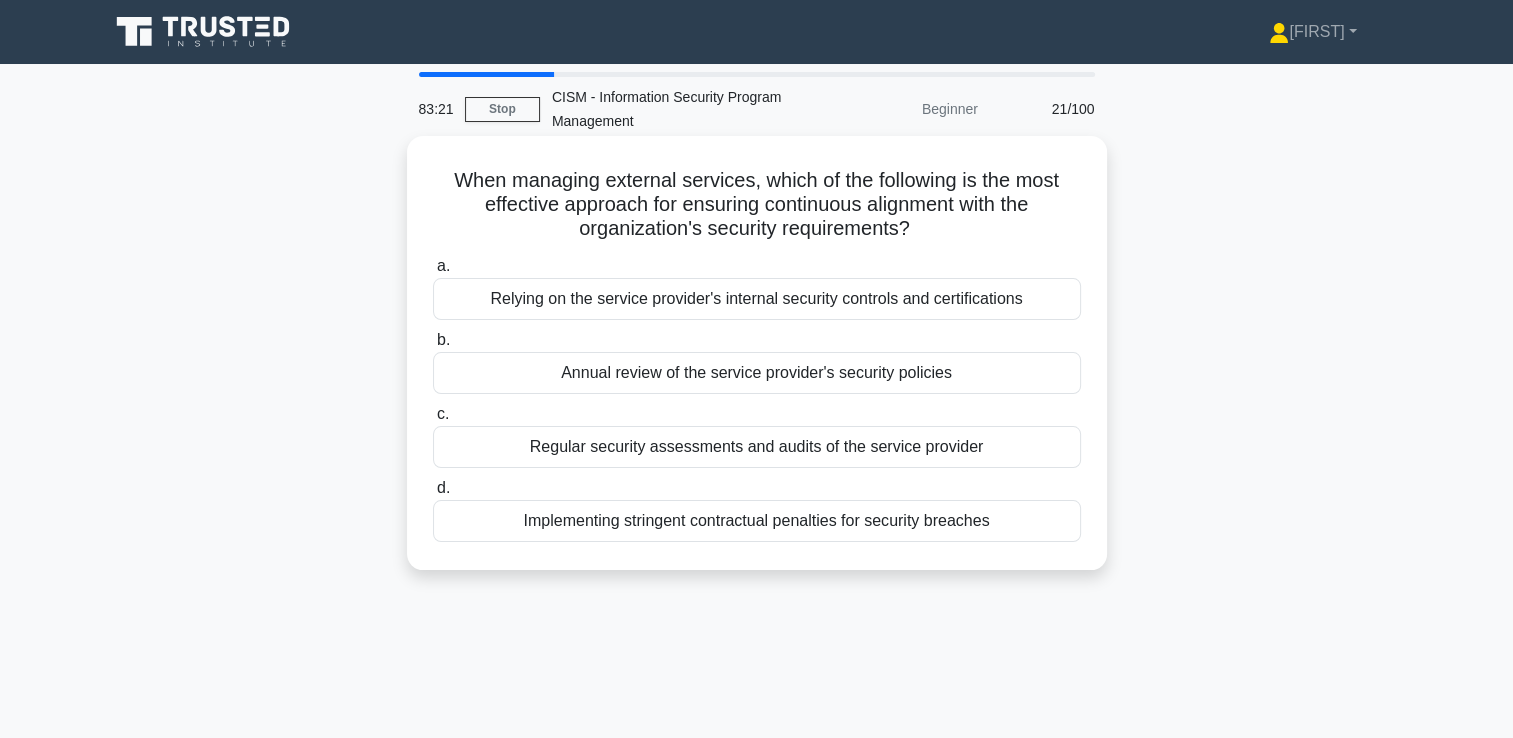 click on "Regular security assessments and audits of the service provider" at bounding box center (757, 447) 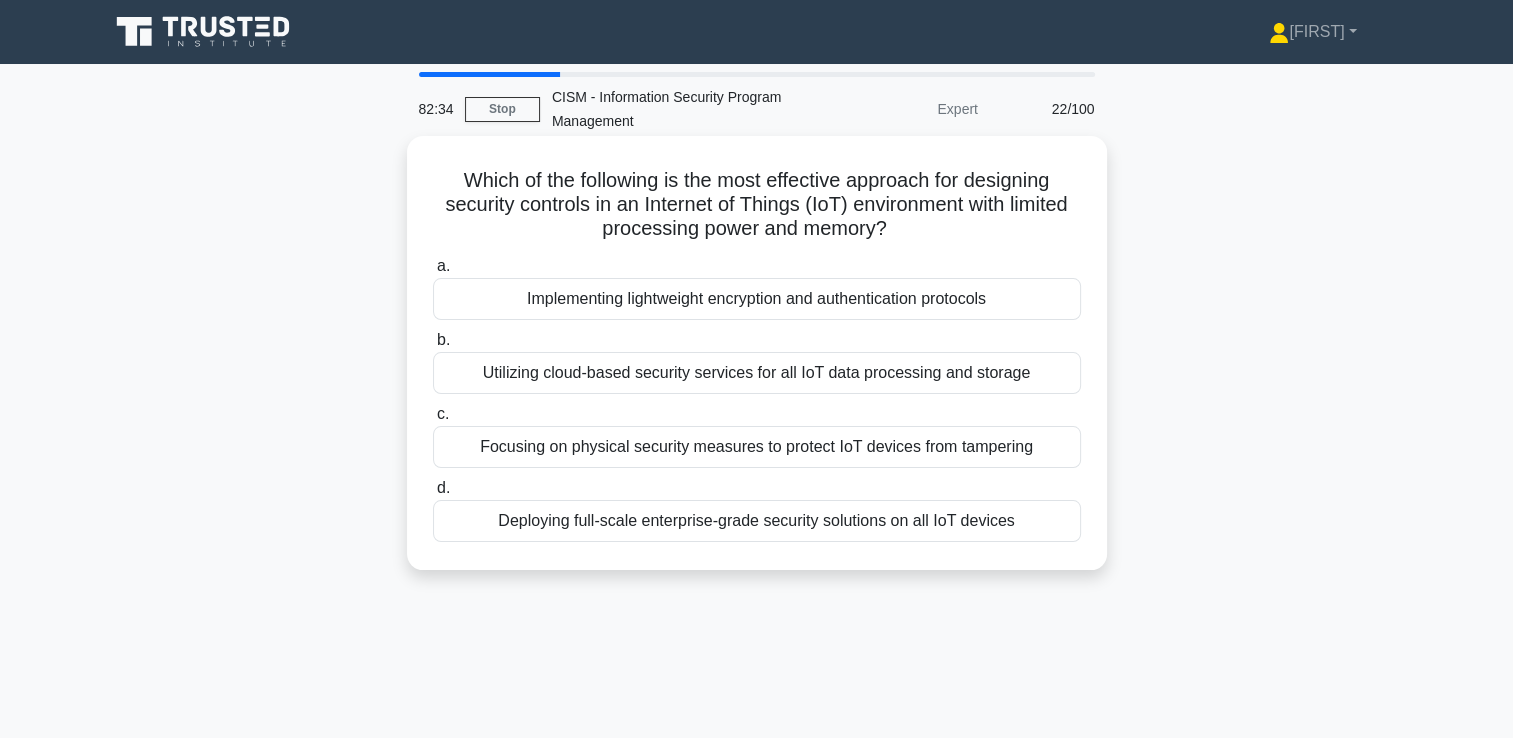 click on "Utilizing cloud-based security services for all IoT data processing and storage" at bounding box center (757, 373) 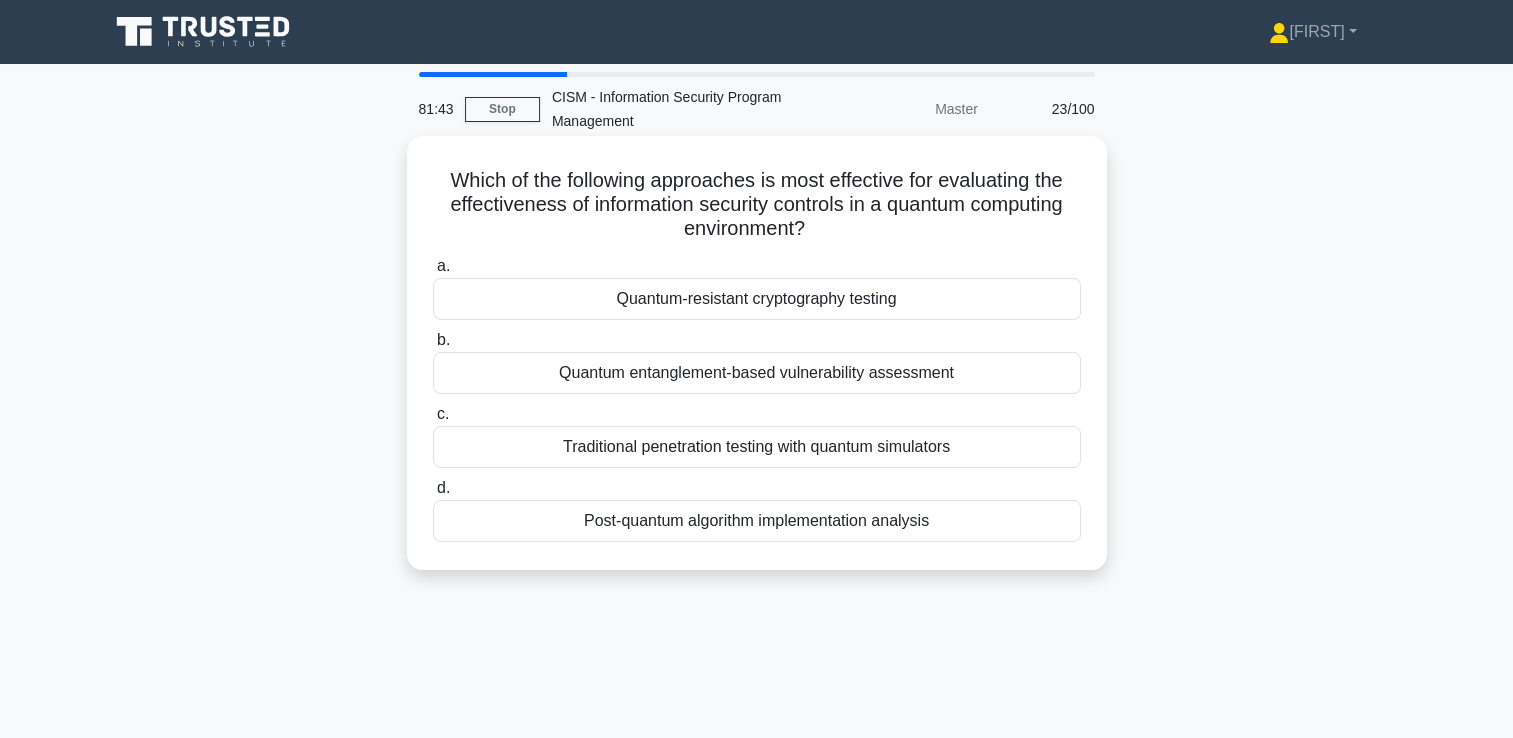 click on "Quantum entanglement-based vulnerability assessment" at bounding box center [757, 373] 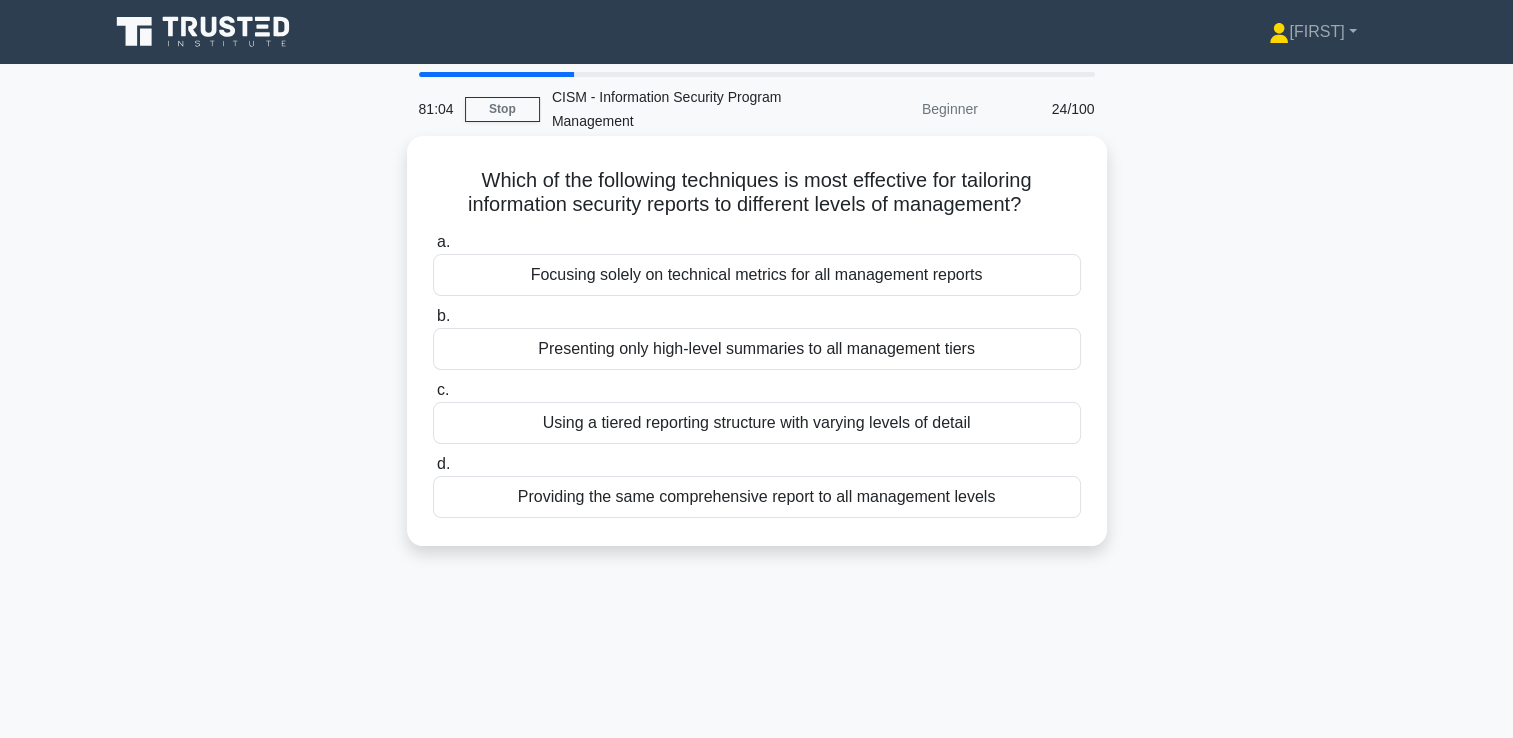 click on "Using a tiered reporting structure with varying levels of detail" at bounding box center (757, 423) 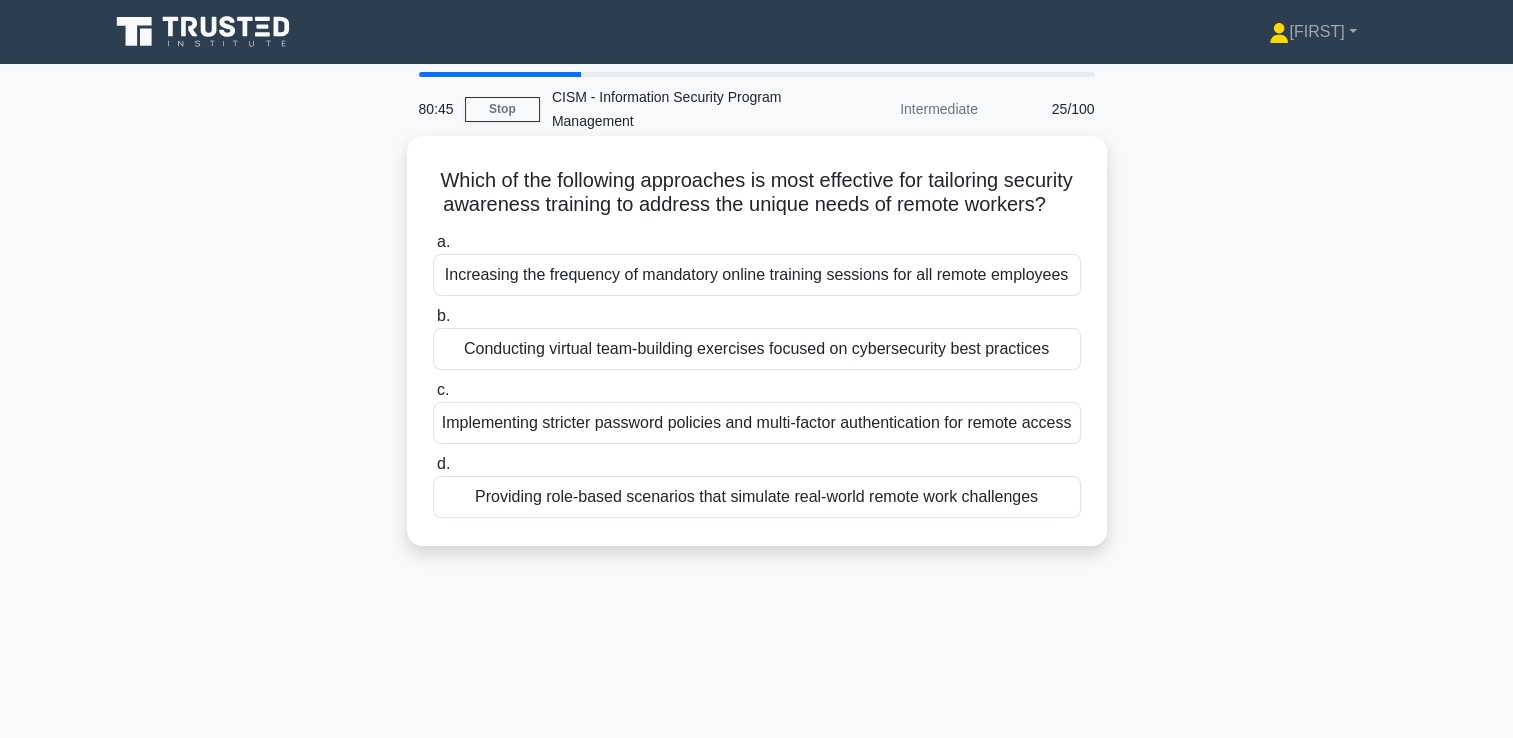click on "Providing role-based scenarios that simulate real-world remote work challenges" at bounding box center (757, 497) 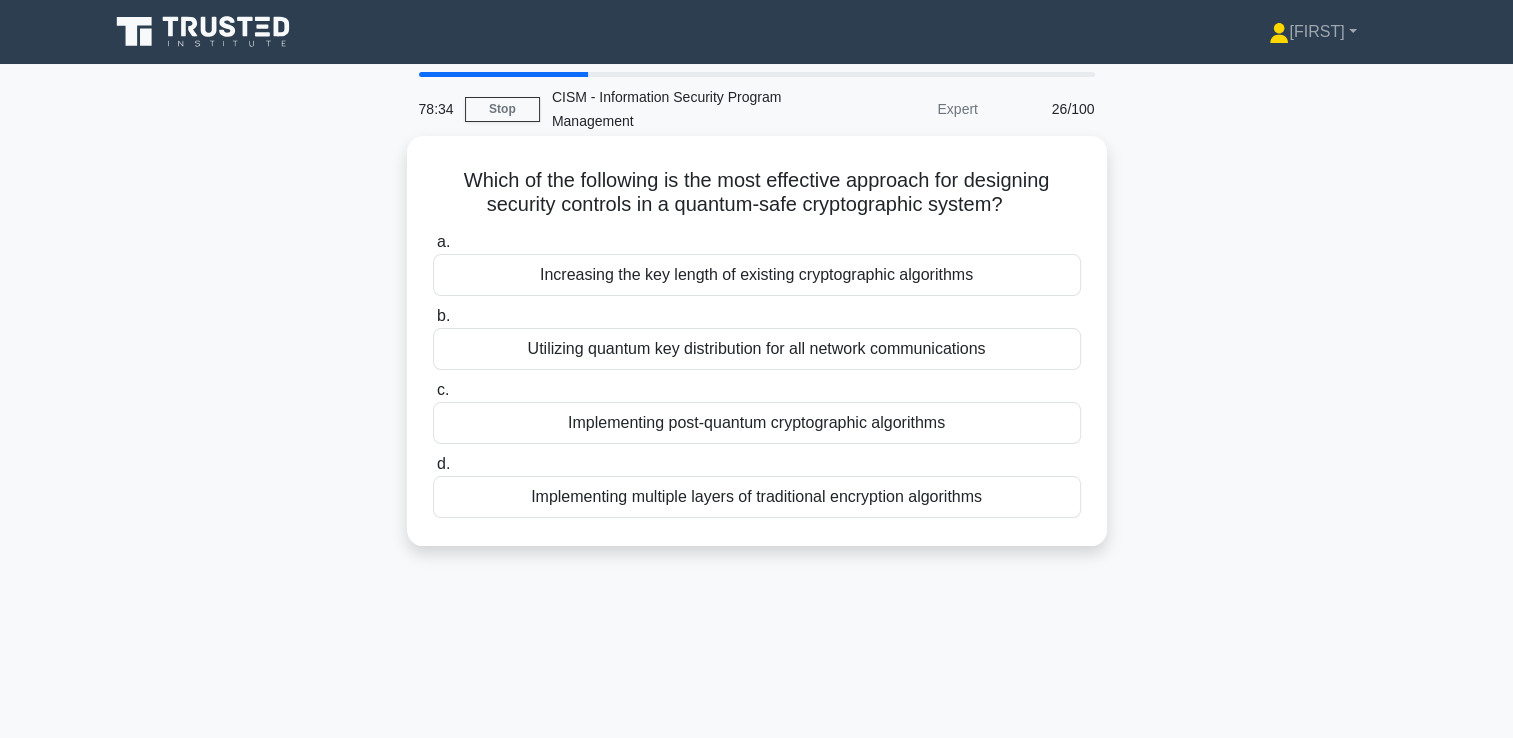 click on "Increasing the key length of existing cryptographic algorithms" at bounding box center (757, 275) 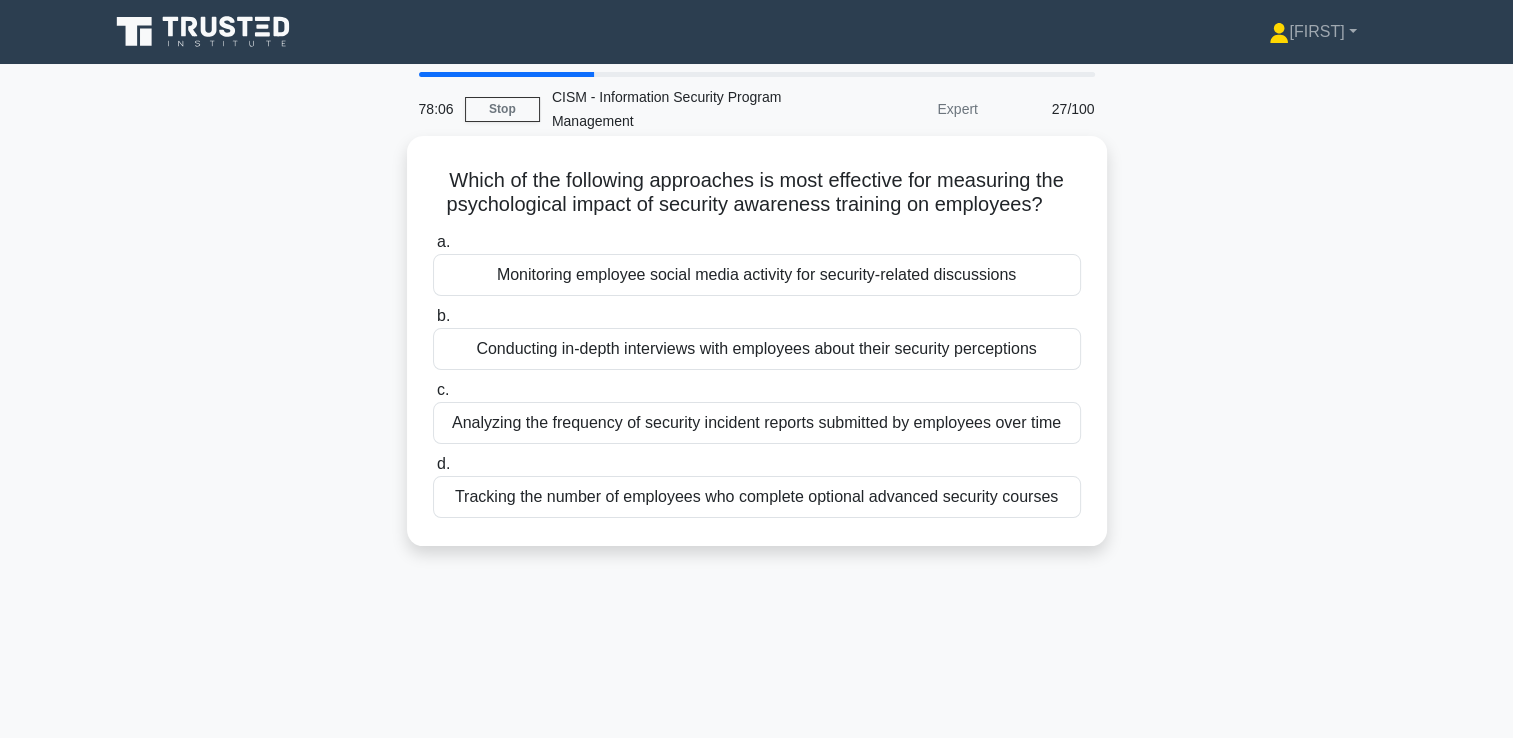click on "Analyzing the frequency of security incident reports submitted by employees over time" at bounding box center [757, 423] 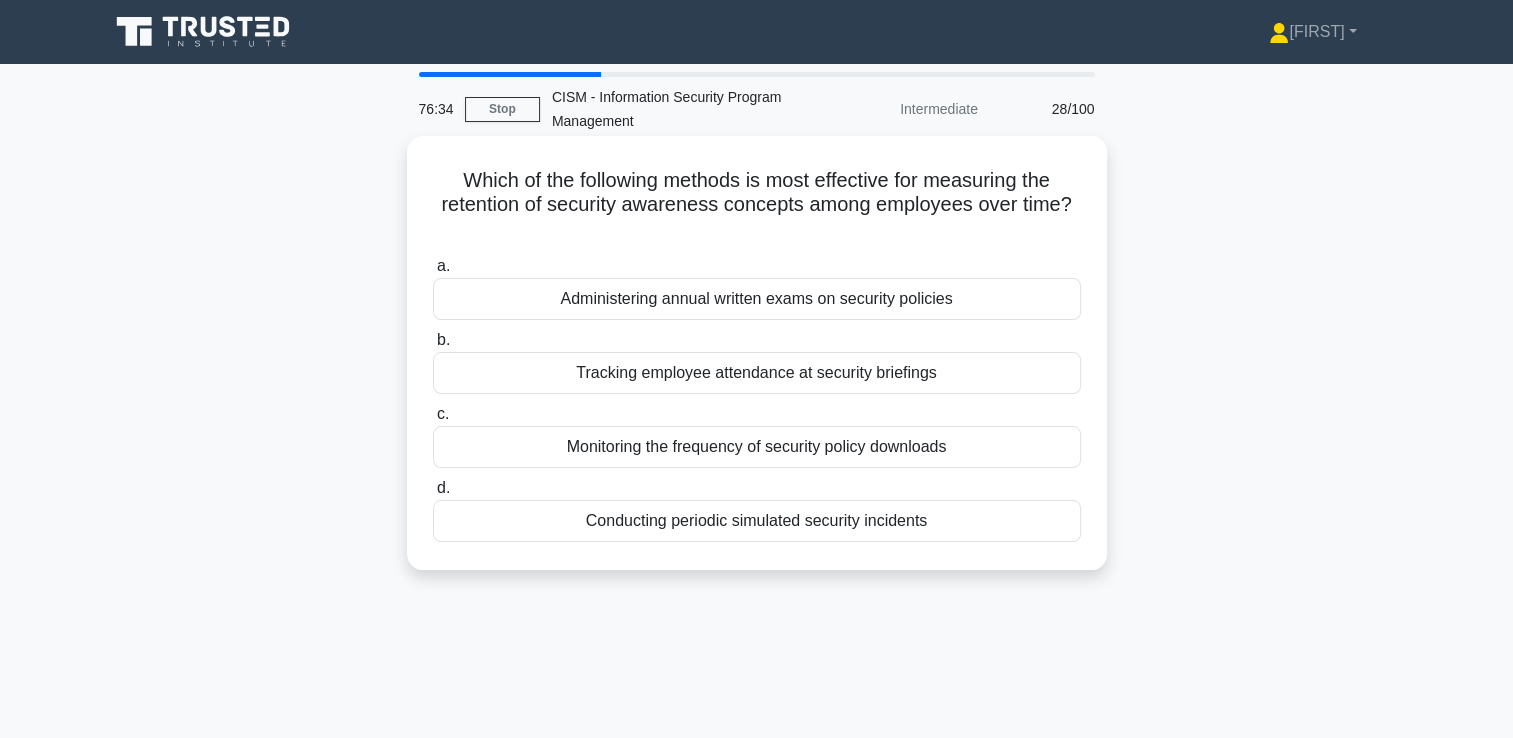 click on "Conducting periodic simulated security incidents" at bounding box center (757, 521) 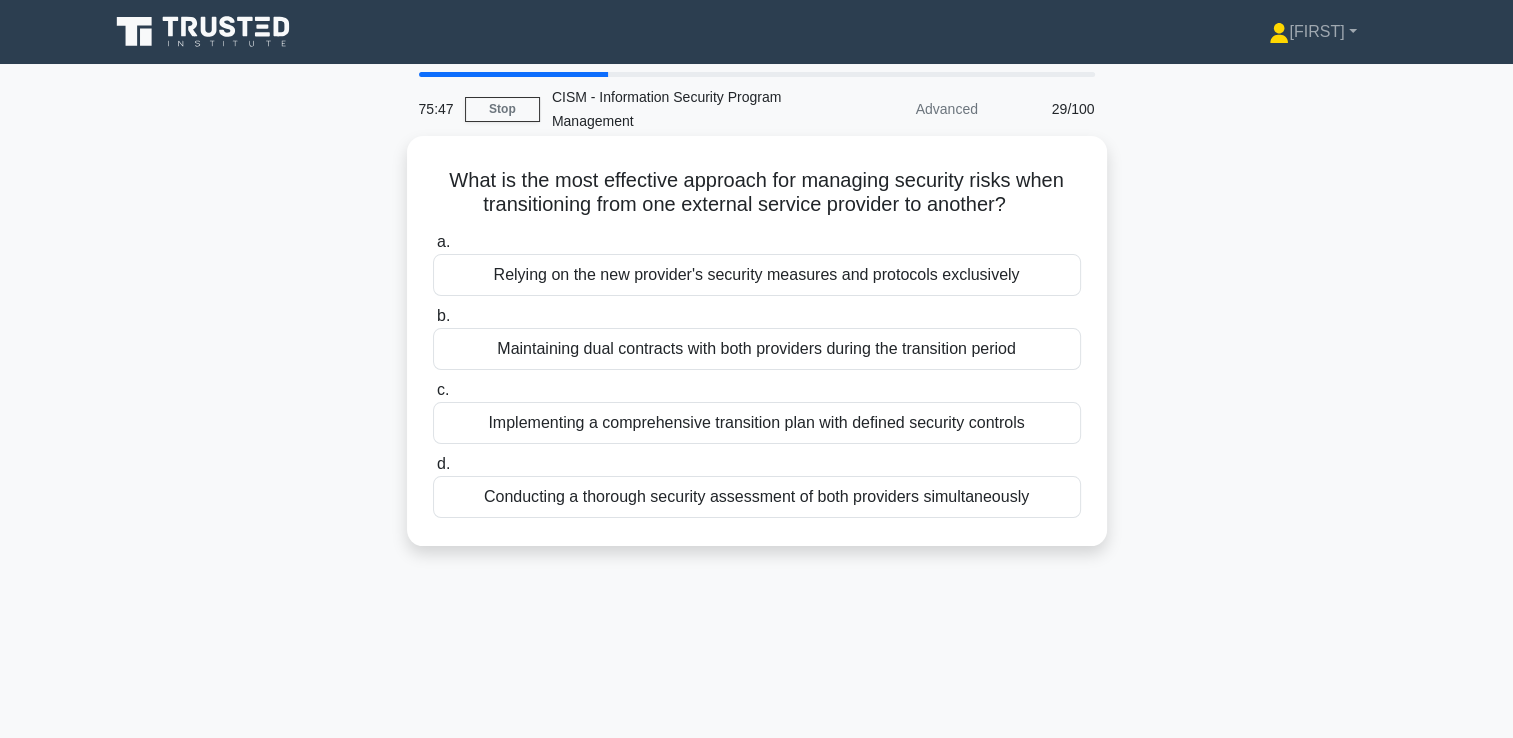 click on "Conducting a thorough security assessment of both providers simultaneously" at bounding box center (757, 497) 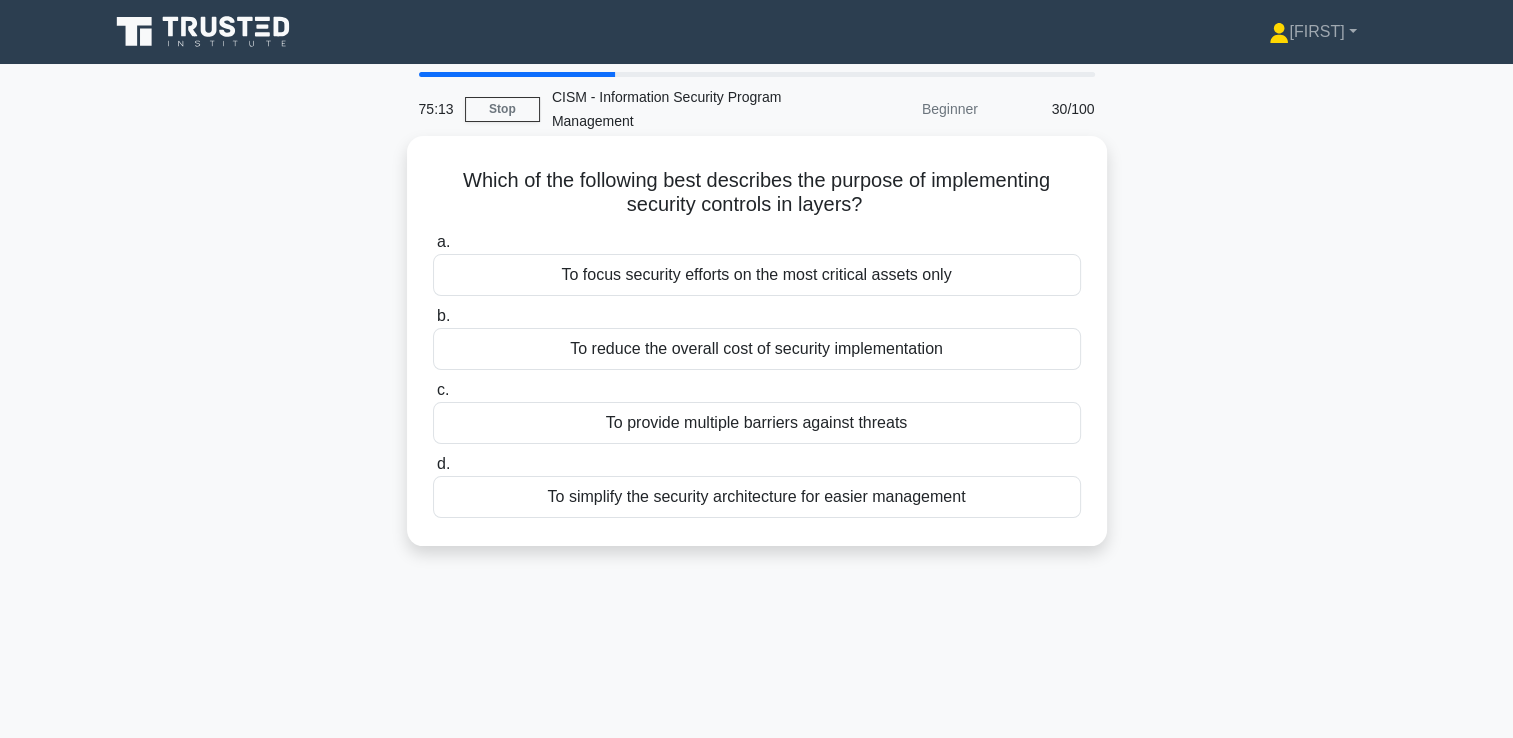 click on "To provide multiple barriers against threats" at bounding box center [757, 423] 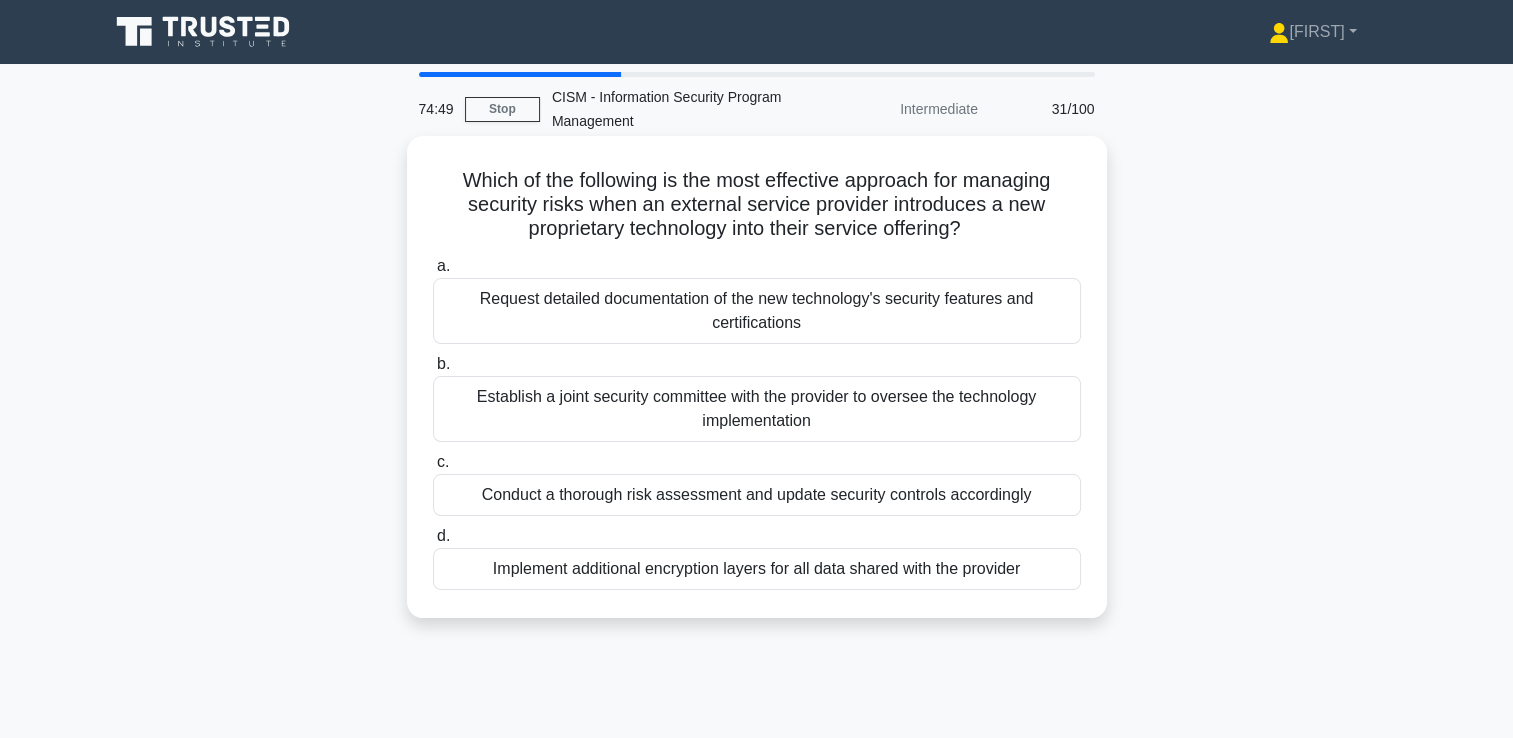 click on "Conduct a thorough risk assessment and update security controls accordingly" at bounding box center [757, 495] 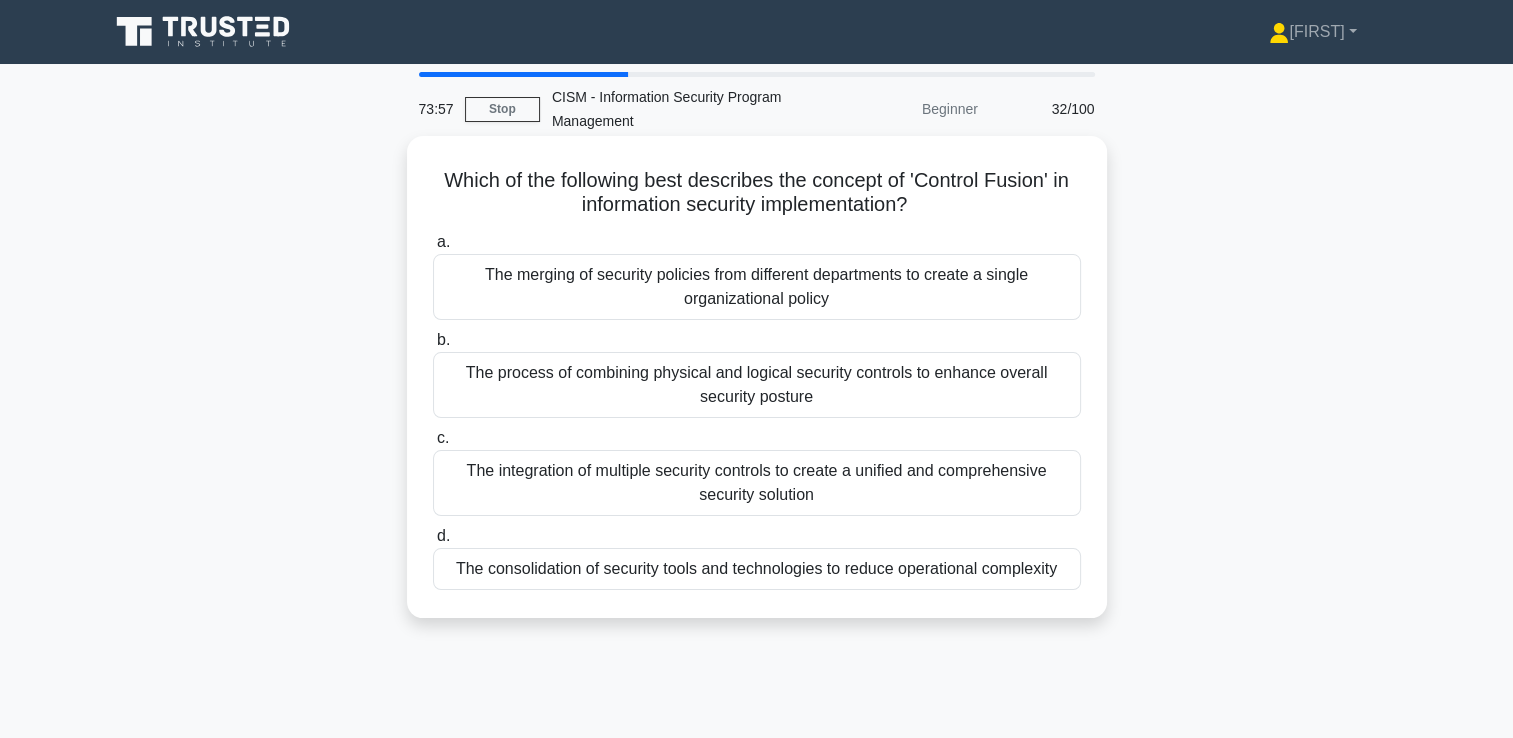 click on "The integration of multiple security controls to create a unified and comprehensive security solution" at bounding box center [757, 483] 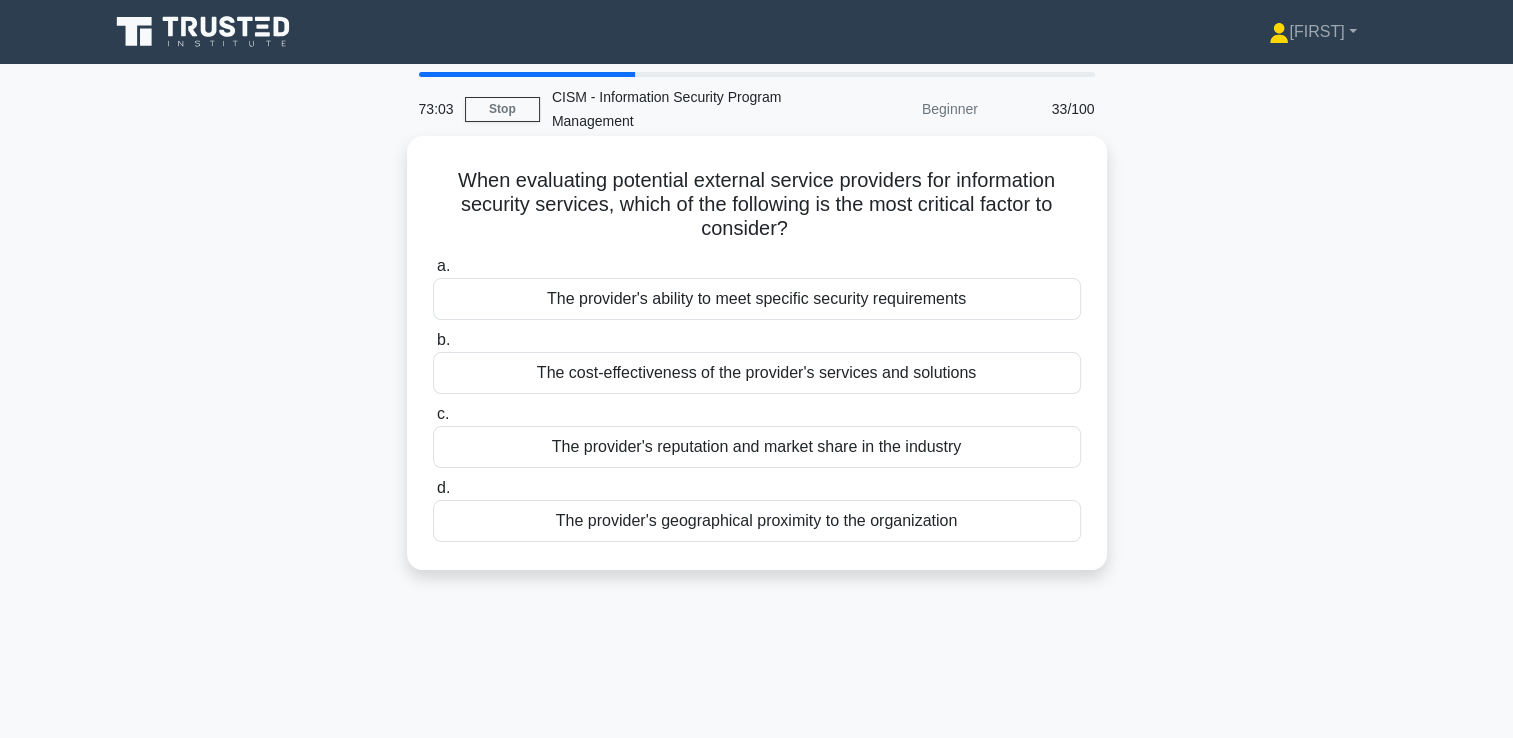 click on "The provider's ability to meet specific security requirements" at bounding box center (757, 299) 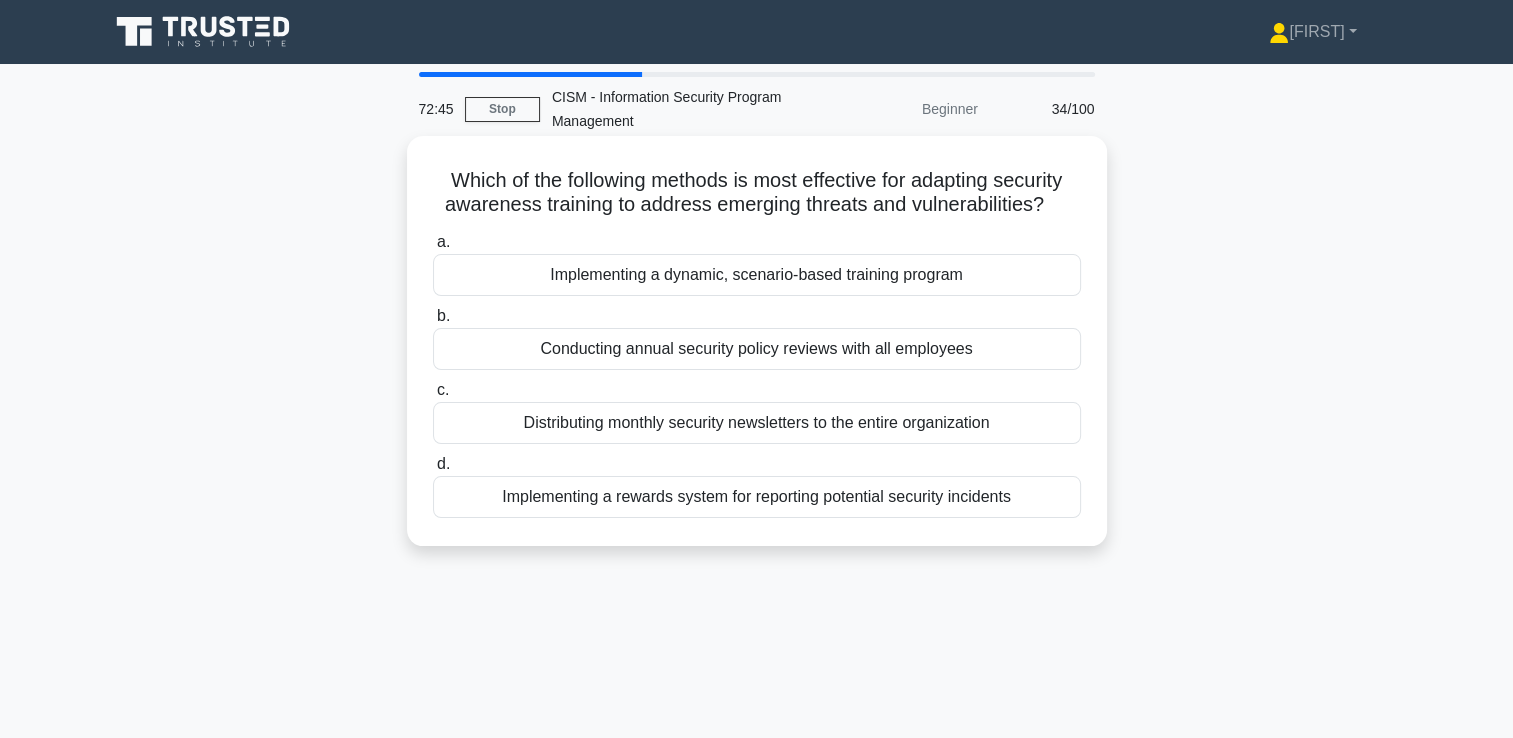click on "Implementing a dynamic, scenario-based training program" at bounding box center [757, 275] 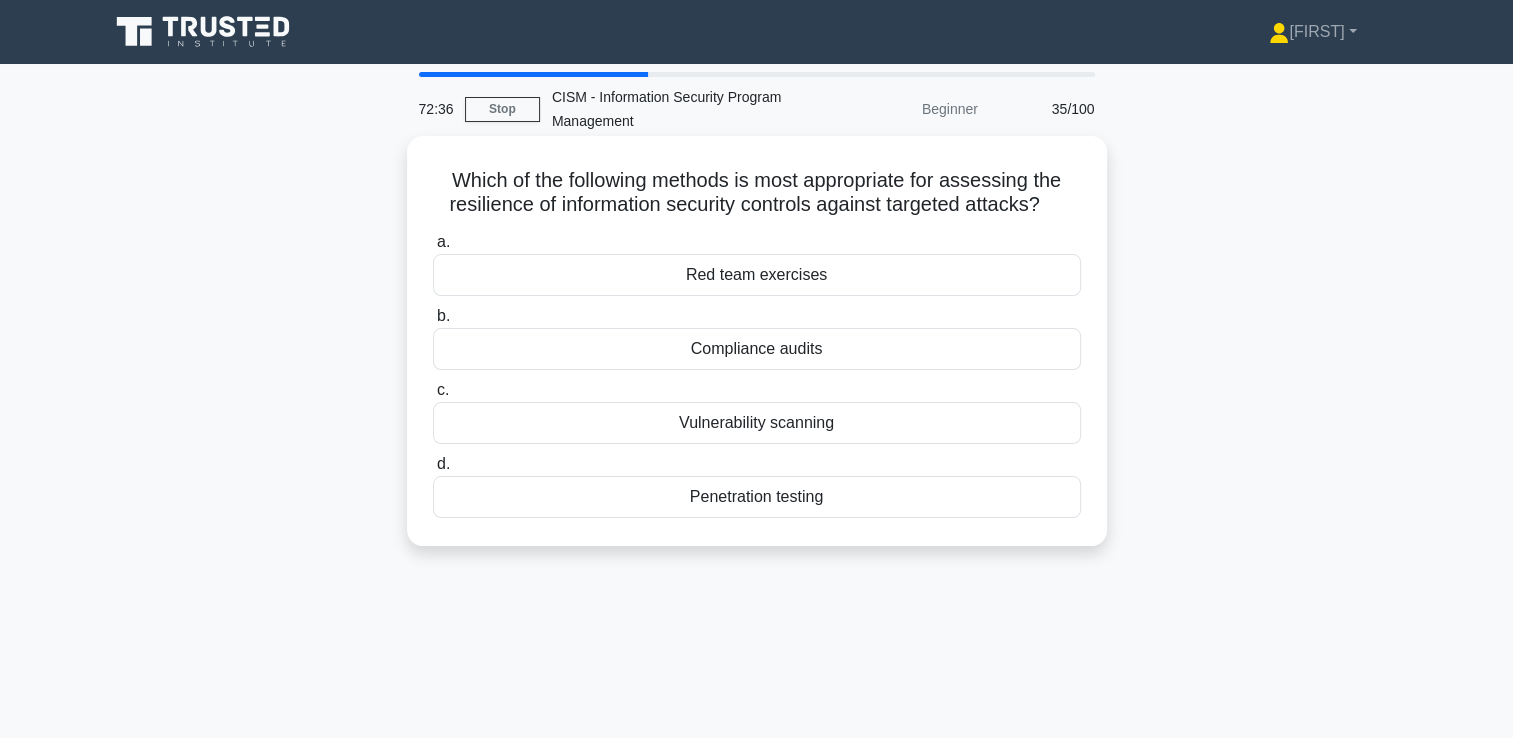 click on "Red team exercises" at bounding box center [757, 275] 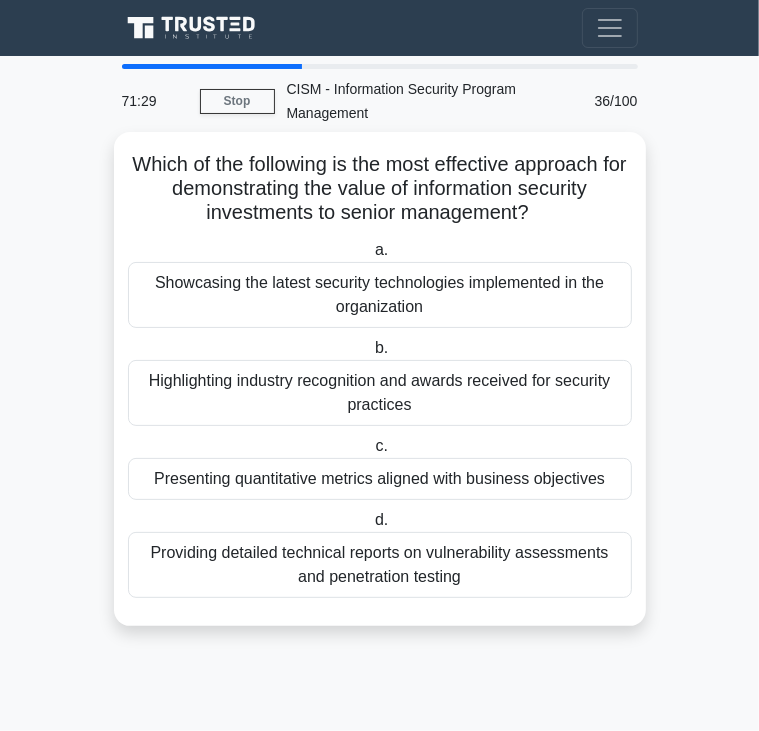 click on "Presenting quantitative metrics aligned with business objectives" at bounding box center (380, 479) 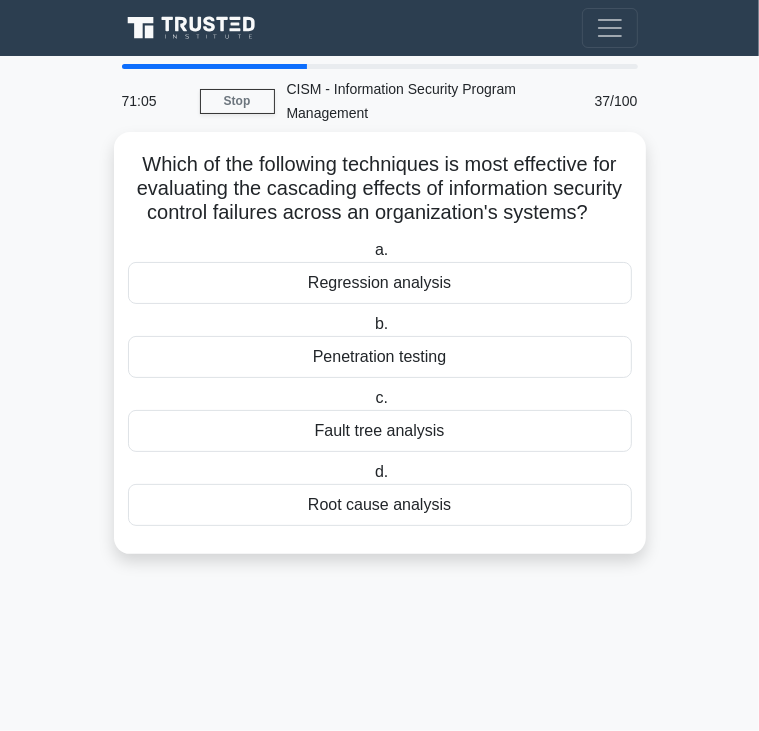 click on "Fault tree analysis" at bounding box center (380, 431) 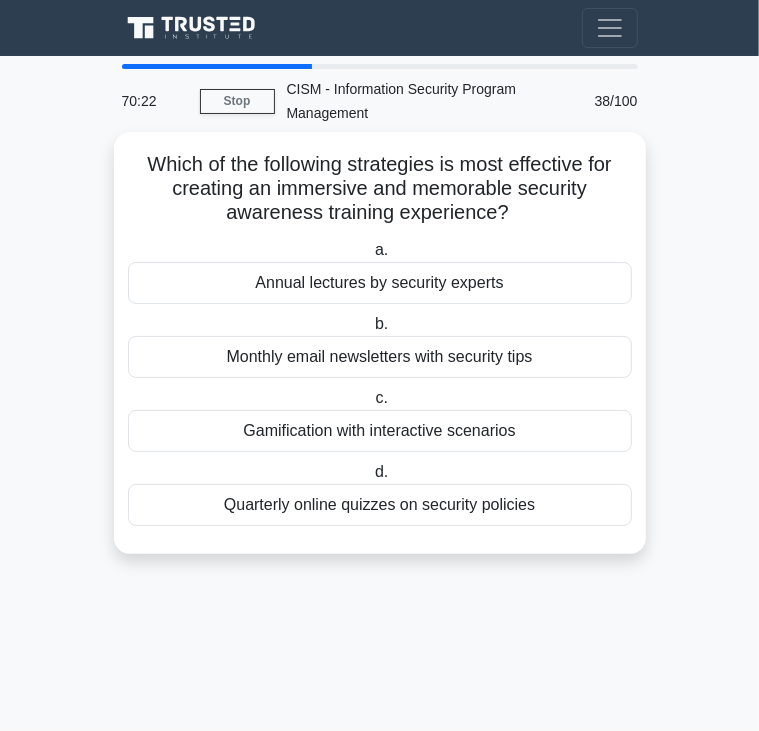 click on "Gamification with interactive scenarios" at bounding box center (380, 431) 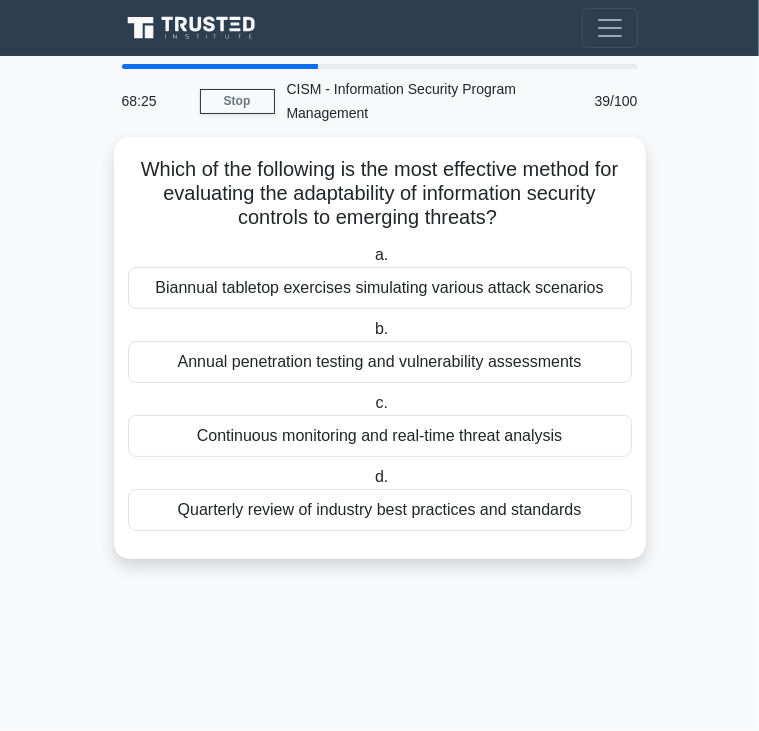 click on "68:25
Stop
CISM  - Information Security Program Management
Intermediate
39/100
Which of the following is the most effective method for evaluating the adaptability of information security controls to emerging threats?
.spinner_0XTQ{transform-origin:center;animation:spinner_y6GP .75s linear infinite}@keyframes spinner_y6GP{100%{transform:rotate(360deg)}}
a.
b." at bounding box center [379, 393] 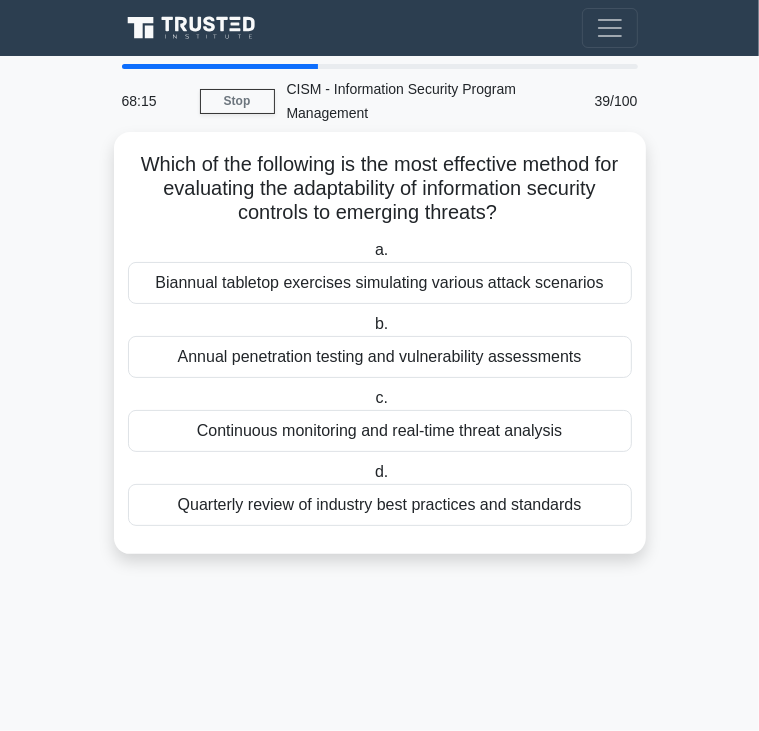 click on "Biannual tabletop exercises simulating various attack scenarios" at bounding box center (380, 283) 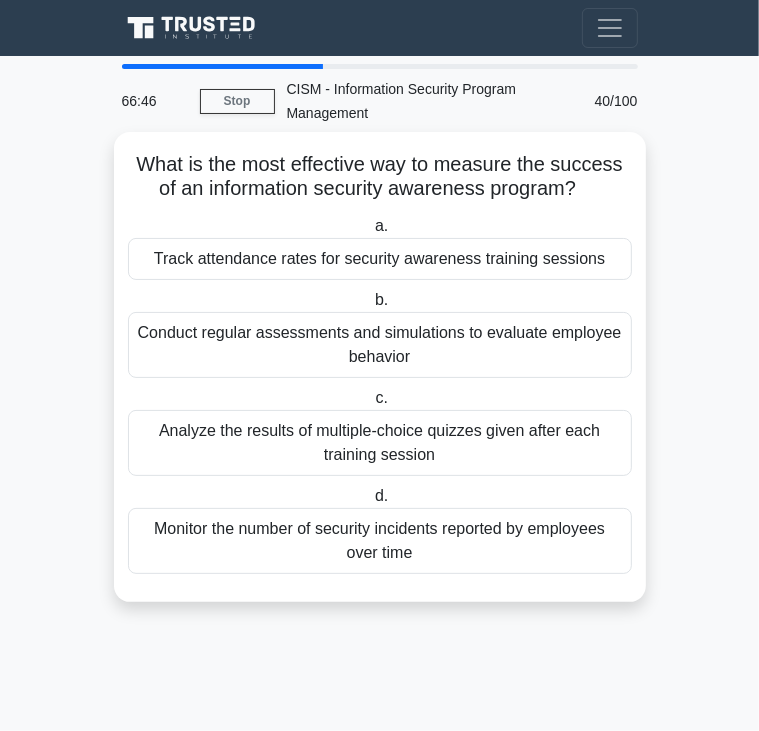 click on "Monitor the number of security incidents reported by employees over time" at bounding box center (380, 541) 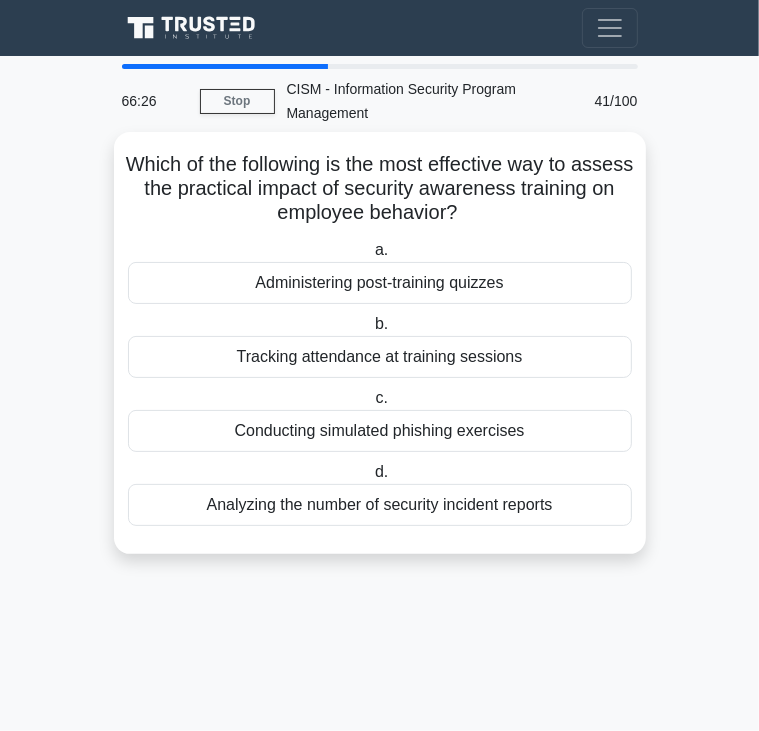 click on "Conducting simulated phishing exercises" at bounding box center [380, 431] 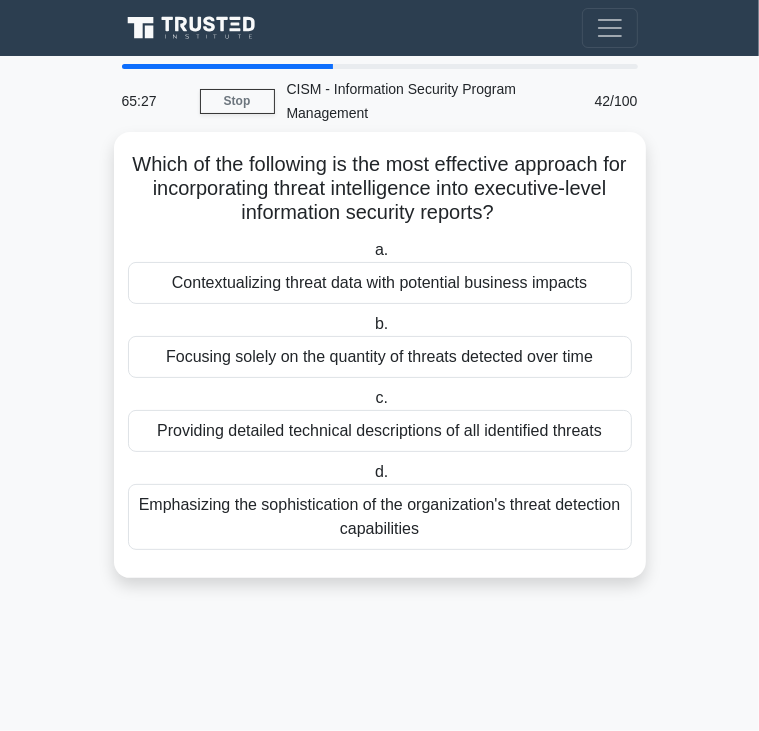 click on "Contextualizing threat data with potential business impacts" at bounding box center (380, 283) 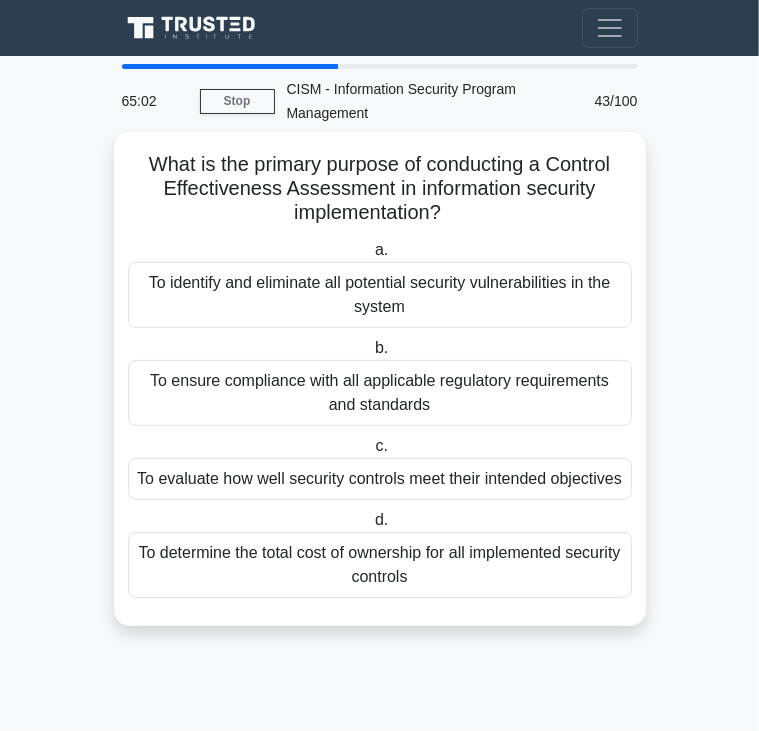 click on "To evaluate how well security controls meet their intended objectives" at bounding box center [380, 479] 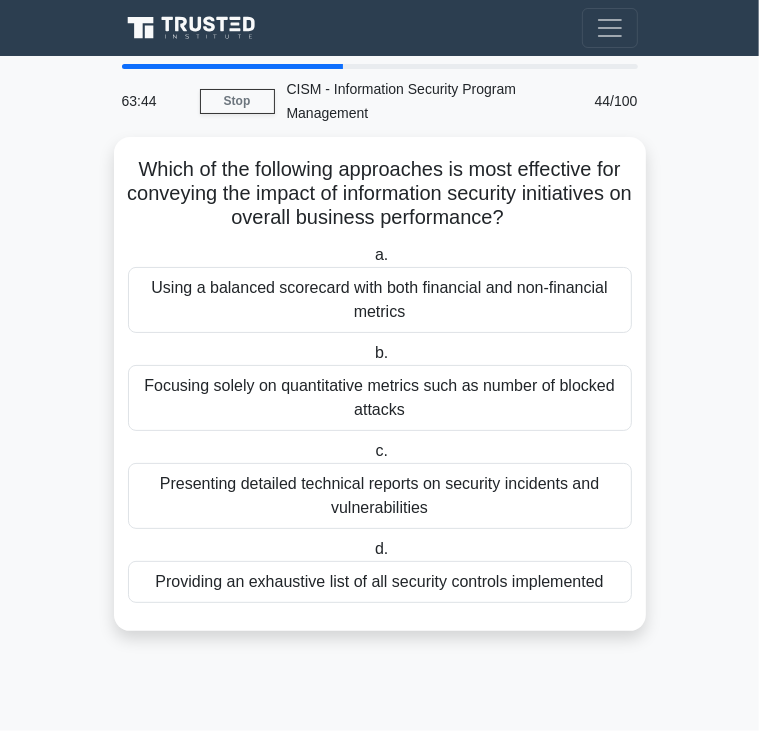 click on "63:44
Stop
CISM  - Information Security Program Management
Beginner
44/100
Which of the following approaches is most effective for conveying the impact of information security initiatives on overall business performance?
.spinner_0XTQ{transform-origin:center;animation:spinner_y6GP .75s linear infinite}@keyframes spinner_y6GP{100%{transform:rotate(360deg)}}
a.
b. c. d." at bounding box center [379, 393] 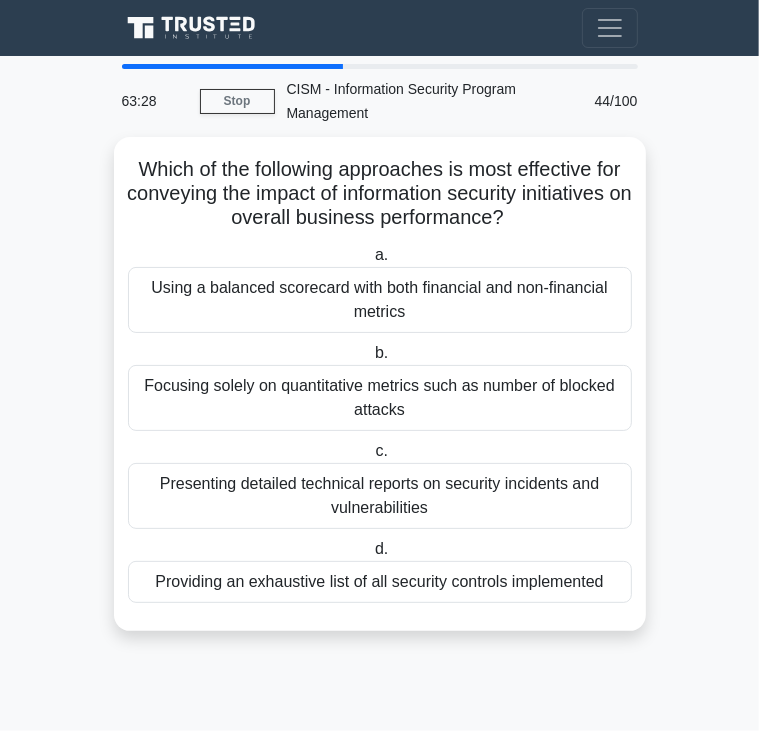 click on "63:28
Stop
CISM  - Information Security Program Management
Beginner
44/100
Which of the following approaches is most effective for conveying the impact of information security initiatives on overall business performance?
.spinner_0XTQ{transform-origin:center;animation:spinner_y6GP .75s linear infinite}@keyframes spinner_y6GP{100%{transform:rotate(360deg)}}
a.
b. c. d." at bounding box center (379, 393) 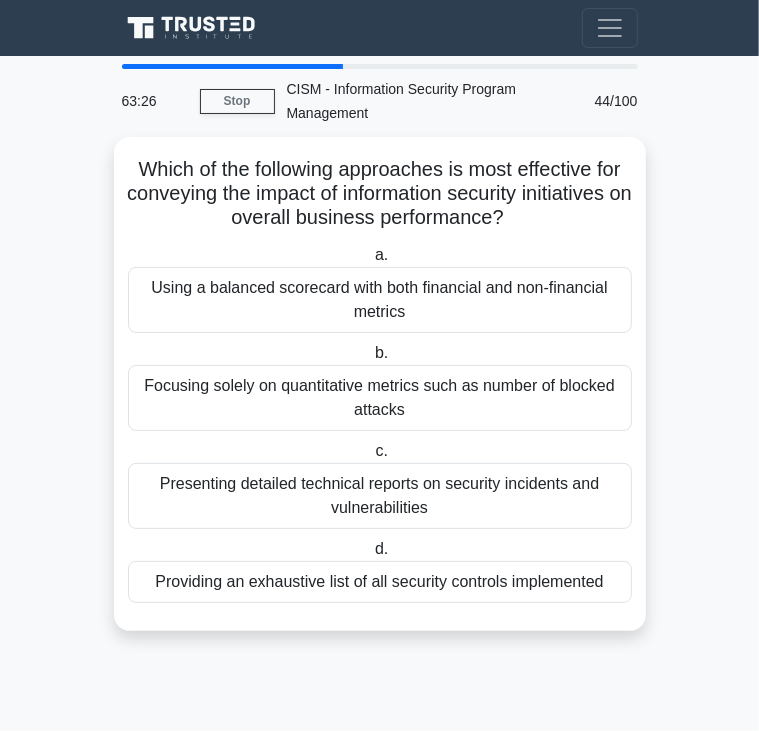 click on "63:26
Stop
CISM  - Information Security Program Management
Beginner
44/100
Which of the following approaches is most effective for conveying the impact of information security initiatives on overall business performance?
.spinner_0XTQ{transform-origin:center;animation:spinner_y6GP .75s linear infinite}@keyframes spinner_y6GP{100%{transform:rotate(360deg)}}
a.
b. c. d." at bounding box center (379, 393) 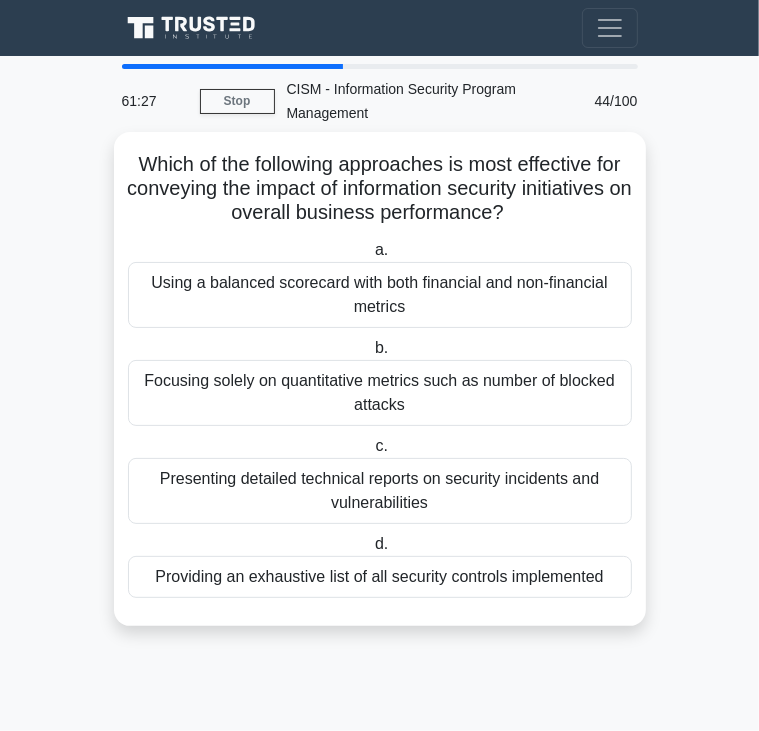 click on "Using a balanced scorecard with both financial and non-financial metrics" at bounding box center (380, 295) 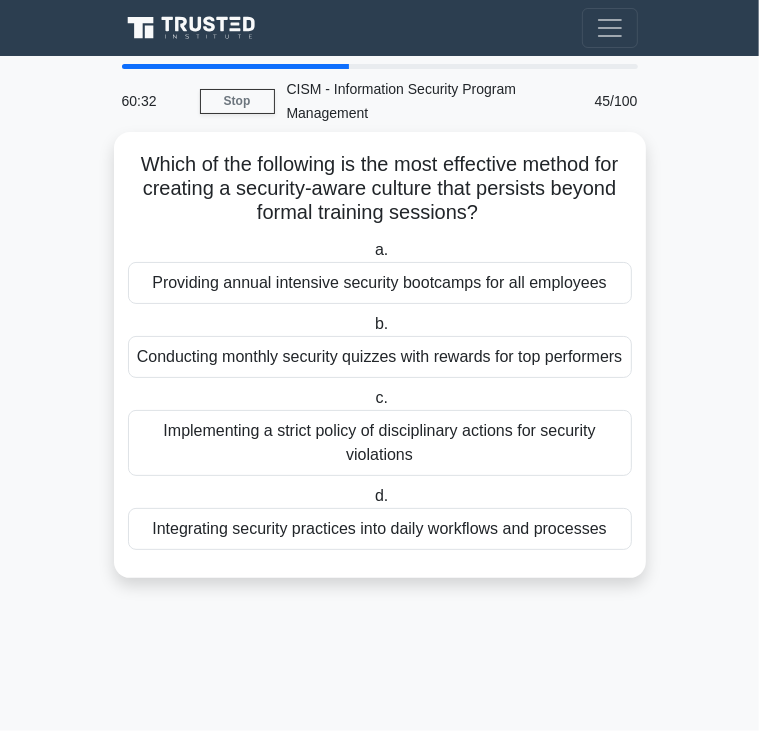 click on "Integrating security practices into daily workflows and processes" at bounding box center (380, 529) 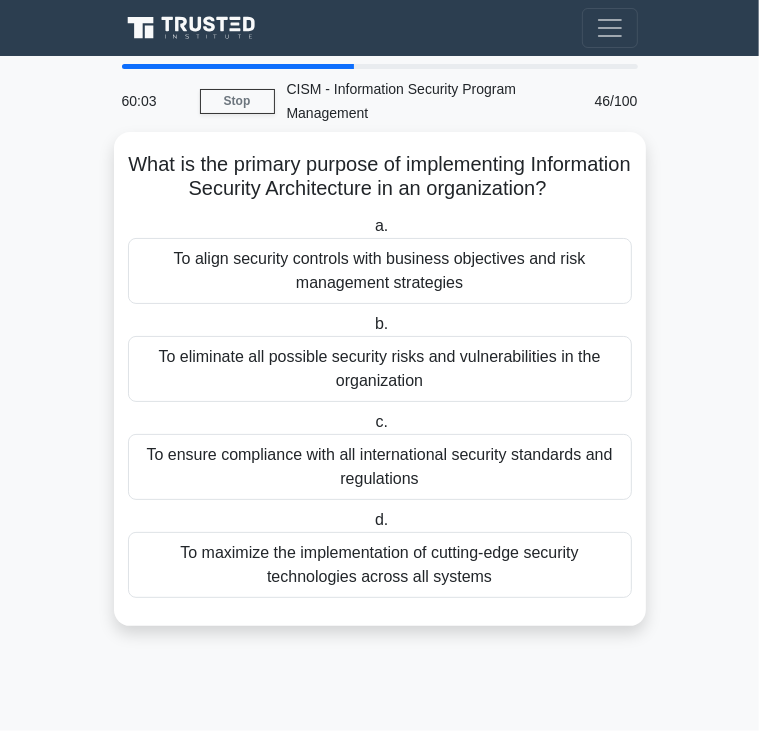 click on "To align security controls with business objectives and risk management strategies" at bounding box center [380, 271] 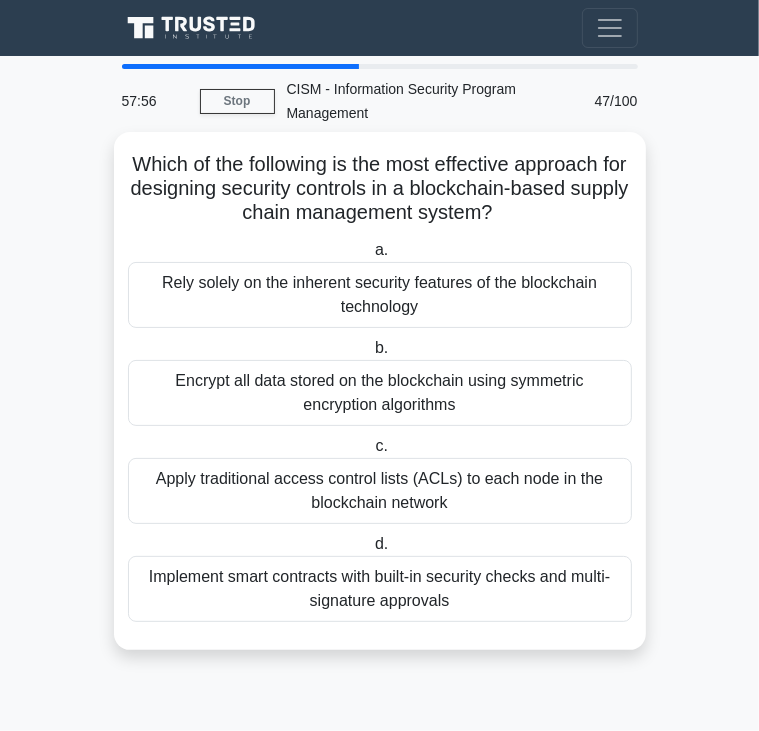 click on "Implement smart contracts with built-in security checks and multi-signature approvals" at bounding box center [380, 589] 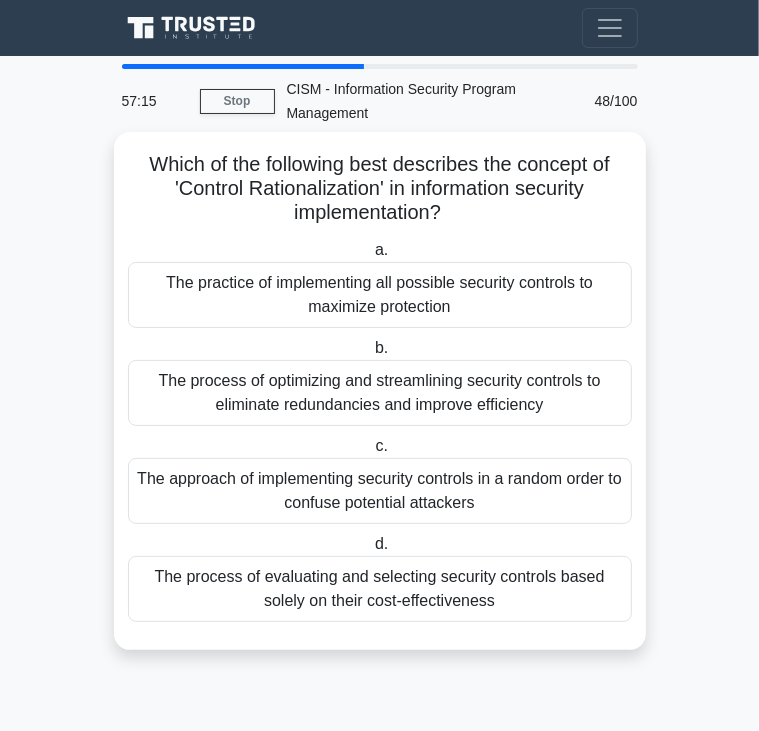 click on "The process of optimizing and streamlining security controls to eliminate redundancies and improve efficiency" at bounding box center [380, 393] 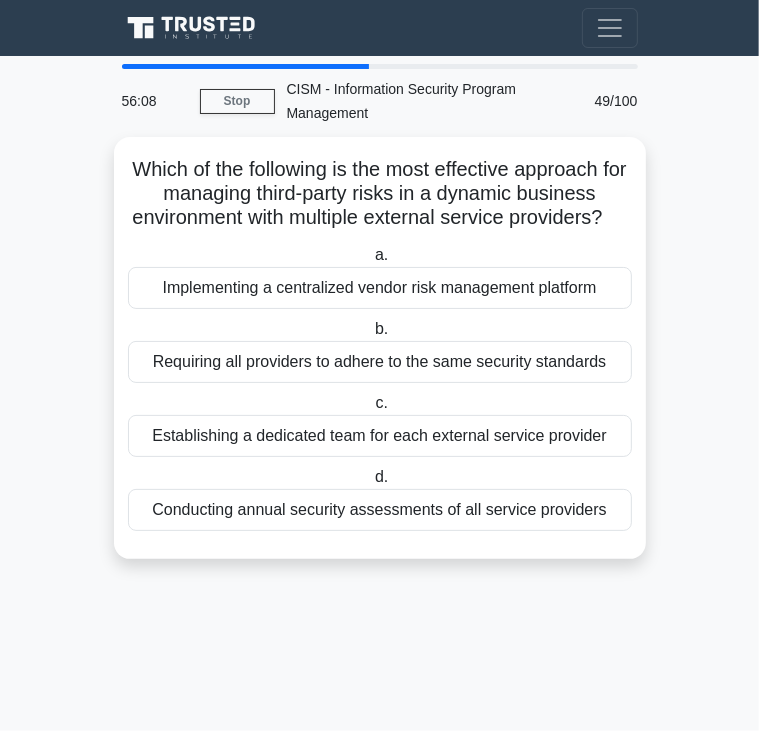 click on "56:08
Stop
CISM  - Information Security Program Management
Advanced
49/100
Which of the following is the most effective approach for managing third-party risks in a dynamic business environment with multiple external service providers?
.spinner_0XTQ{transform-origin:center;animation:spinner_y6GP .75s linear infinite}@keyframes spinner_y6GP{100%{transform:rotate(360deg)}}
a.
b. c. d." at bounding box center (379, 393) 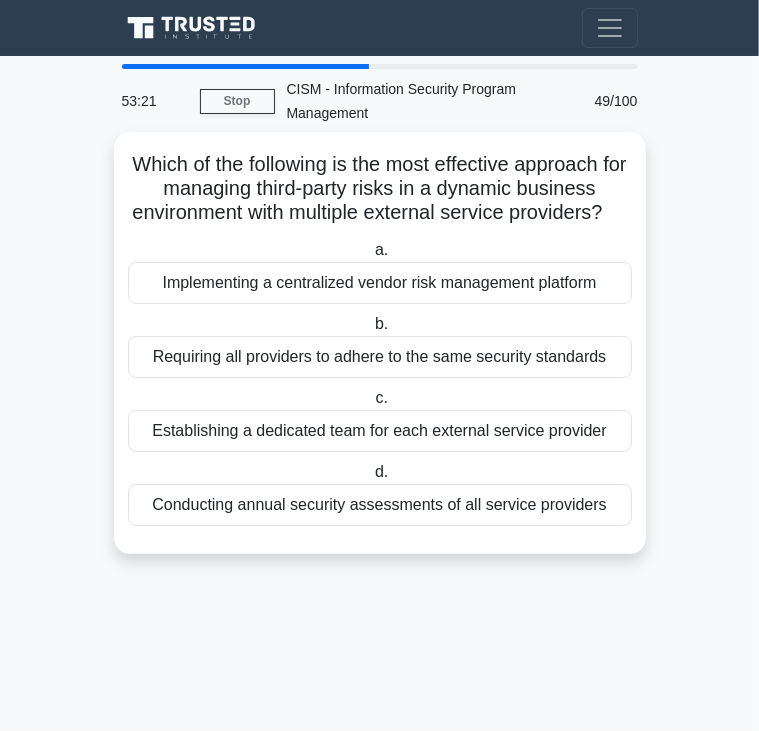 click on "Implementing a centralized vendor risk management platform" at bounding box center [380, 283] 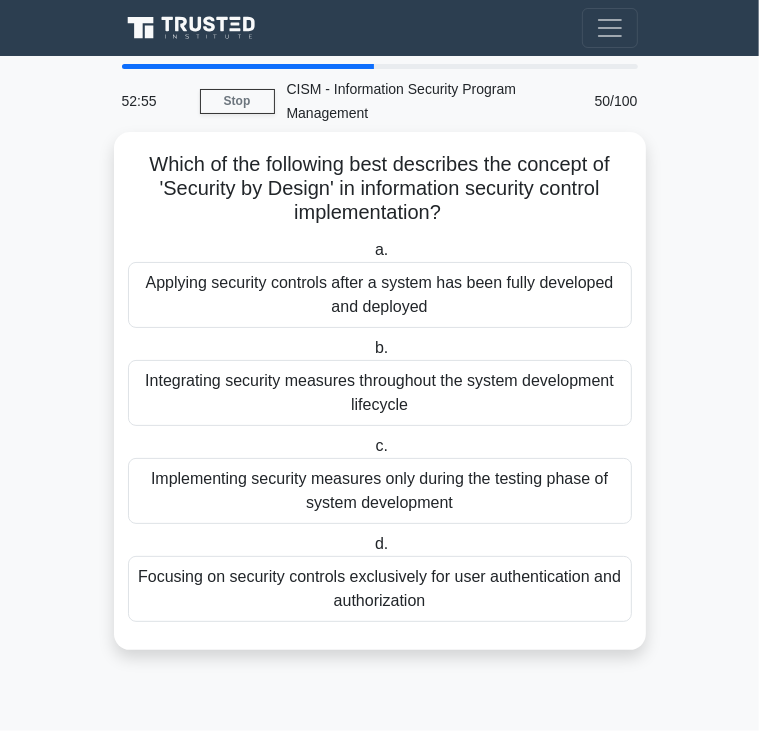 click on "Integrating security measures throughout the system development lifecycle" at bounding box center [380, 393] 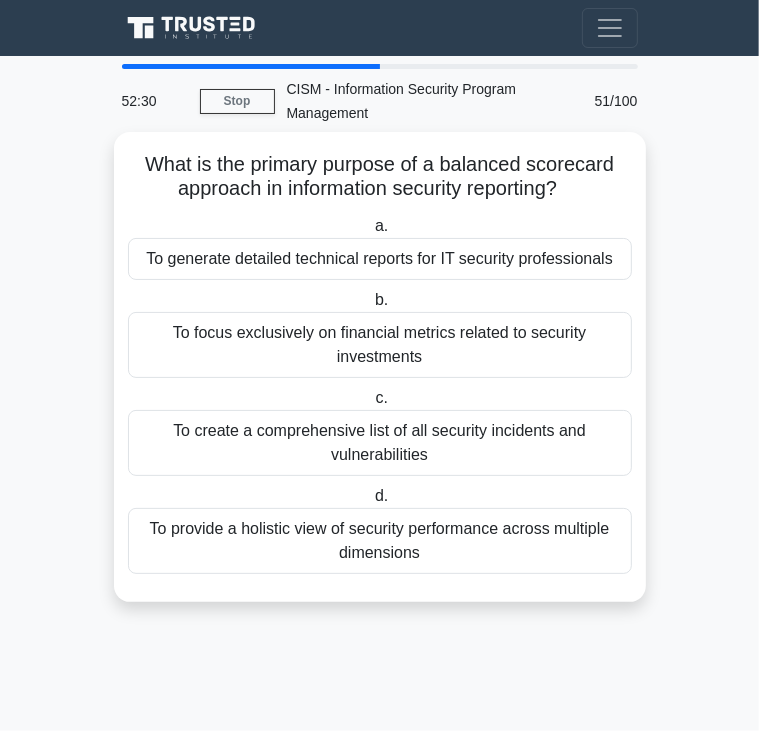 click on "To provide a holistic view of security performance across multiple dimensions" at bounding box center [380, 541] 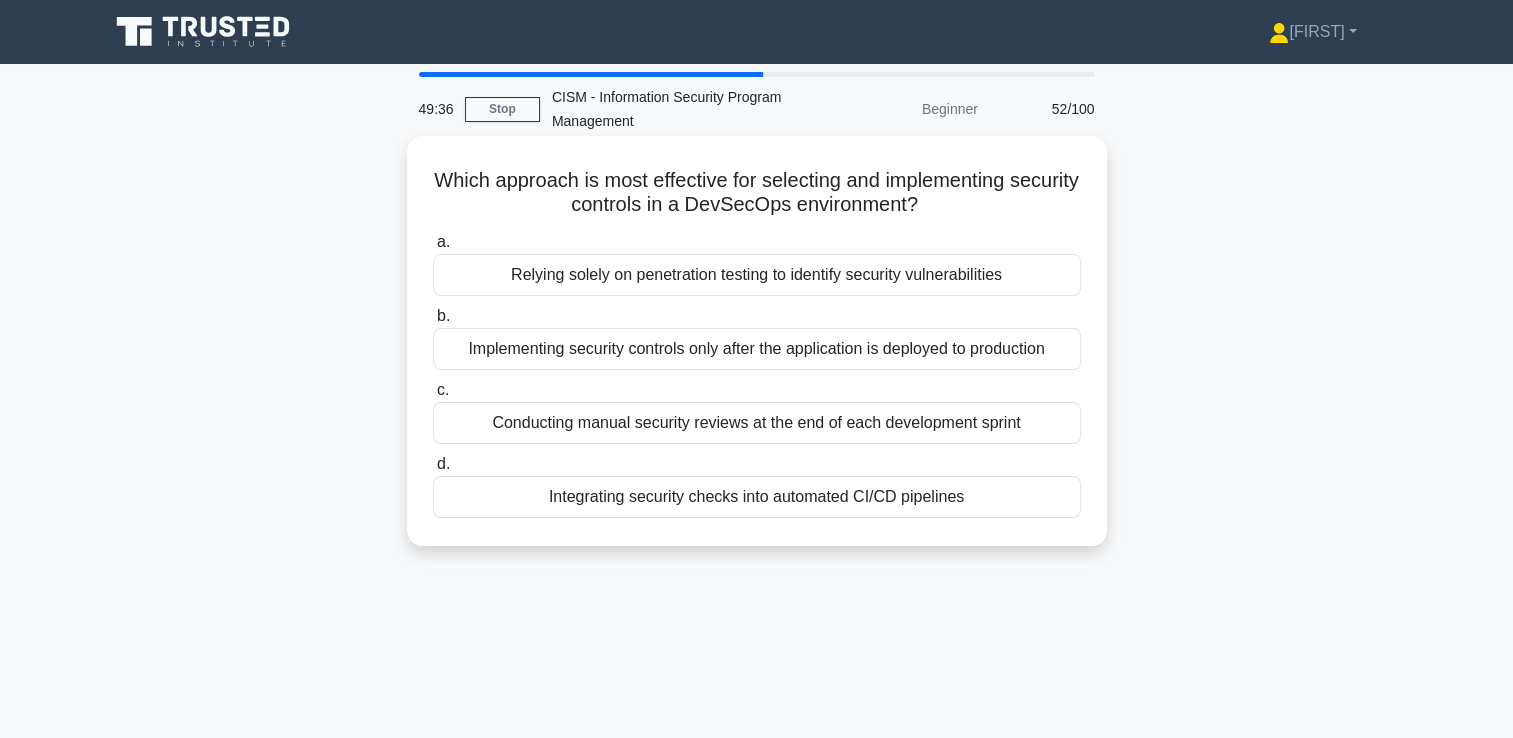 click on "Integrating security checks into automated CI/CD pipelines" at bounding box center (757, 497) 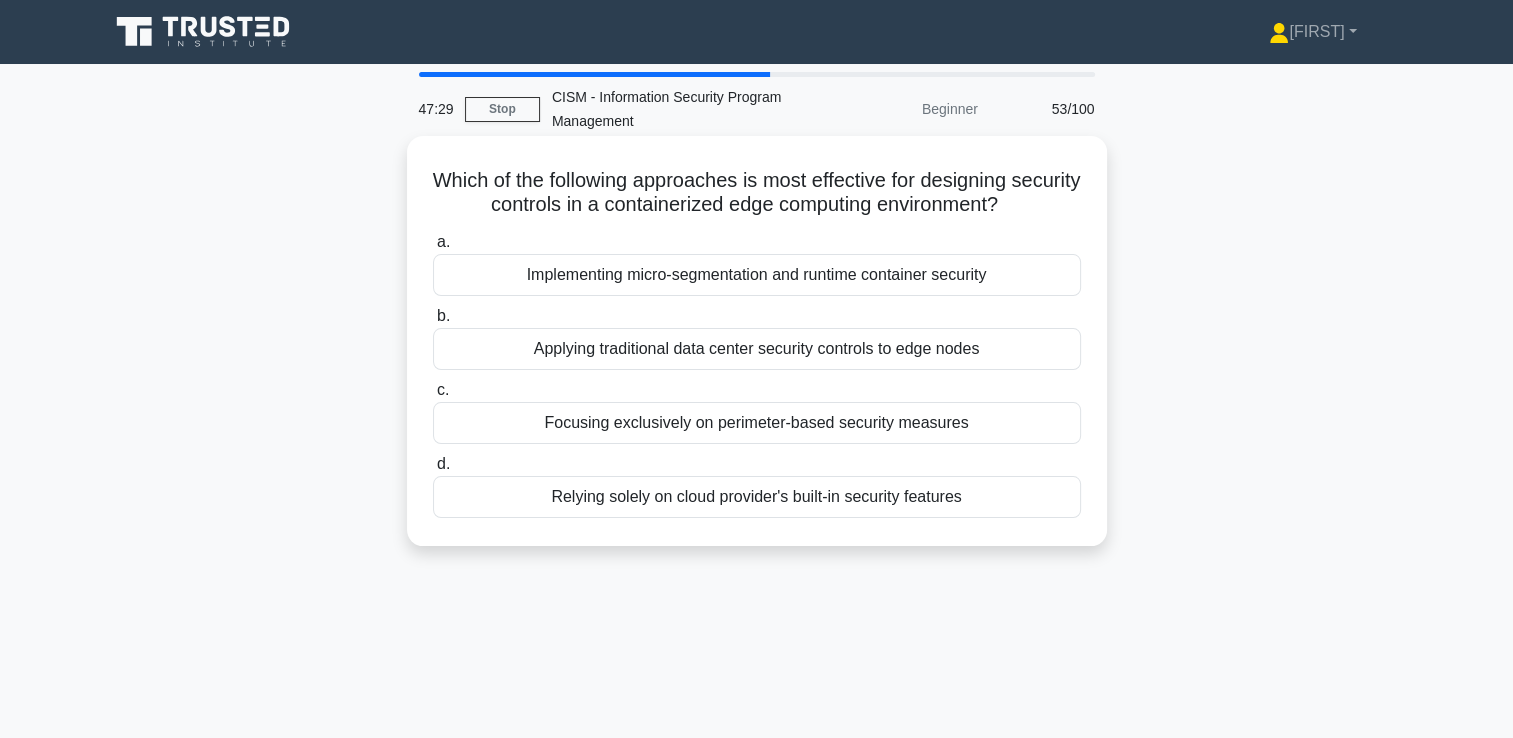 click on "Implementing micro-segmentation and runtime container security" at bounding box center (757, 275) 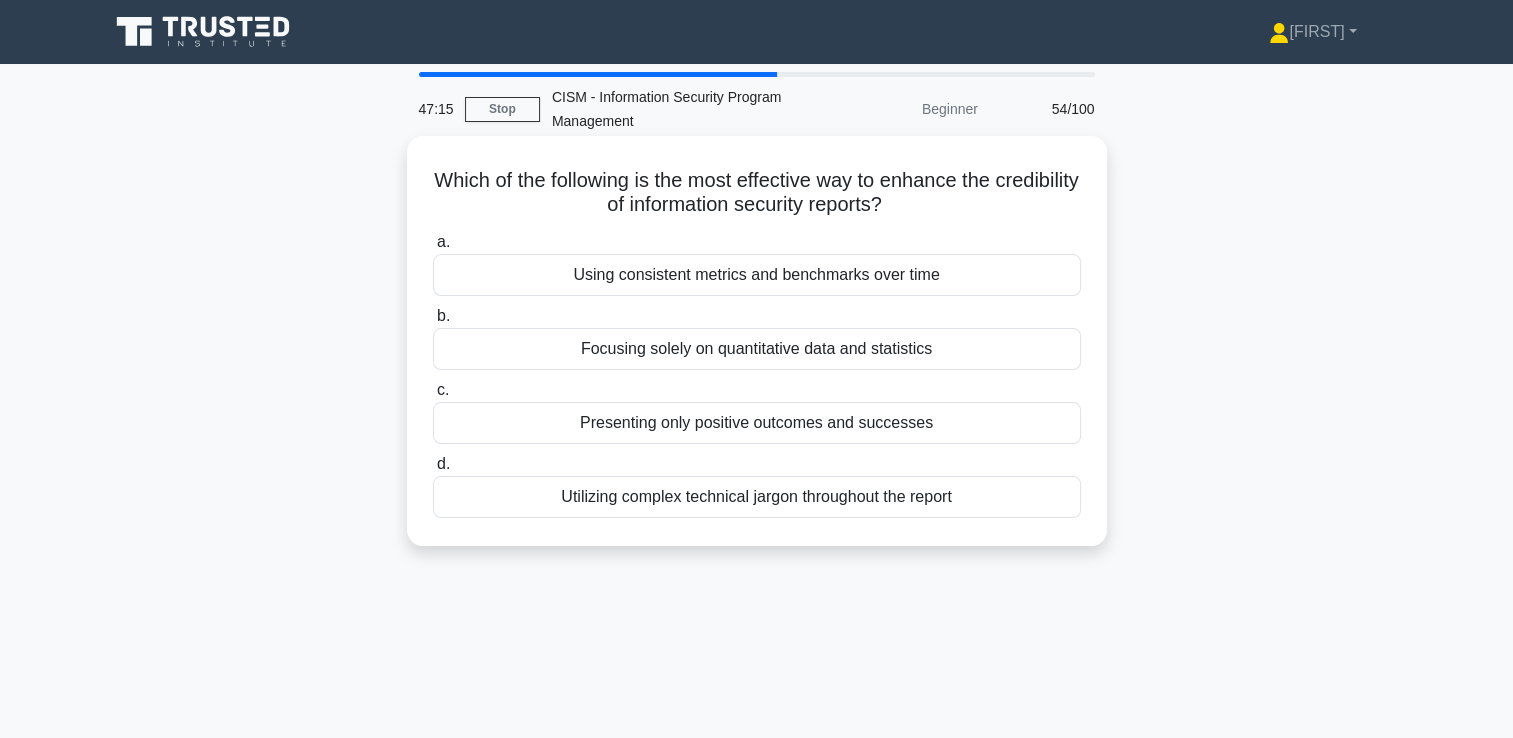click on "Using consistent metrics and benchmarks over time" at bounding box center [757, 275] 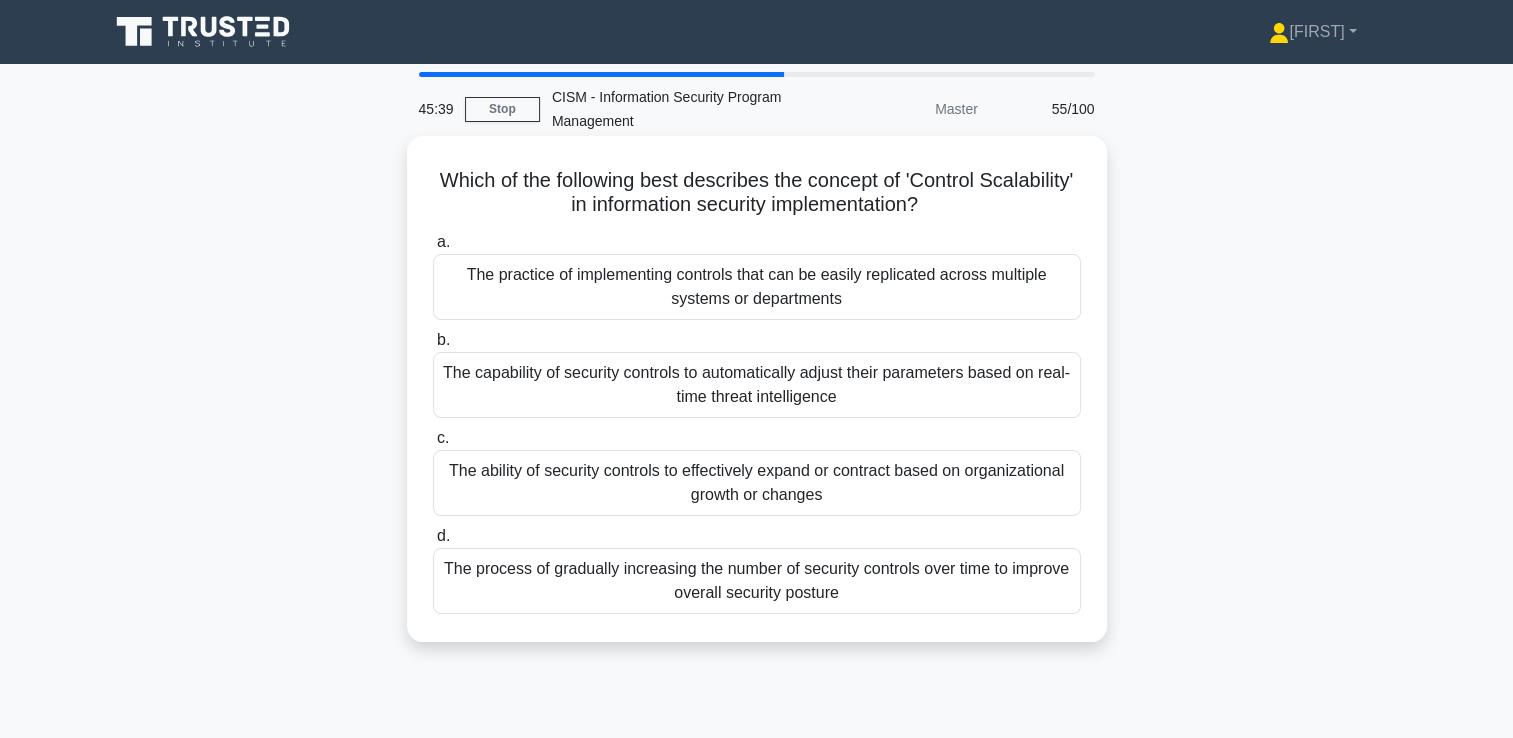 click on "The ability of security controls to effectively expand or contract based on organizational growth or changes" at bounding box center [757, 483] 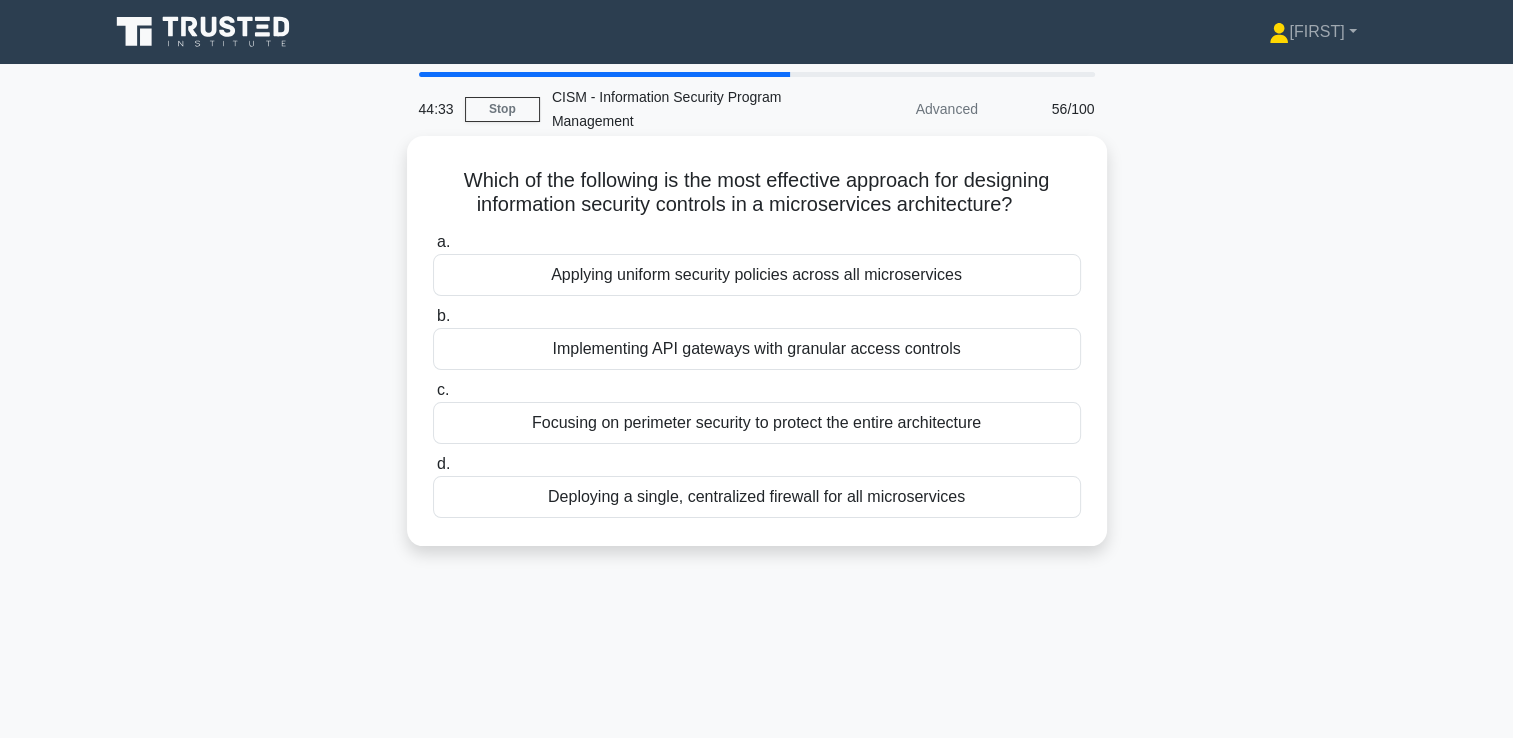 click on "Implementing API gateways with granular access controls" at bounding box center (757, 349) 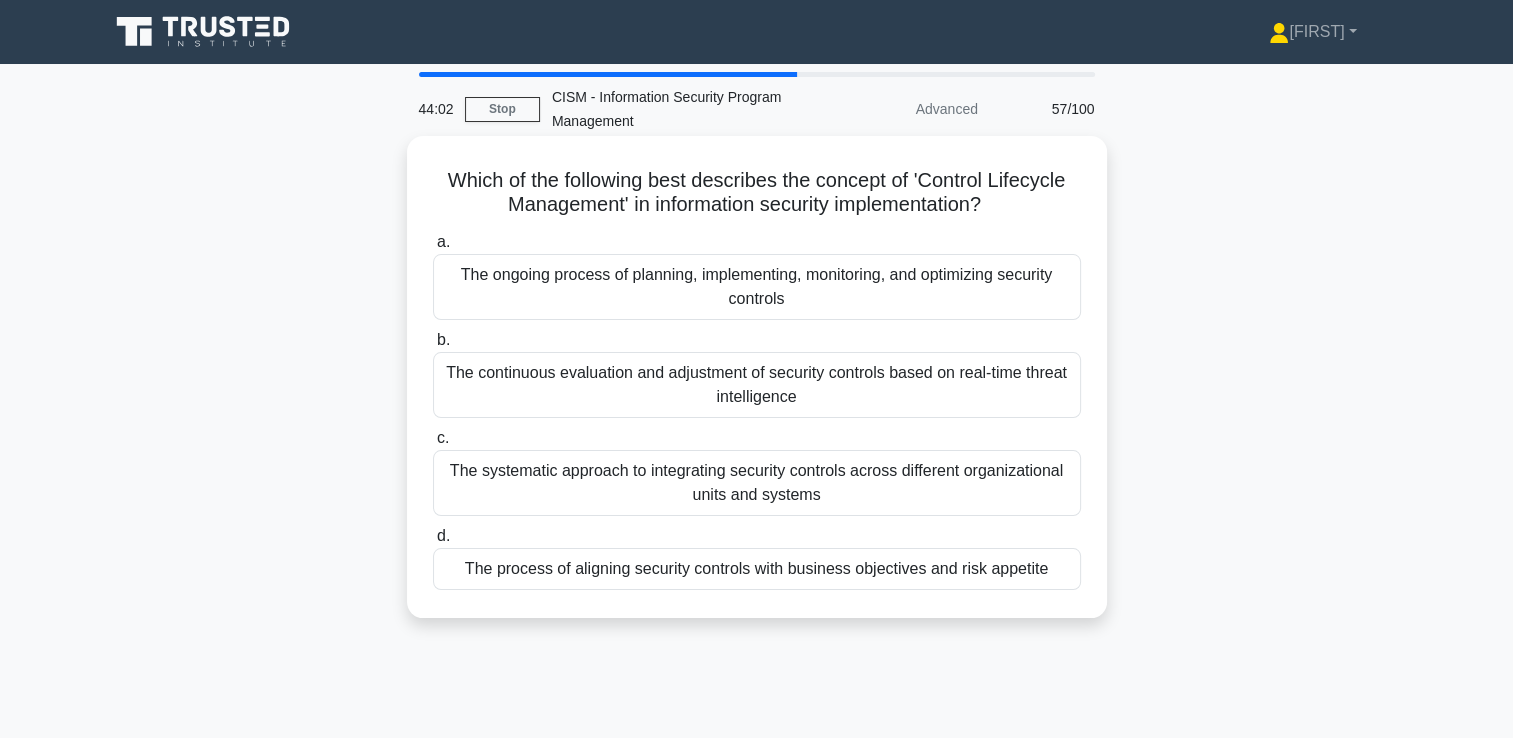click on "The ongoing process of planning, implementing, monitoring, and optimizing security controls" at bounding box center [757, 287] 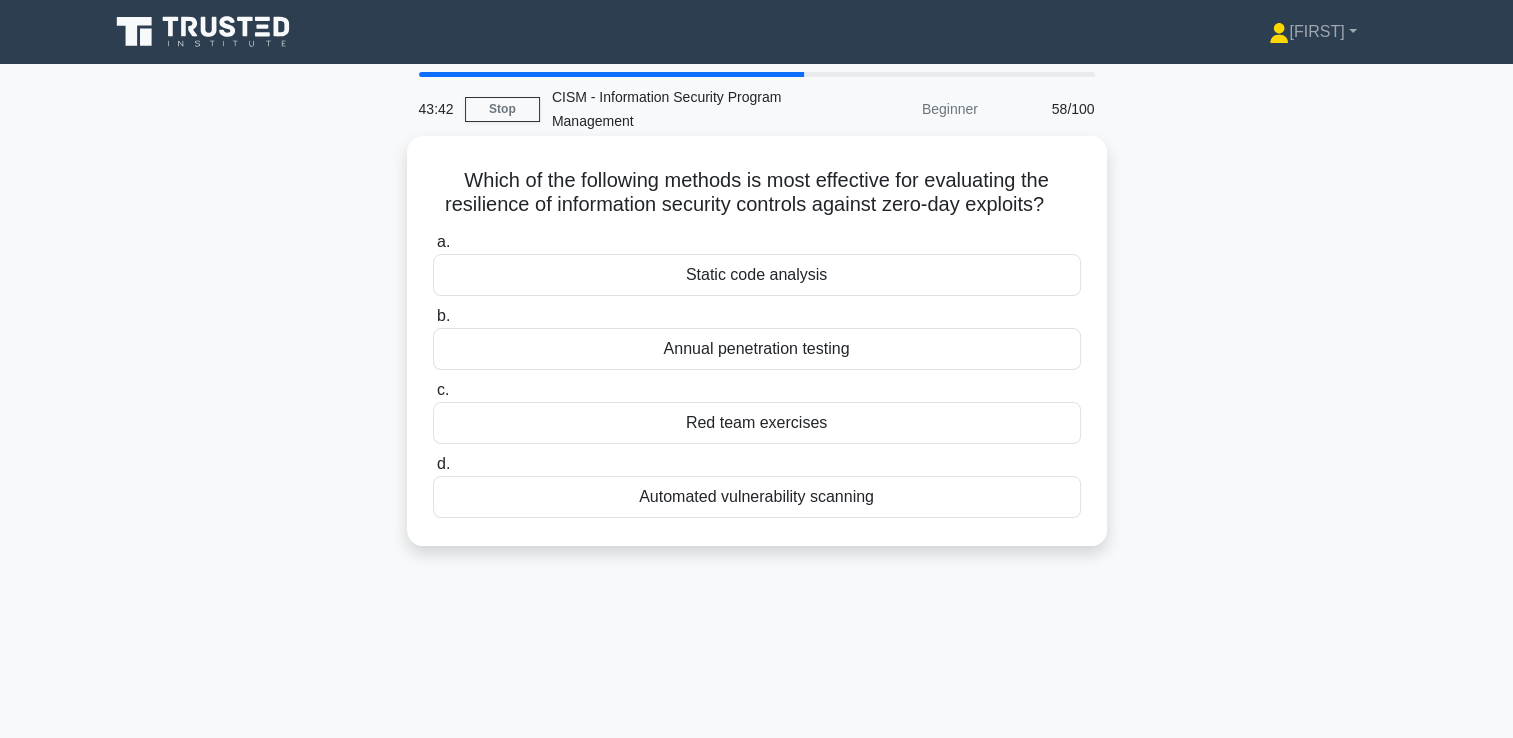 click on "Red team exercises" at bounding box center [757, 423] 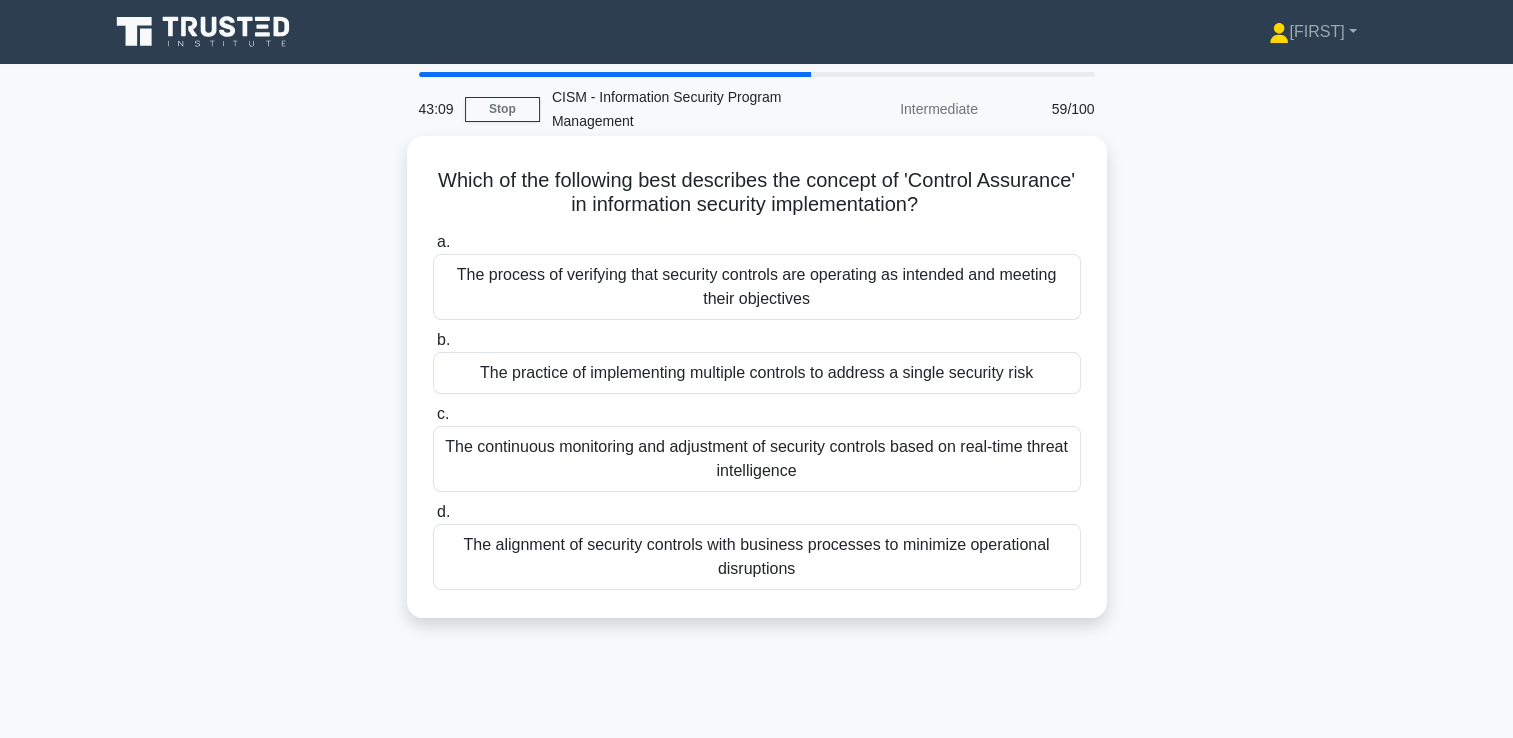 click on "The process of verifying that security controls are operating as intended and meeting their objectives" at bounding box center [757, 287] 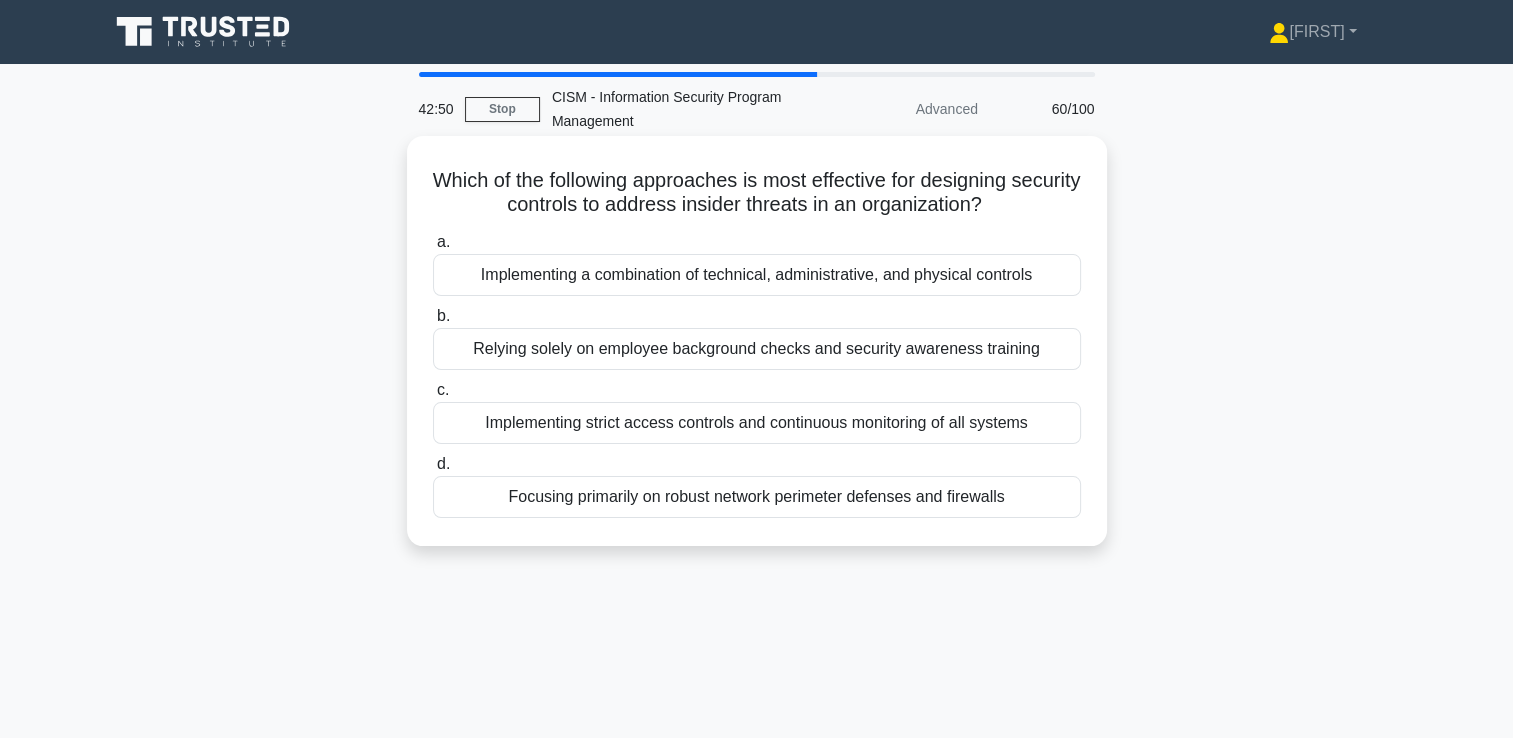 click on "Implementing a combination of technical, administrative, and physical controls" at bounding box center (757, 275) 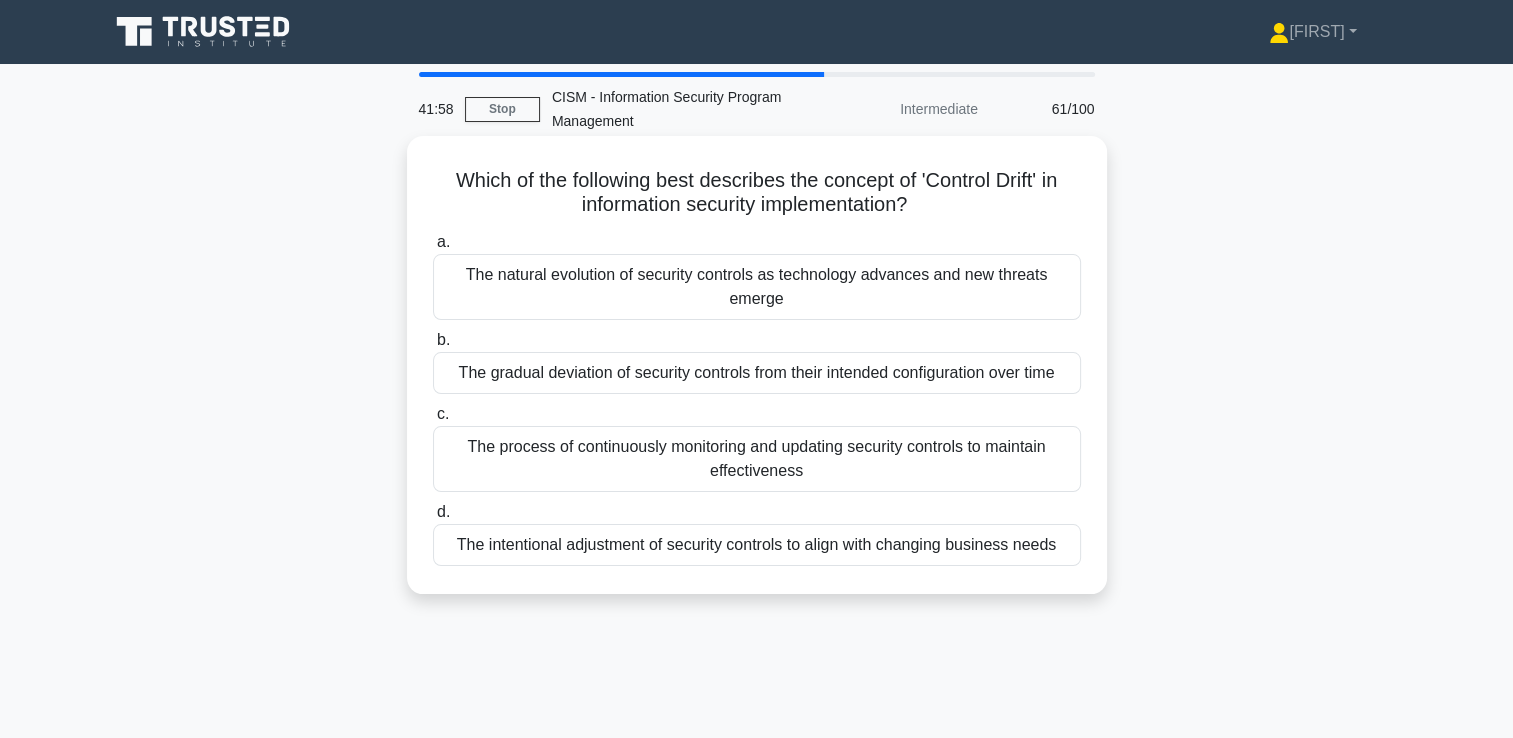 click on "The gradual deviation of security controls from their intended configuration over time" at bounding box center [757, 373] 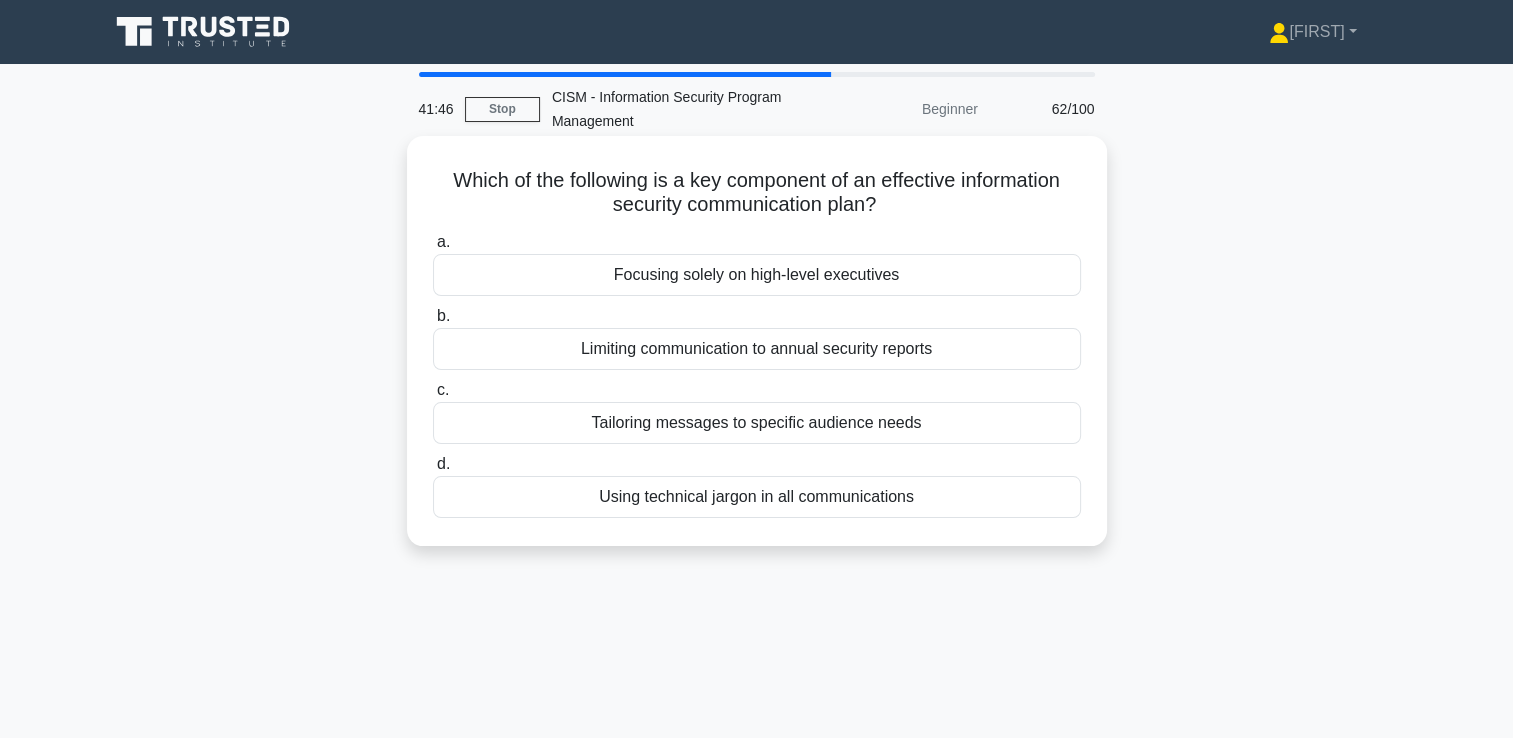 click on "Tailoring messages to specific audience needs" at bounding box center [757, 423] 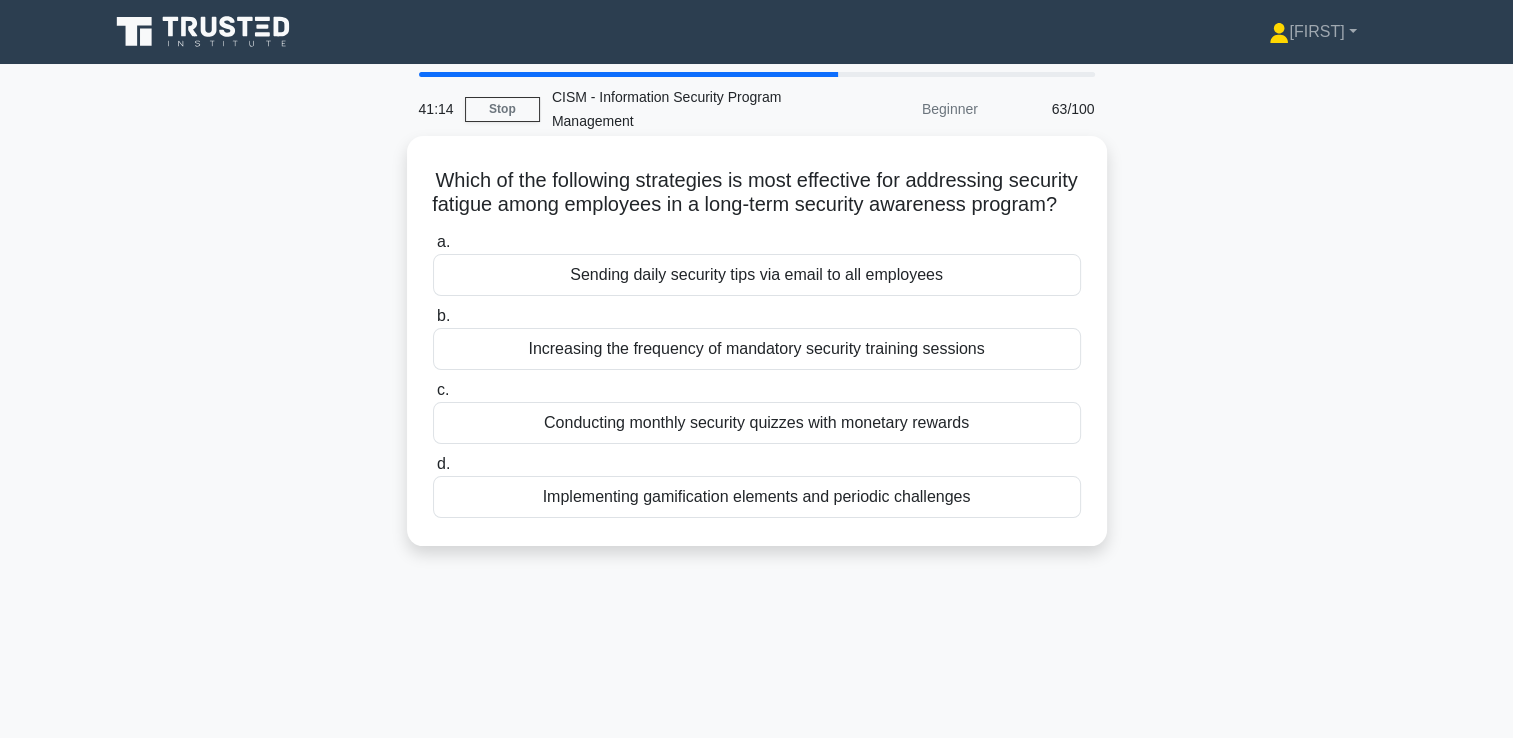 click on "Implementing gamification elements and periodic challenges" at bounding box center [757, 497] 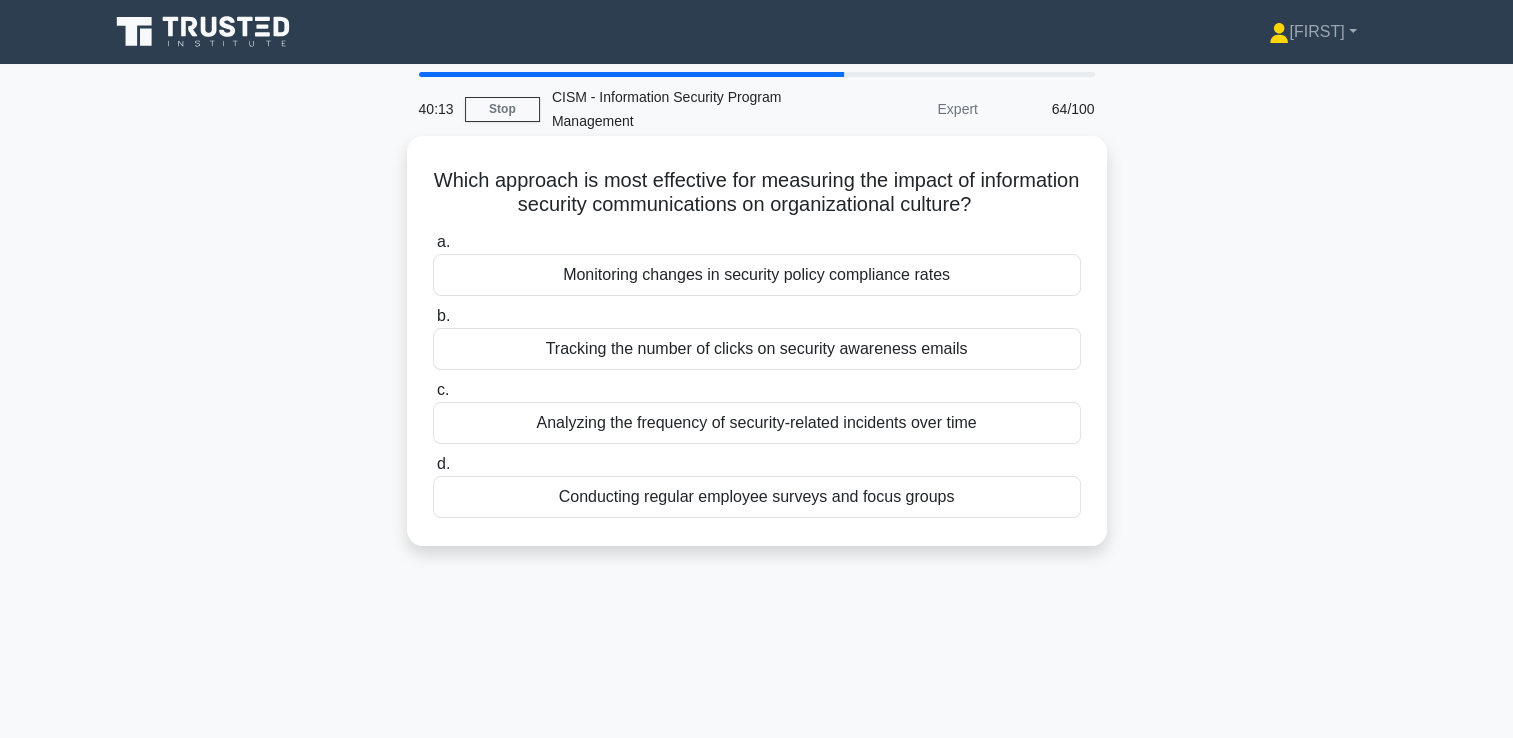 click on "Monitoring changes in security policy compliance rates" at bounding box center [757, 275] 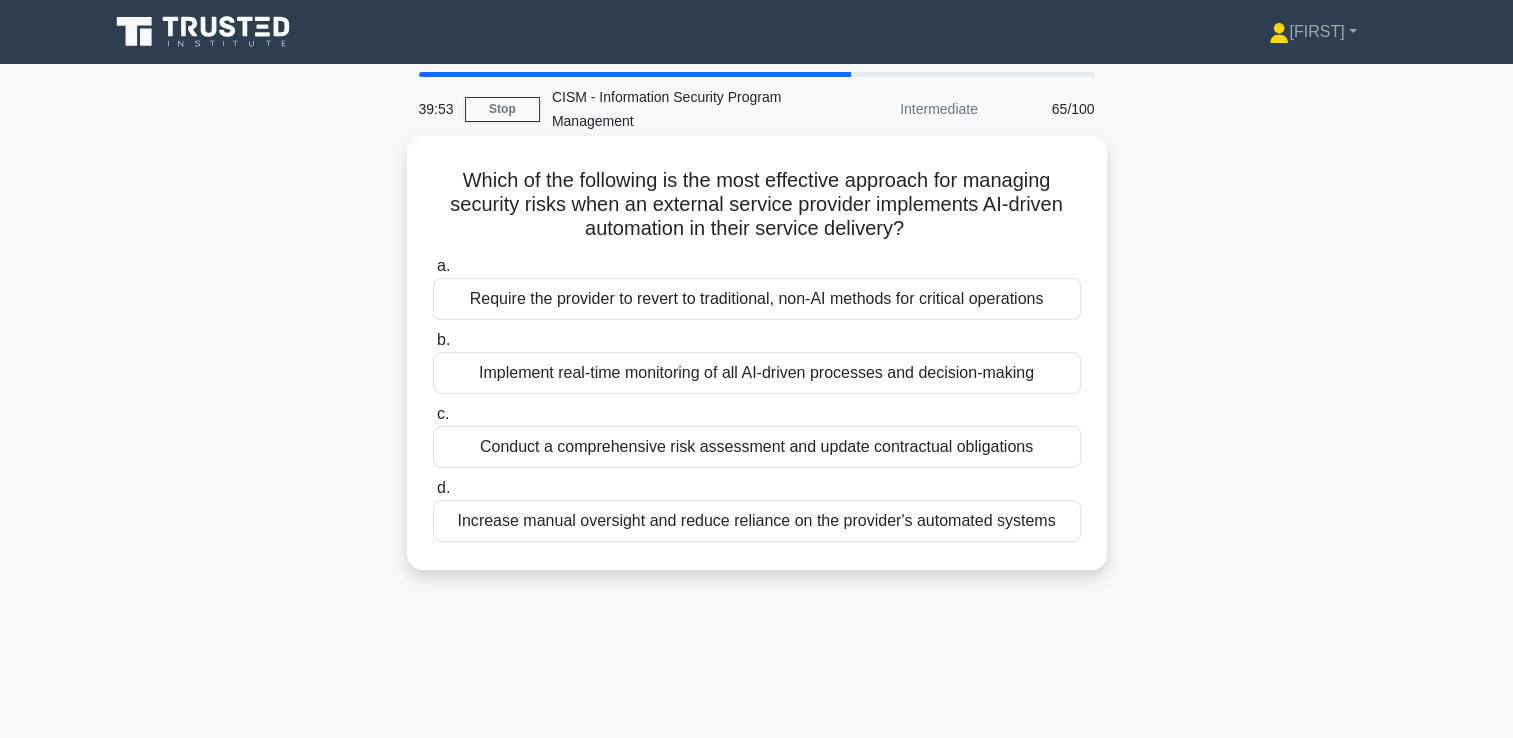 click on "Conduct a comprehensive risk assessment and update contractual obligations" at bounding box center [757, 447] 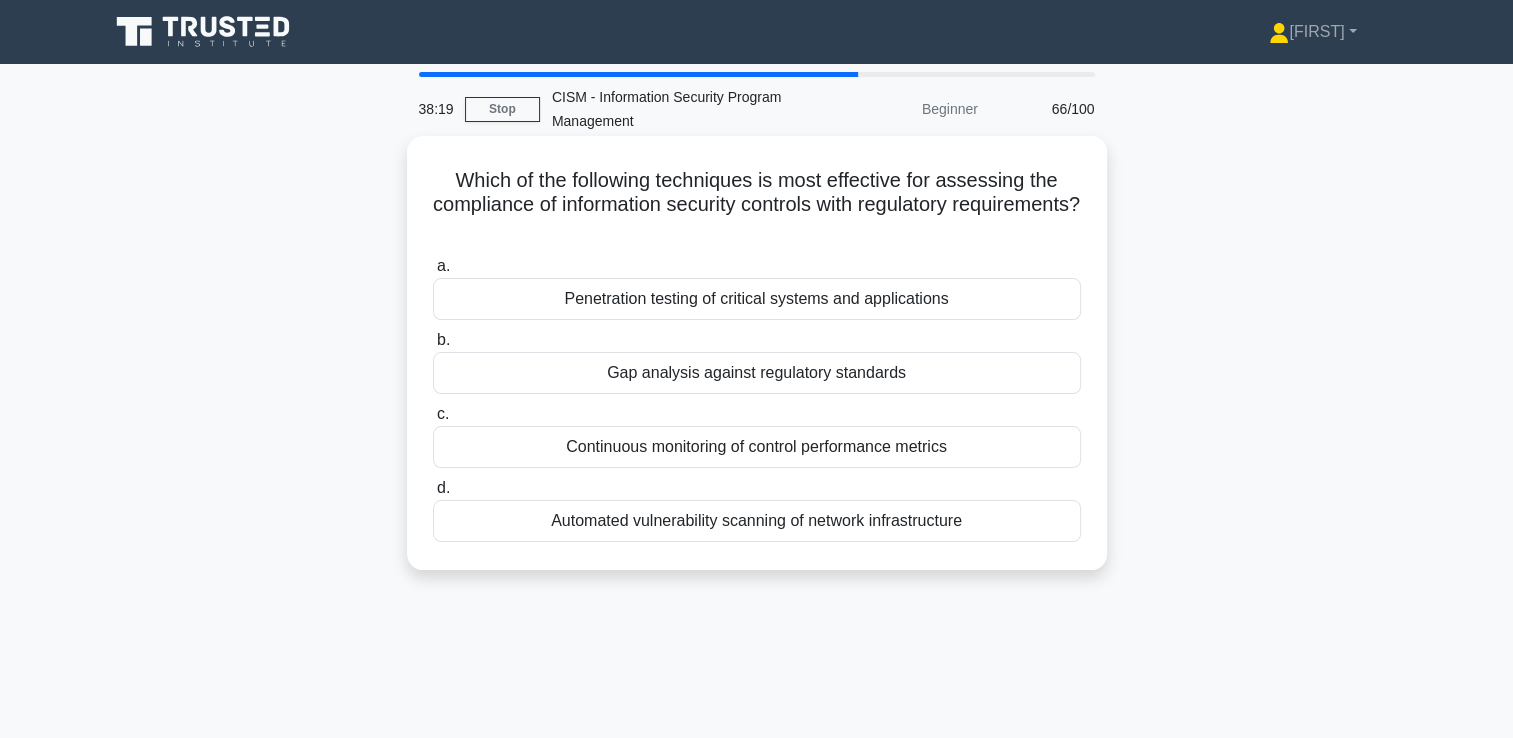 click on "Gap analysis against regulatory standards" at bounding box center (757, 373) 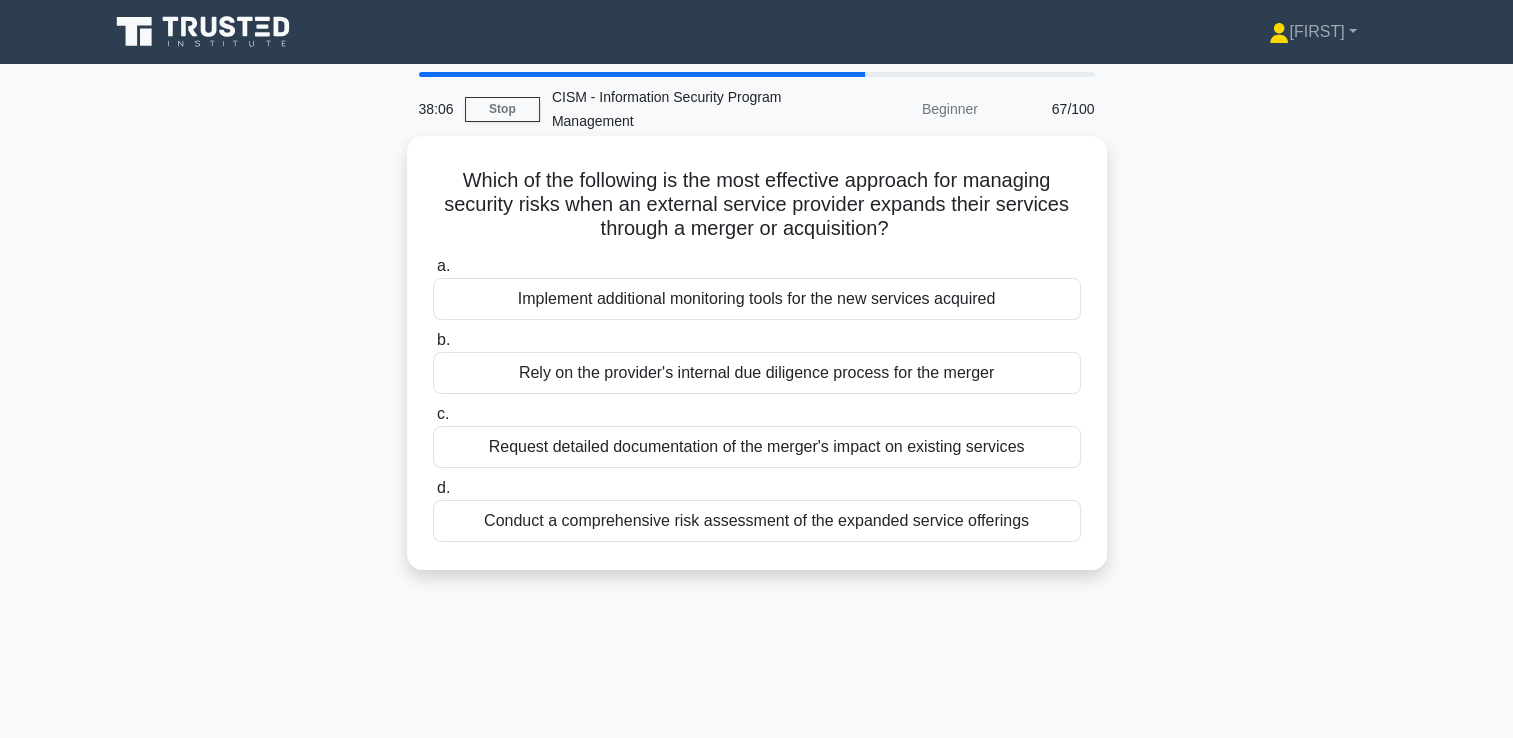 click on "Conduct a comprehensive risk assessment of the expanded service offerings" at bounding box center [757, 521] 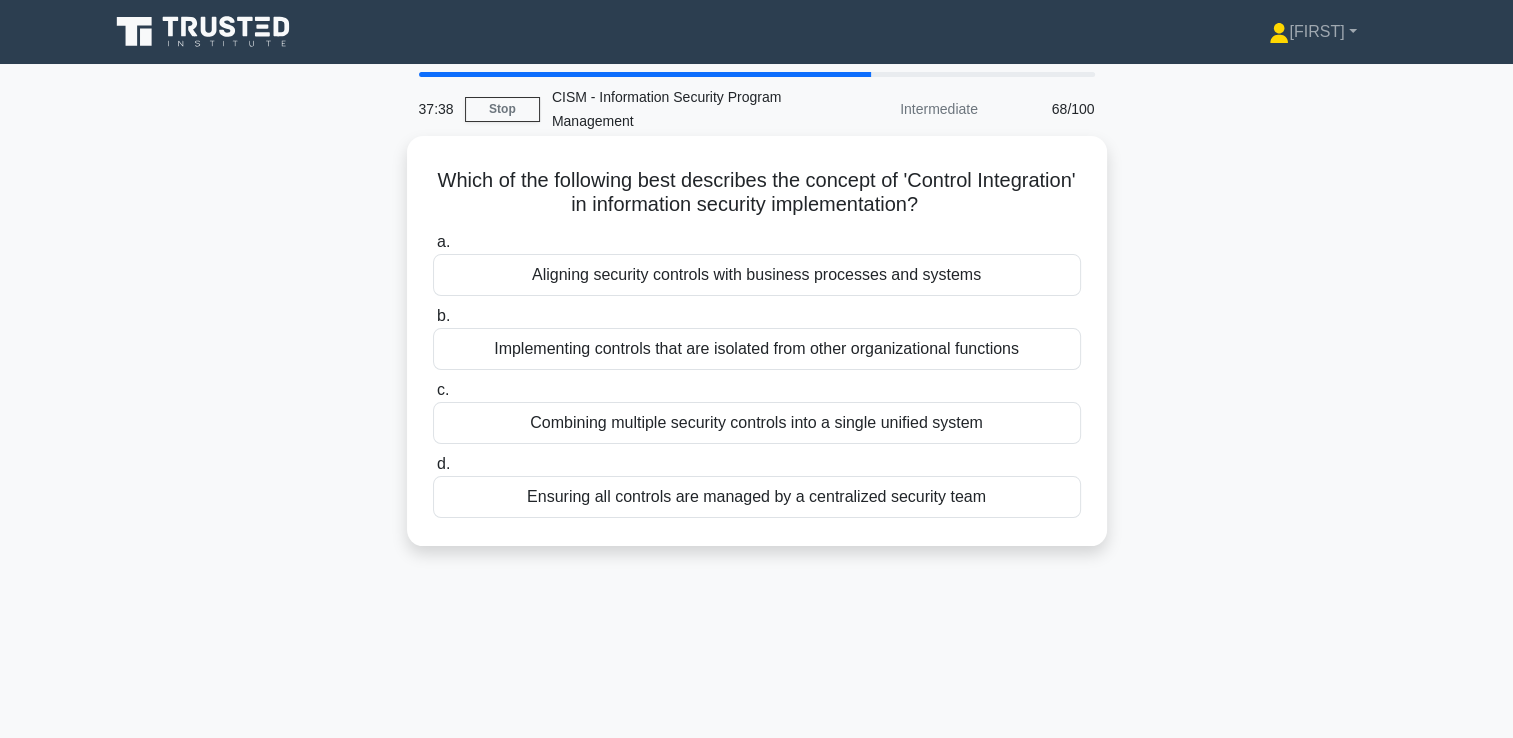 click on "Combining multiple security controls into a single unified system" at bounding box center [757, 423] 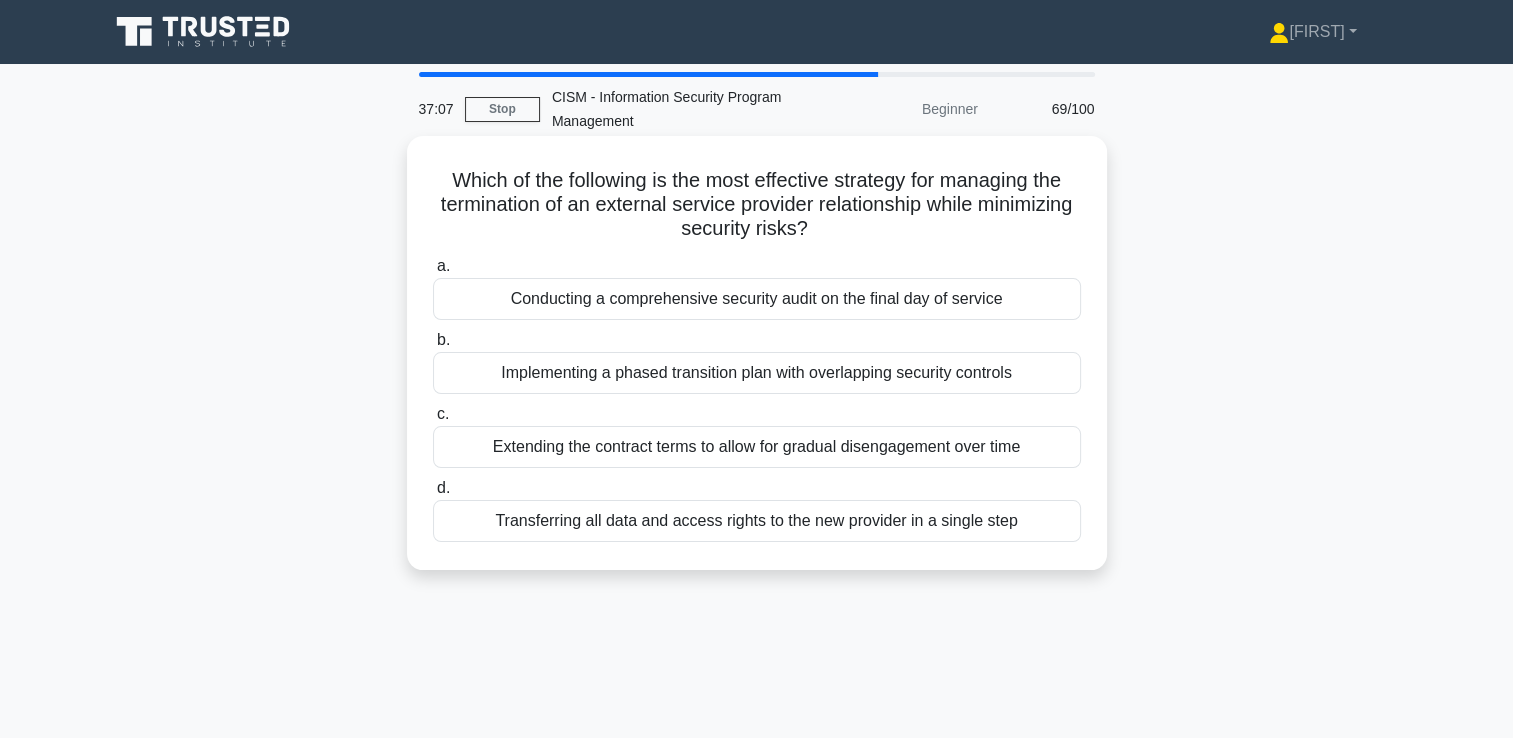 click on "Implementing a phased transition plan with overlapping security controls" at bounding box center (757, 373) 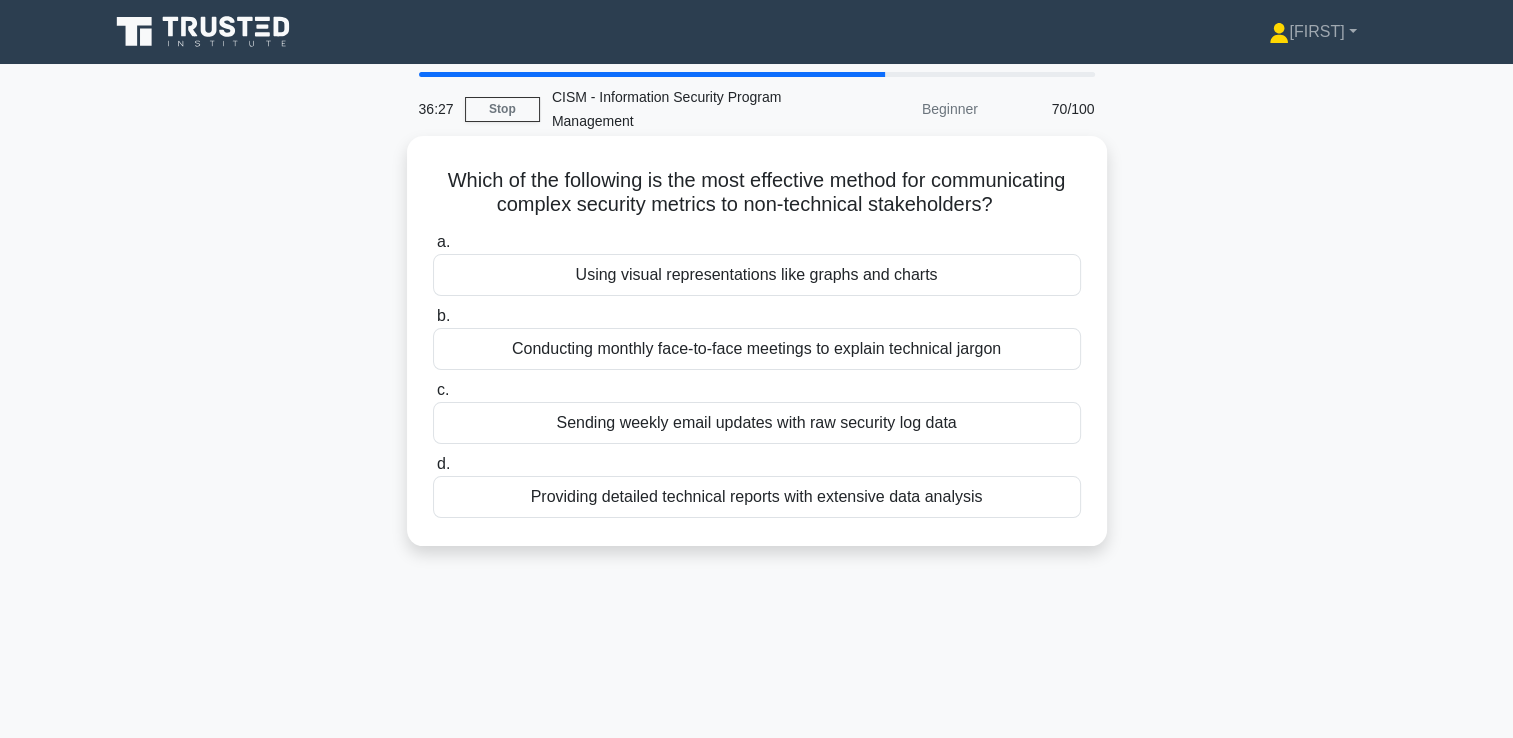 click on "Using visual representations like graphs and charts" at bounding box center (757, 275) 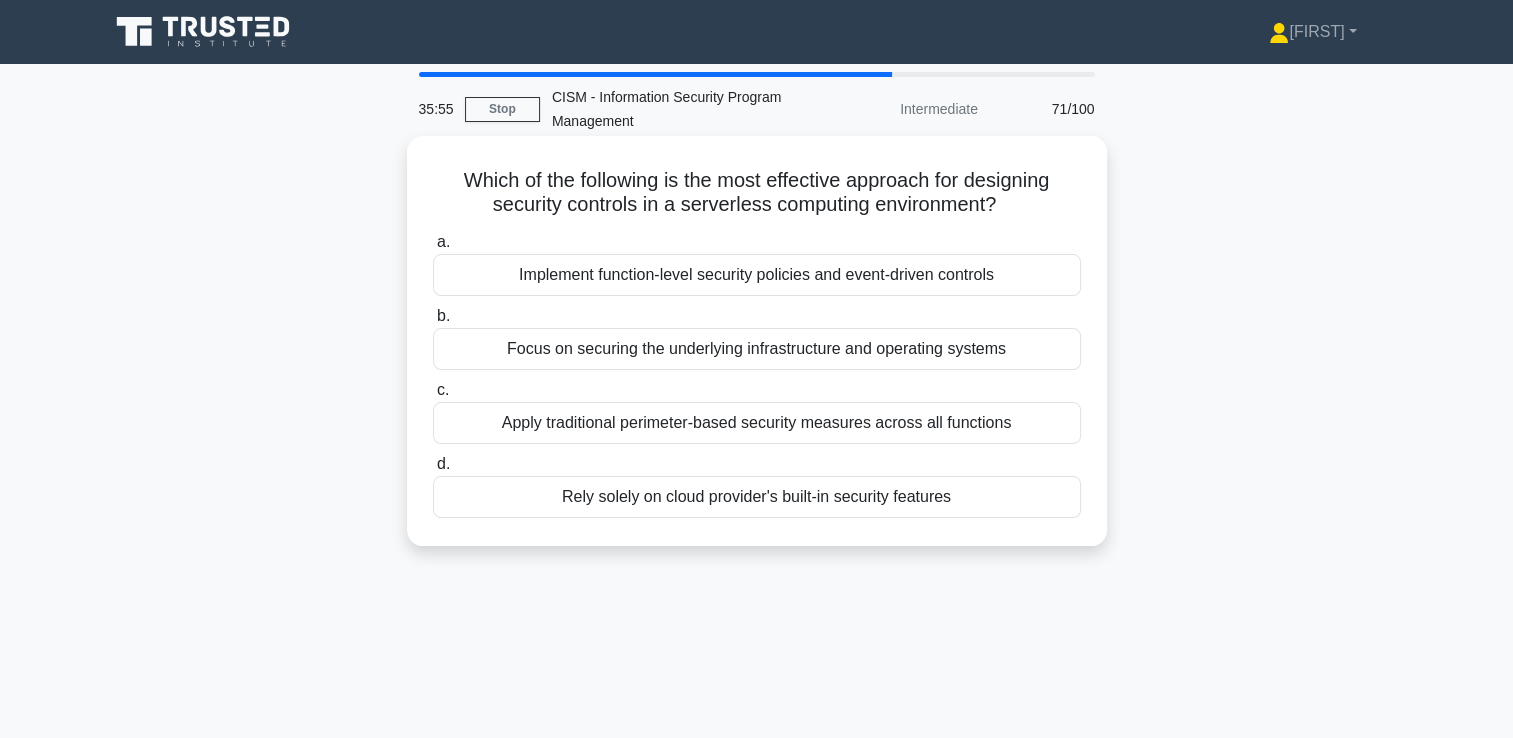 click on "Implement function-level security policies and event-driven controls" at bounding box center (757, 275) 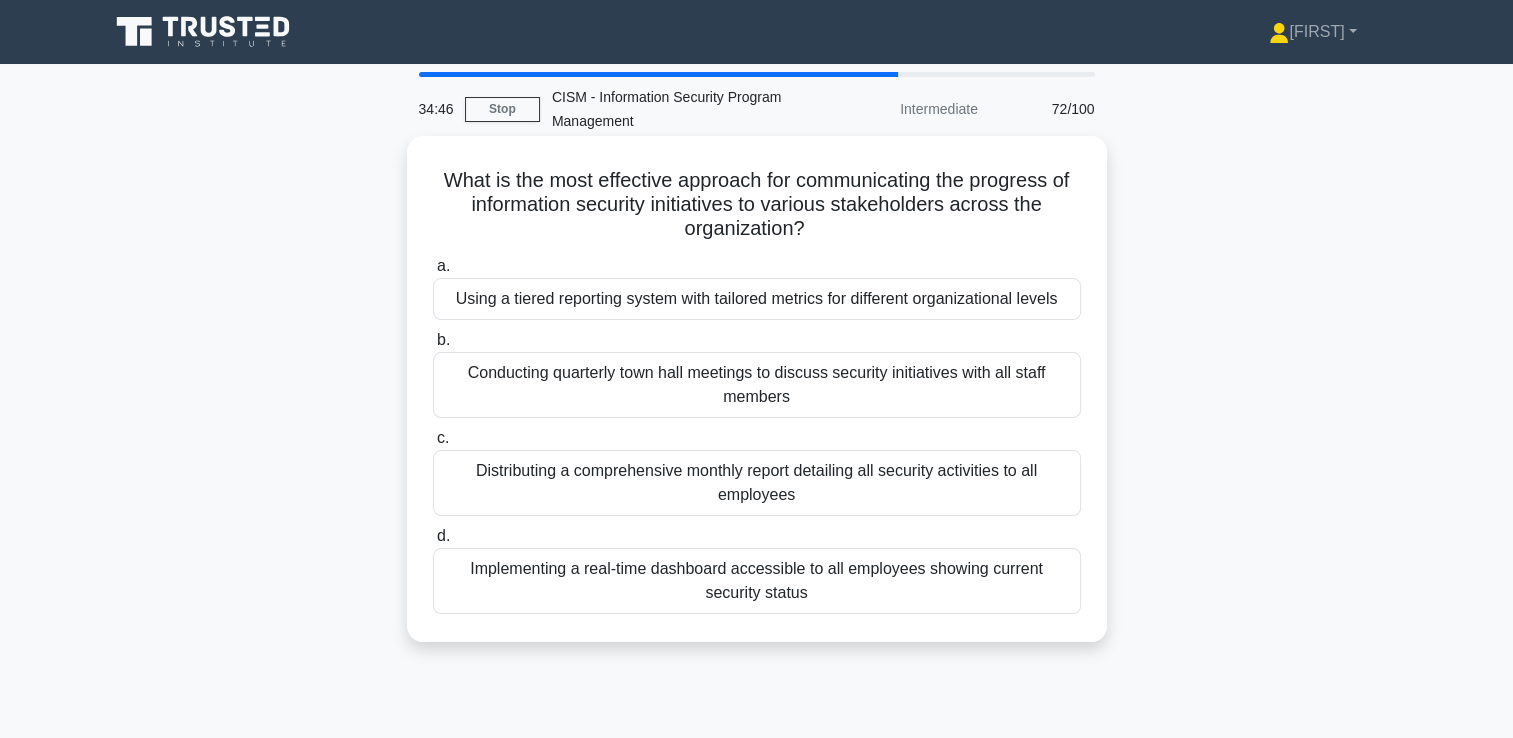 click on "Using a tiered reporting system with tailored metrics for different organizational levels" at bounding box center [757, 299] 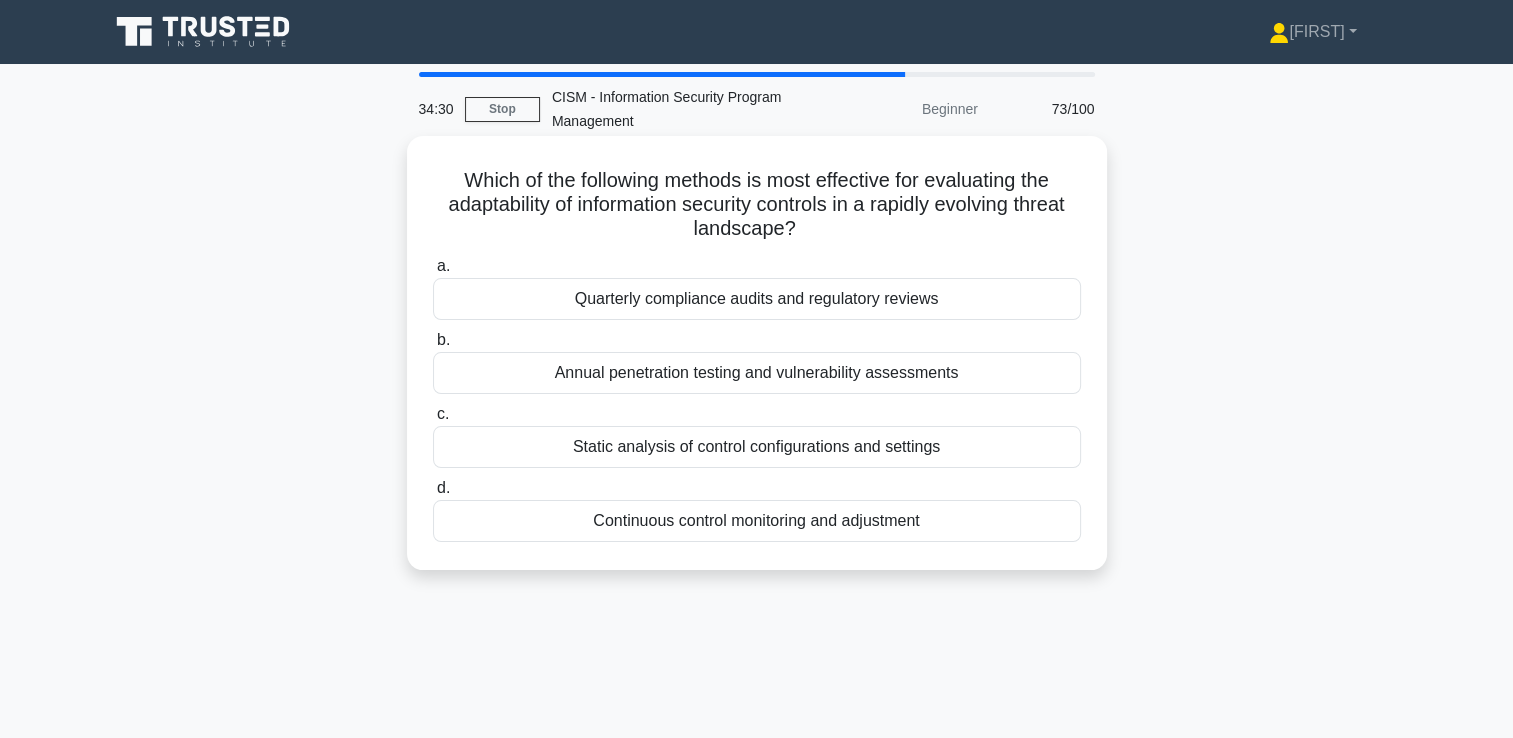 click on "Continuous control monitoring and adjustment" at bounding box center (757, 521) 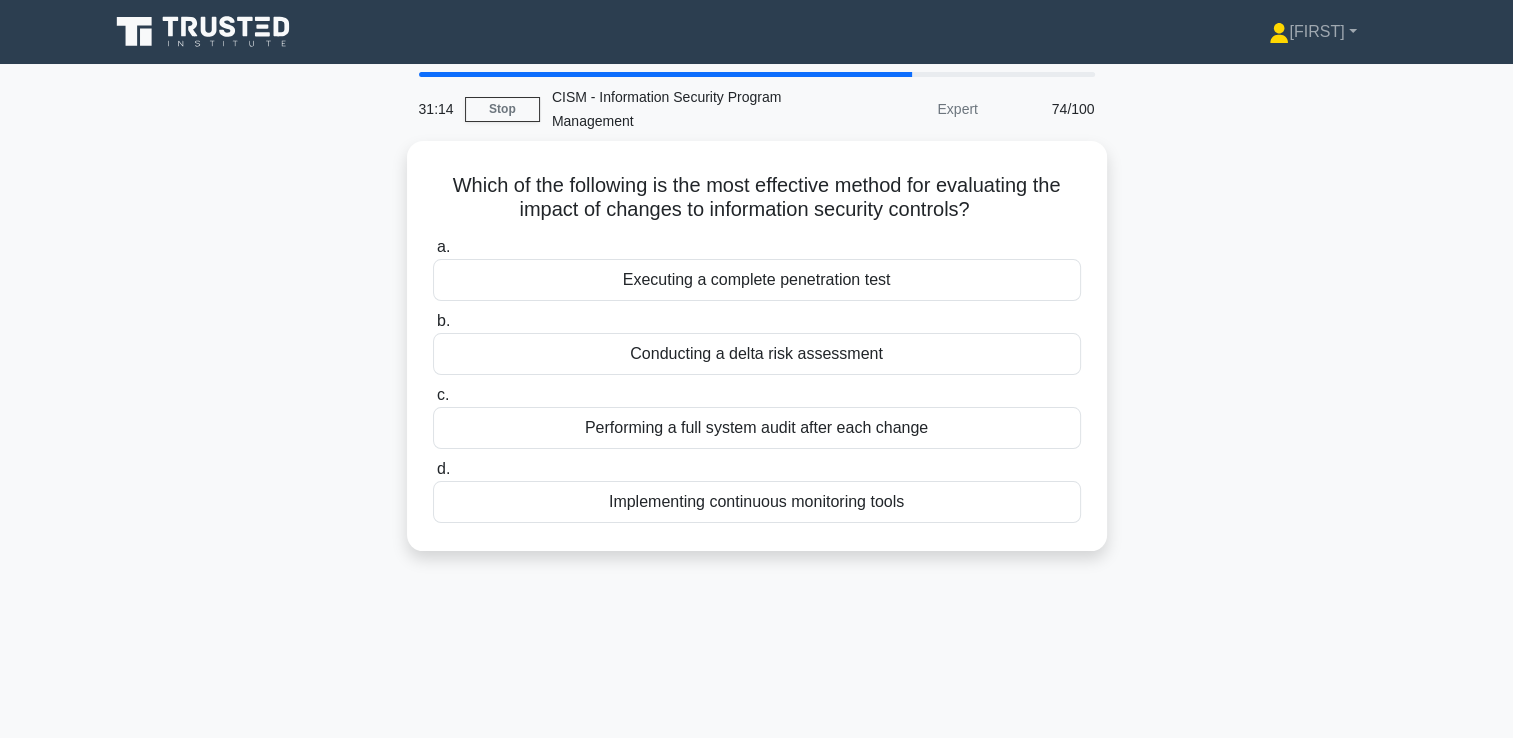 click on "Which of the following is the most effective method for evaluating the impact of changes to information security controls?
.spinner_0XTQ{transform-origin:center;animation:spinner_y6GP .75s linear infinite}@keyframes spinner_y6GP{100%{transform:rotate(360deg)}}
a.
Executing a complete penetration test
b. c. d." at bounding box center (757, 358) 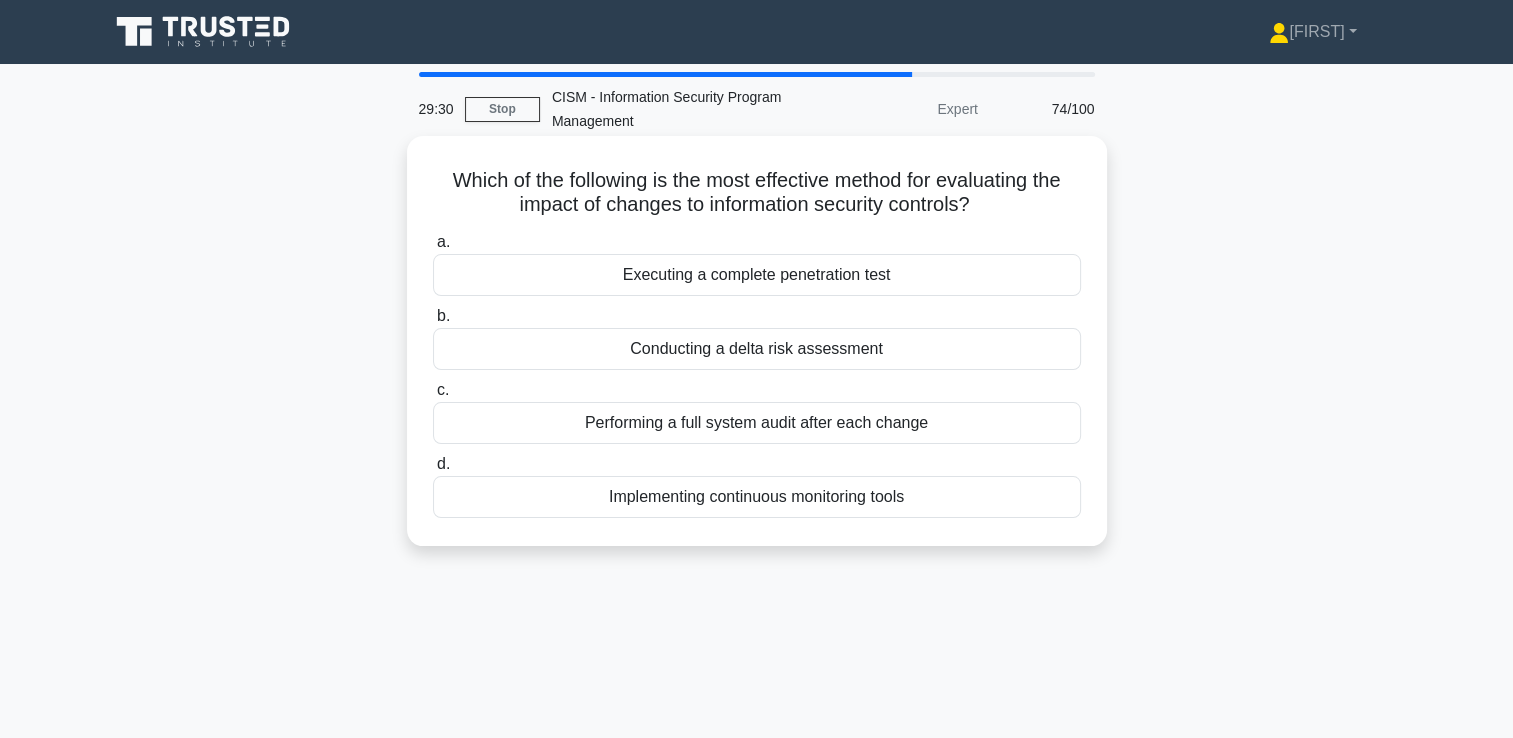 click on "Conducting a delta risk assessment" at bounding box center (757, 349) 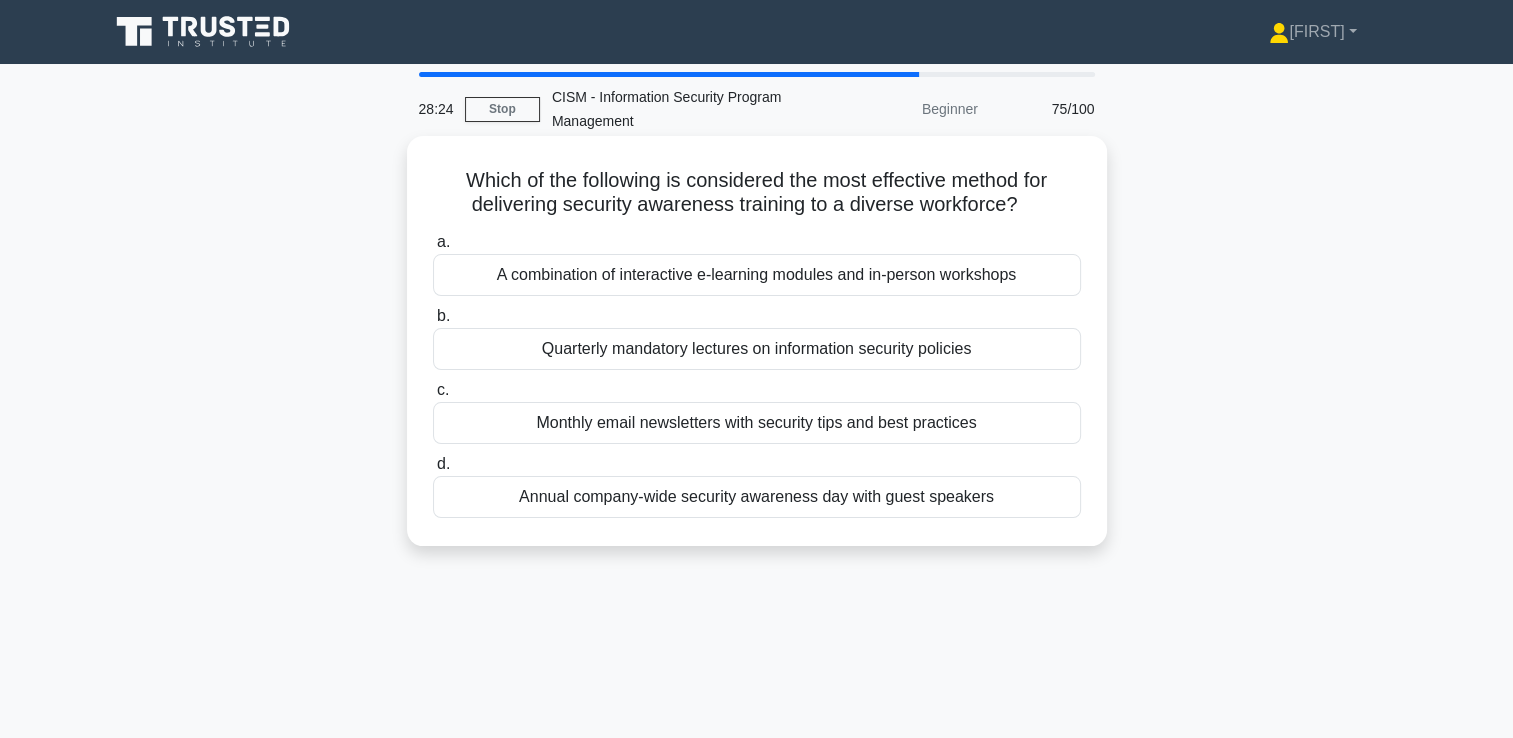 click on "A combination of interactive e-learning modules and in-person workshops" at bounding box center [757, 275] 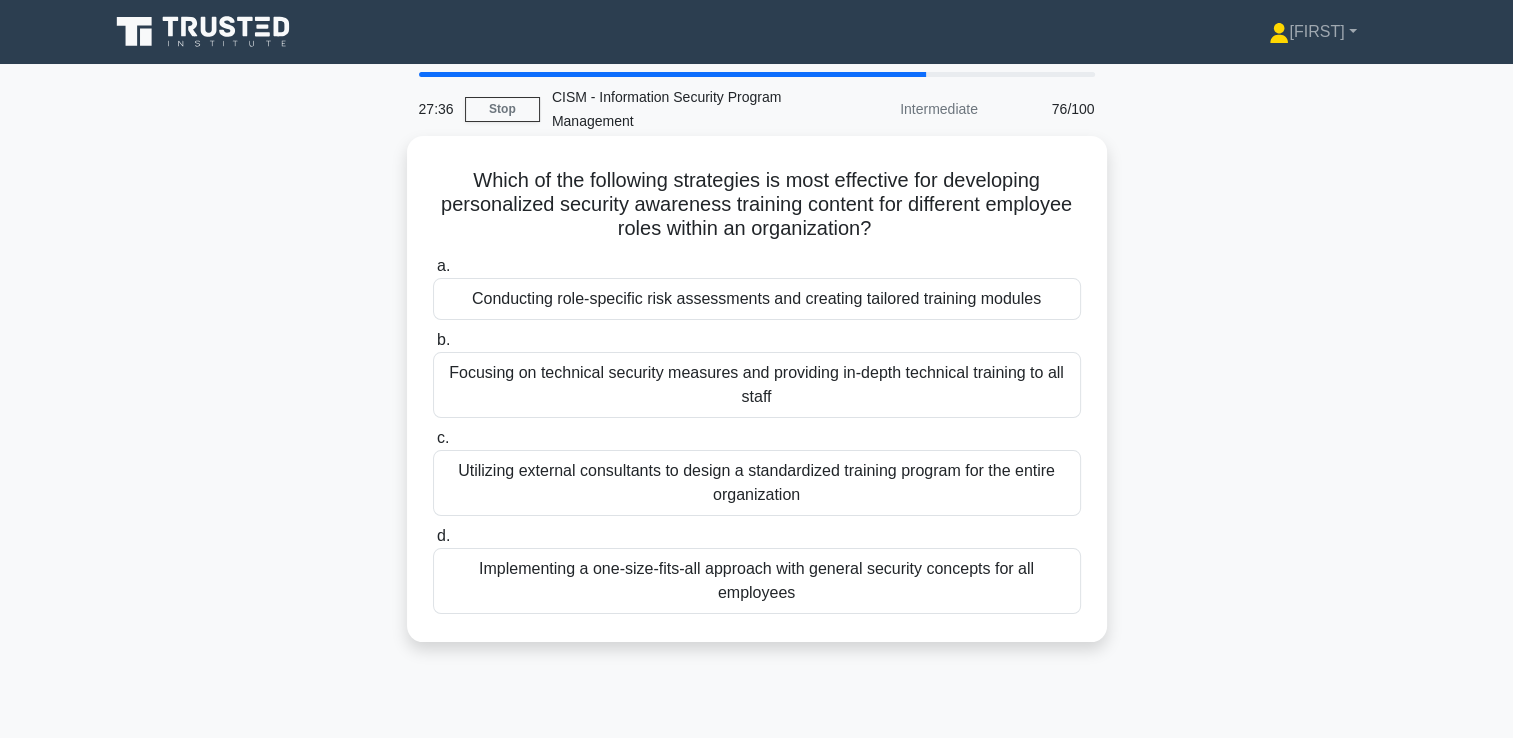 click on "Conducting role-specific risk assessments and creating tailored training modules" at bounding box center (757, 299) 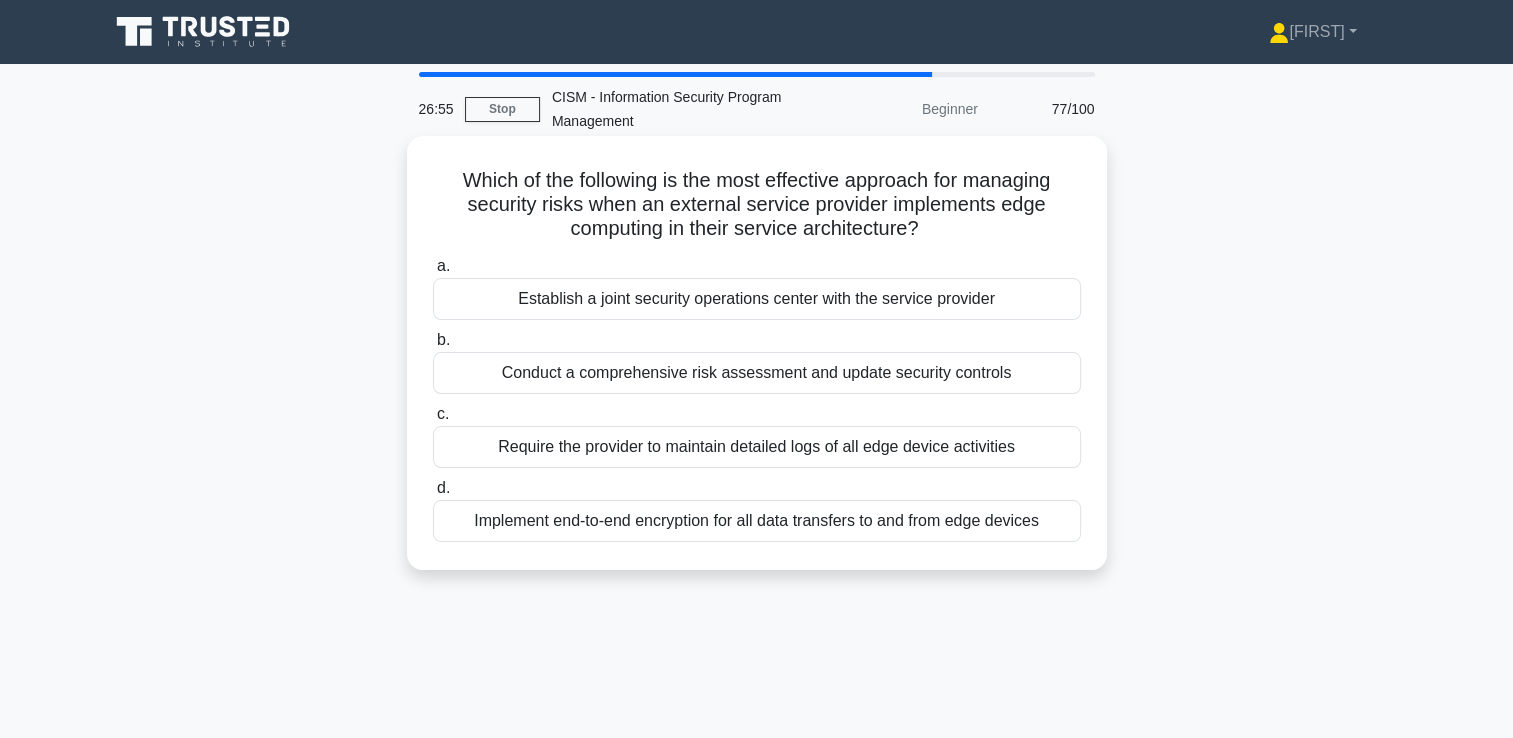 click on "Conduct a comprehensive risk assessment and update security controls" at bounding box center [757, 373] 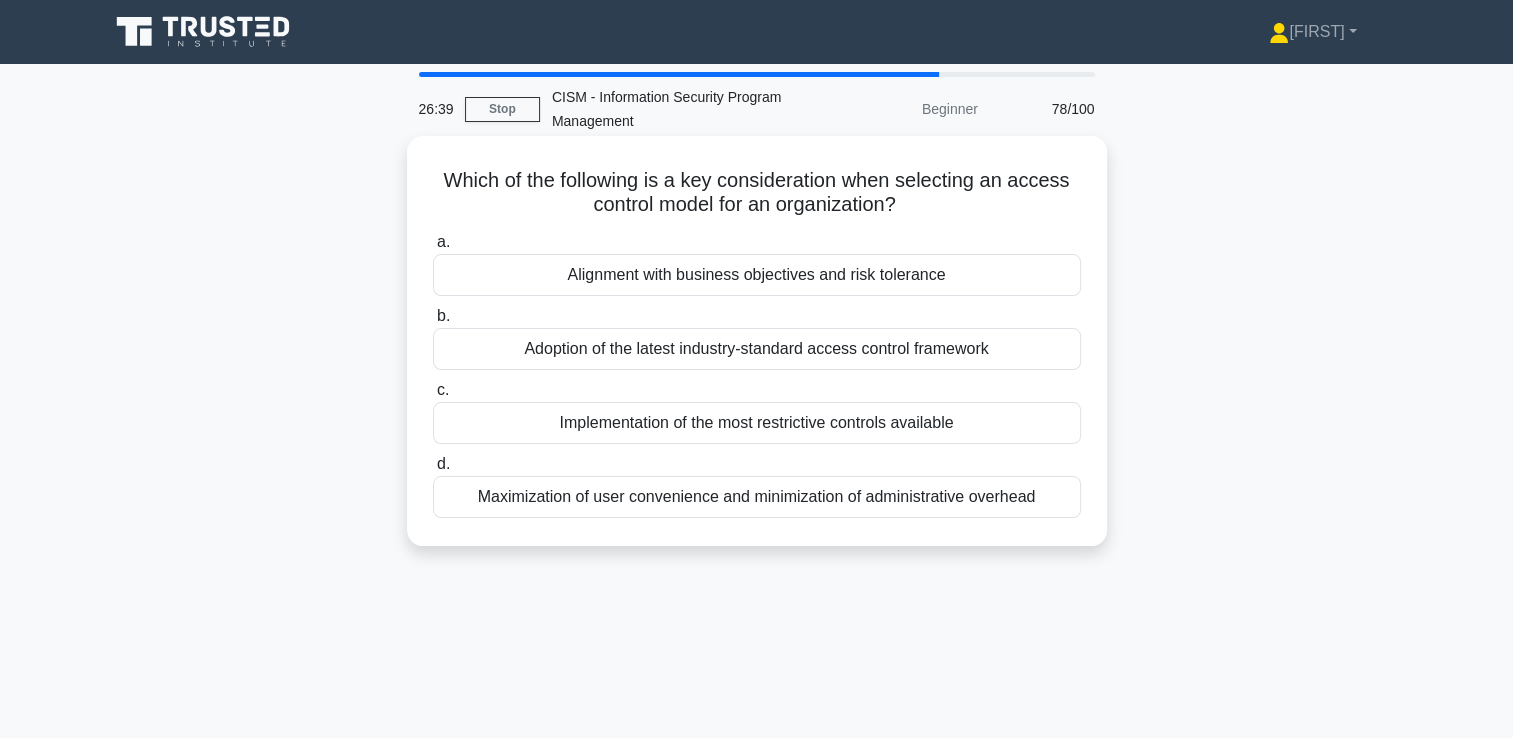 click on "Alignment with business objectives and risk tolerance" at bounding box center (757, 275) 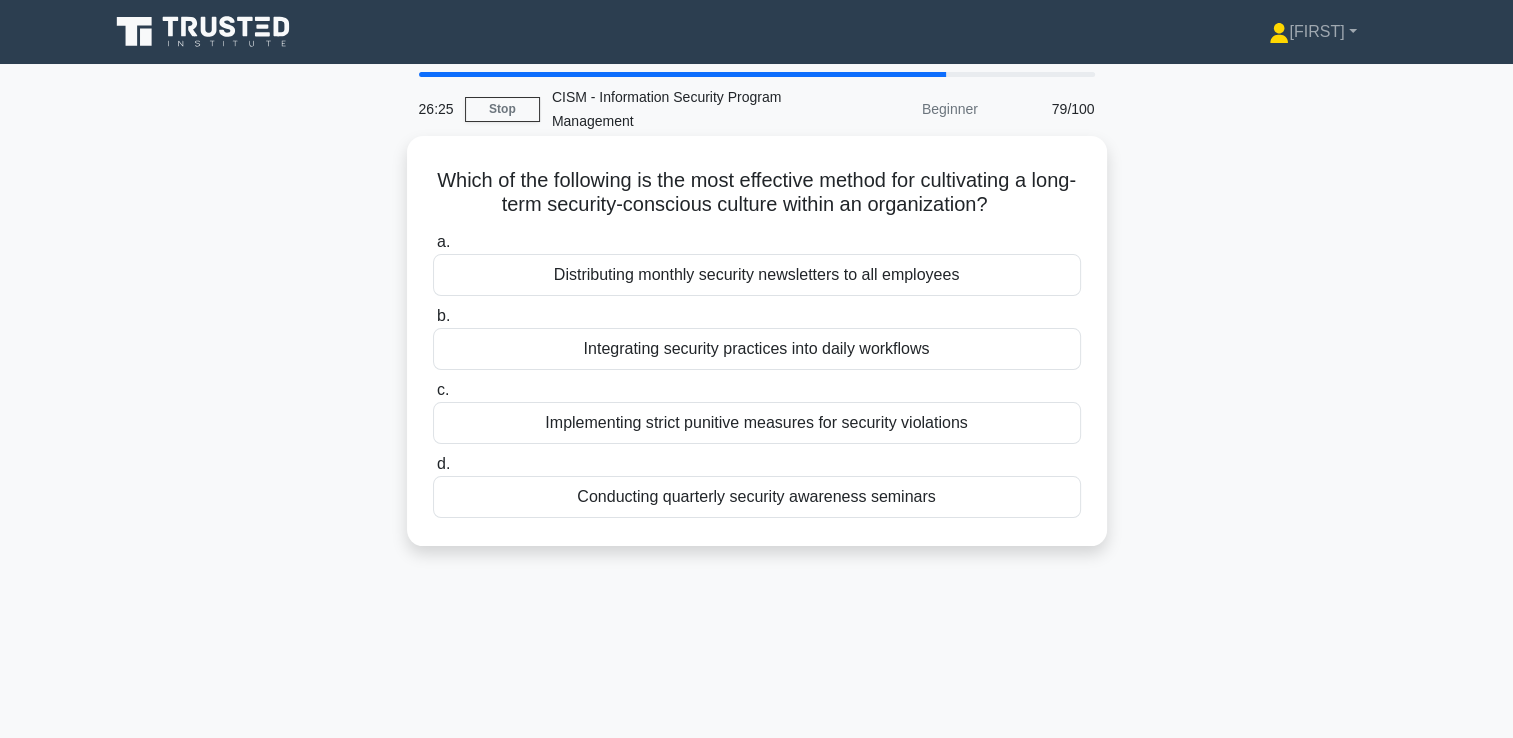 click on "Integrating security practices into daily workflows" at bounding box center [757, 349] 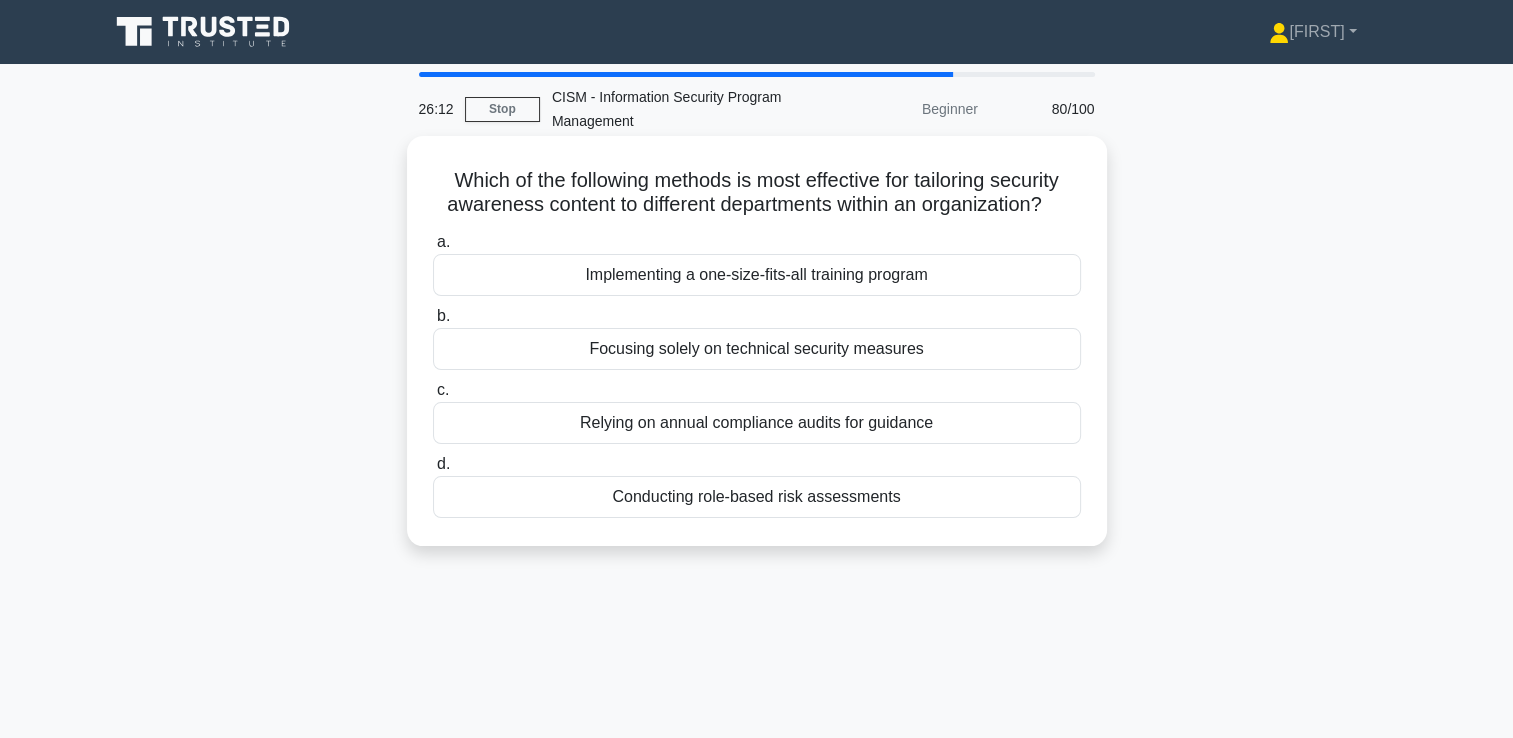 click on "Conducting role-based risk assessments" at bounding box center [757, 497] 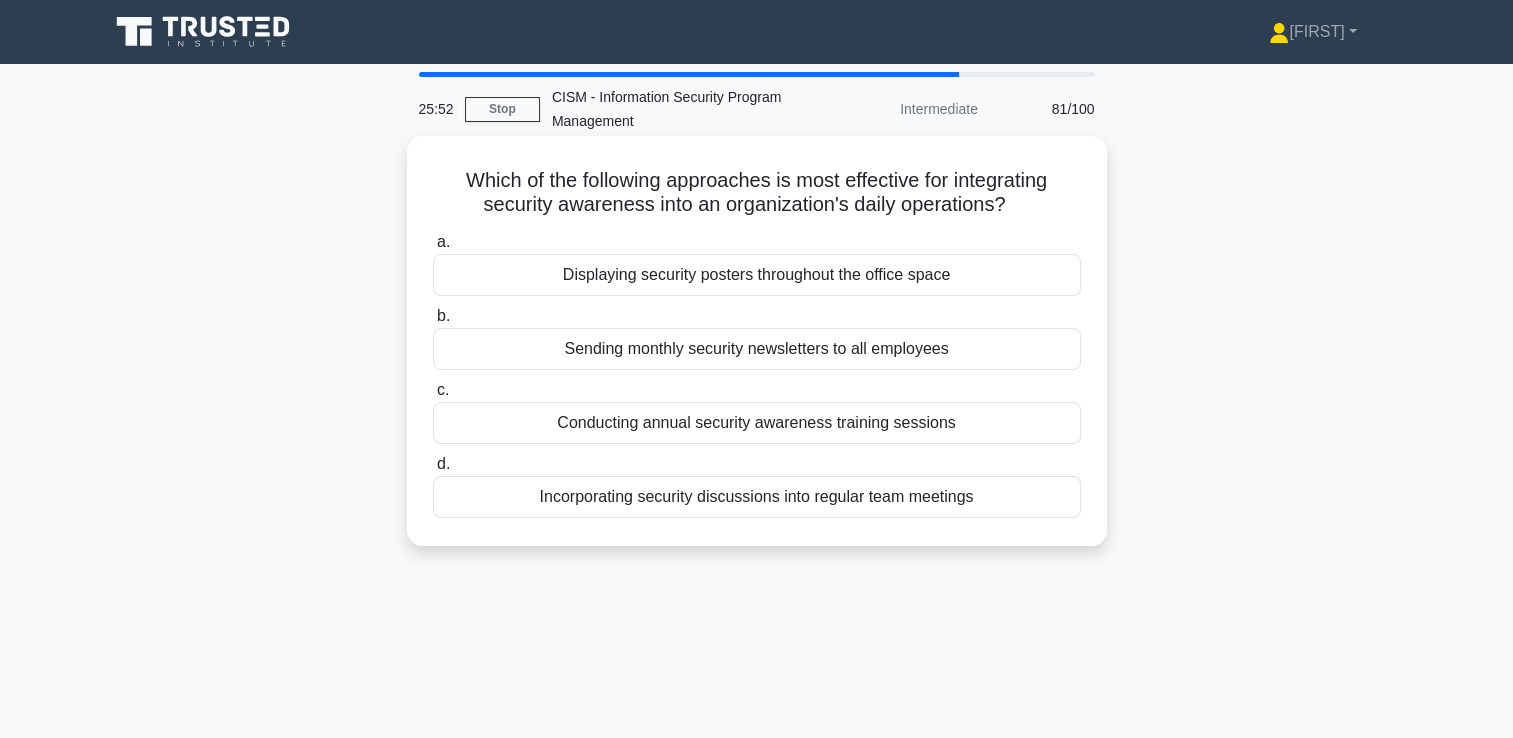 click on "Incorporating security discussions into regular team meetings" at bounding box center [757, 497] 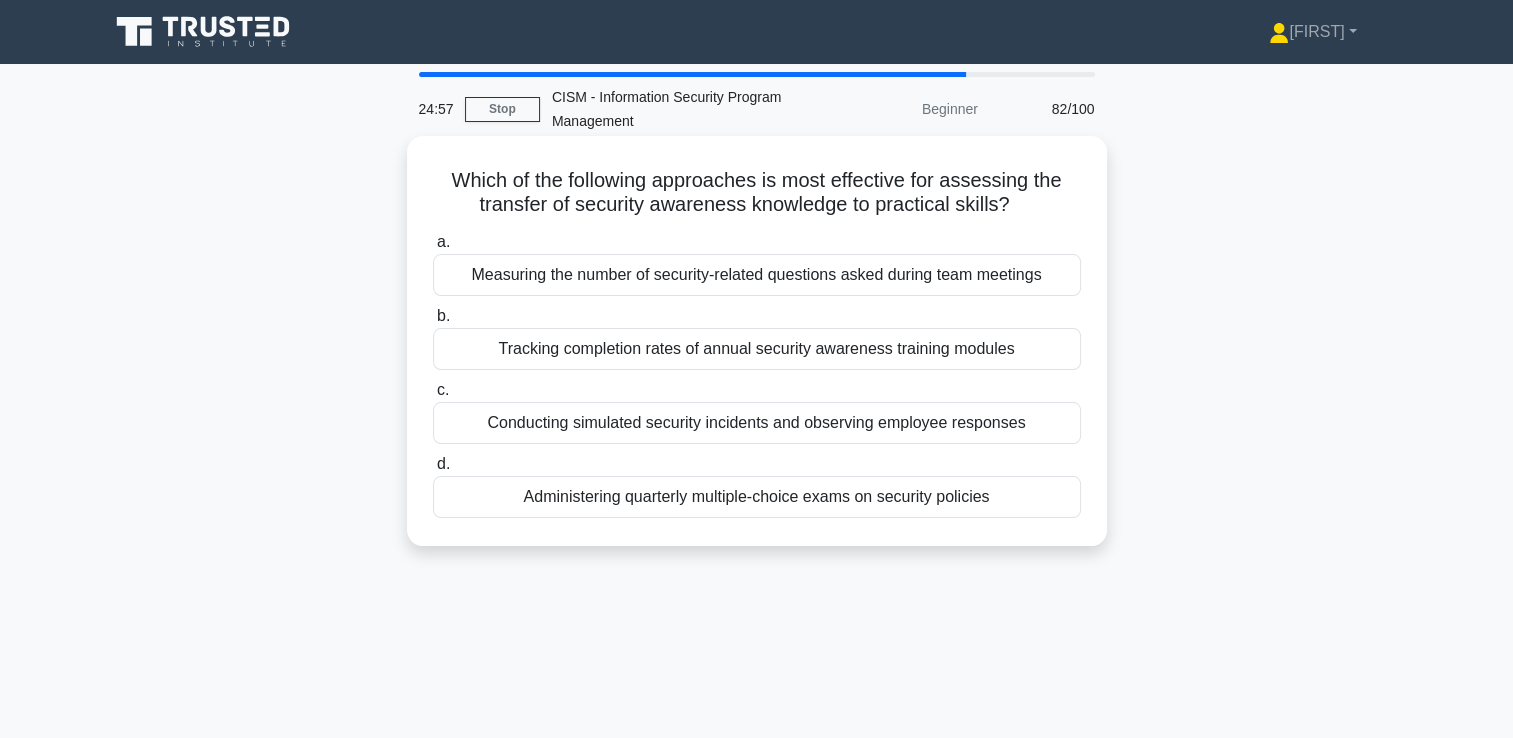 click on "Conducting simulated security incidents and observing employee responses" at bounding box center [757, 423] 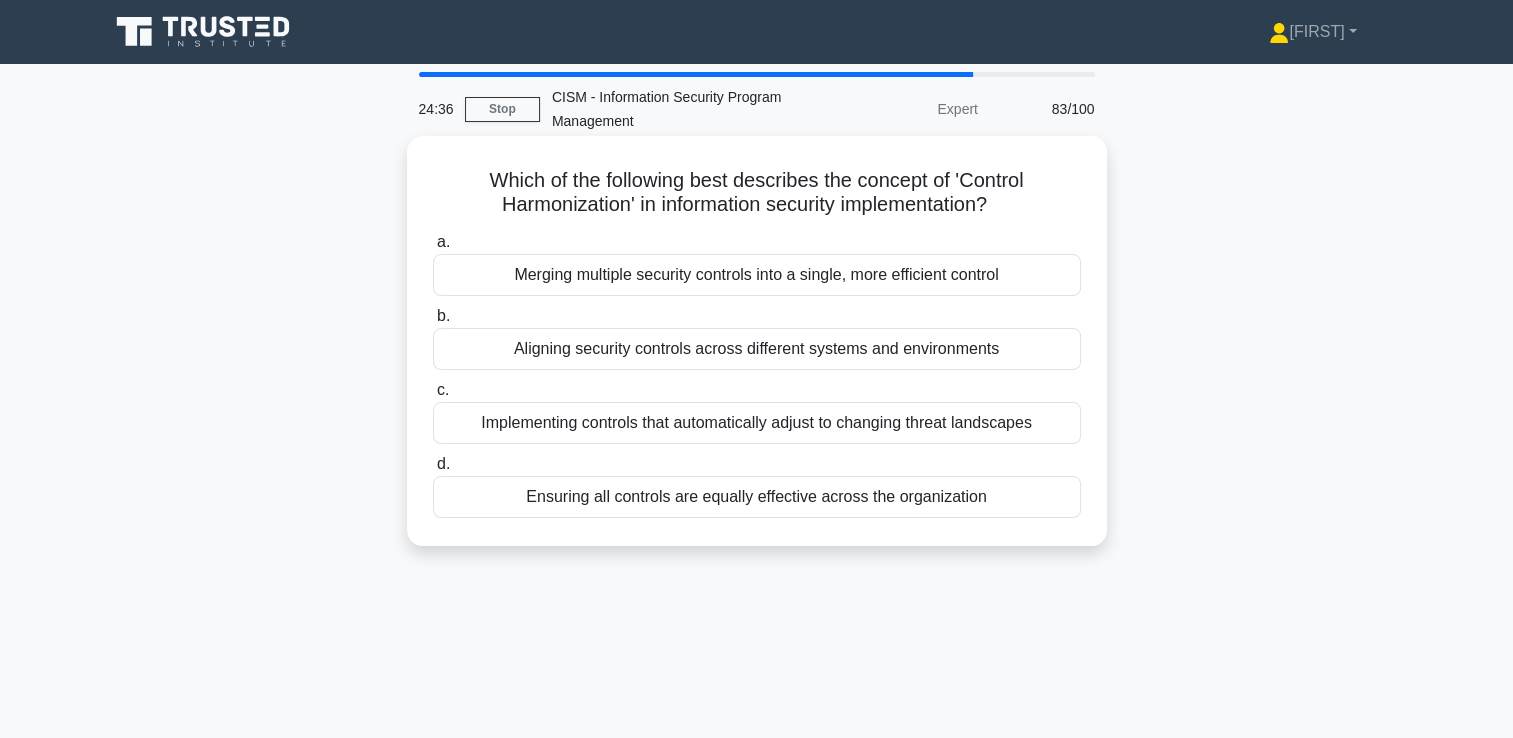 click on "Aligning security controls across different systems and environments" at bounding box center (757, 349) 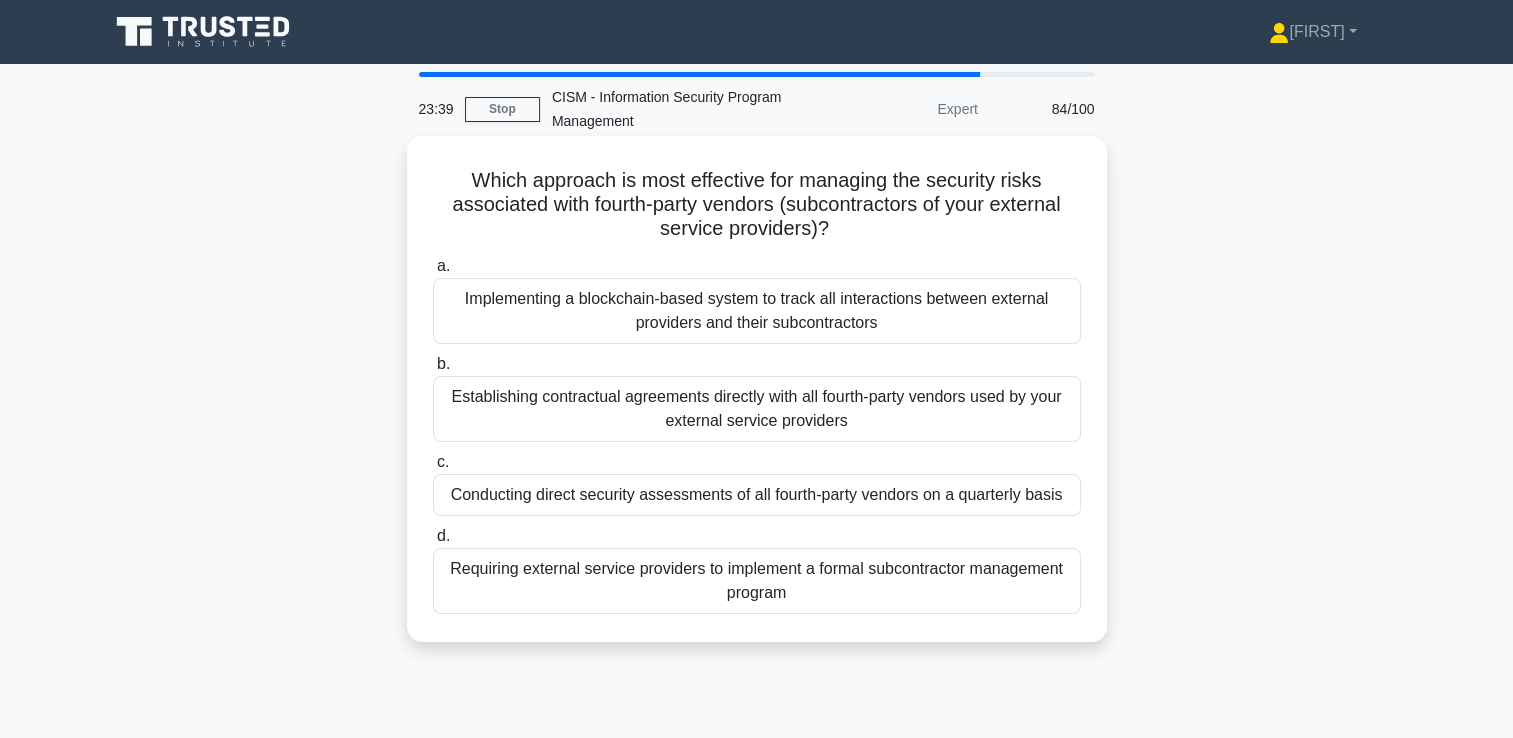 click on "Conducting direct security assessments of all fourth-party vendors on a quarterly basis" at bounding box center [757, 495] 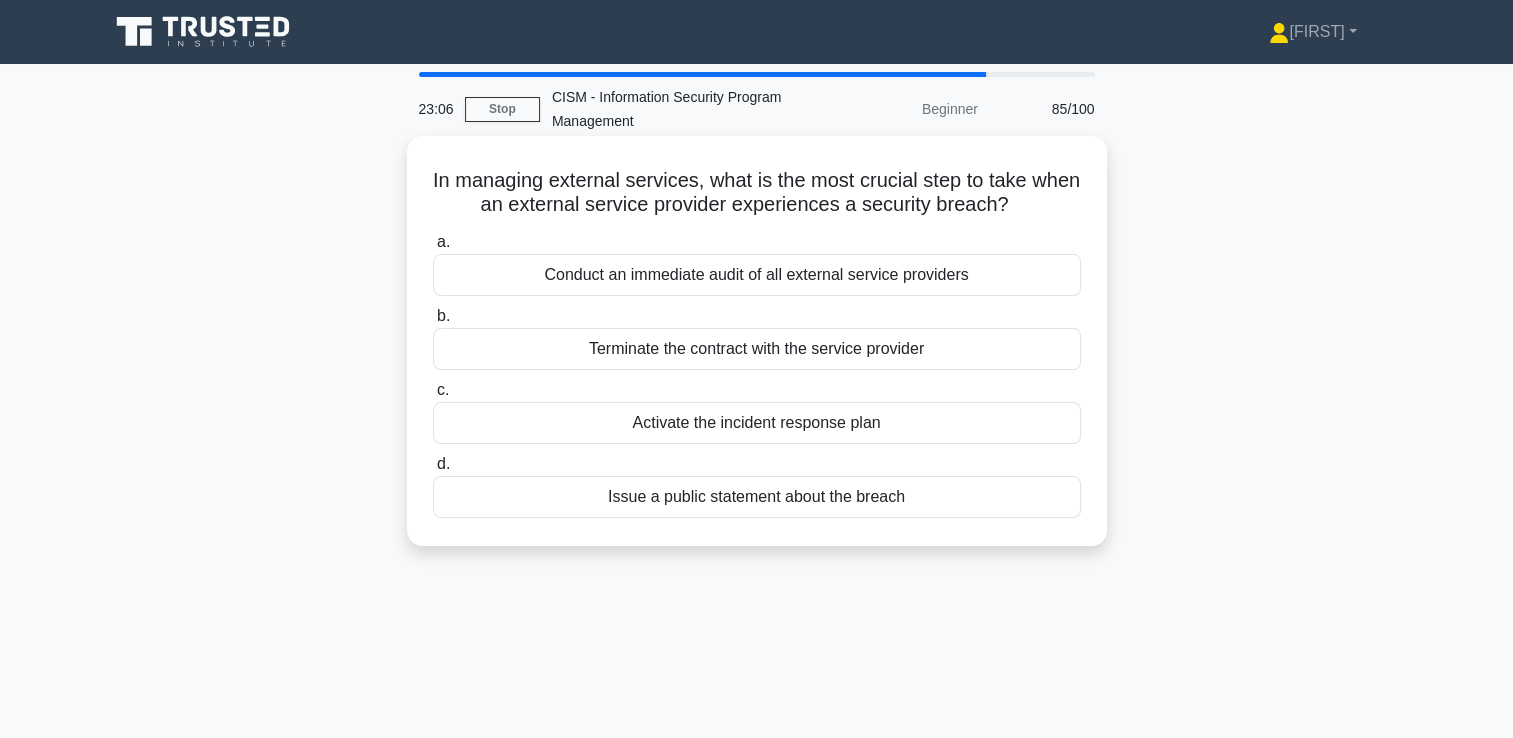 click on "Activate the incident response plan" at bounding box center (757, 423) 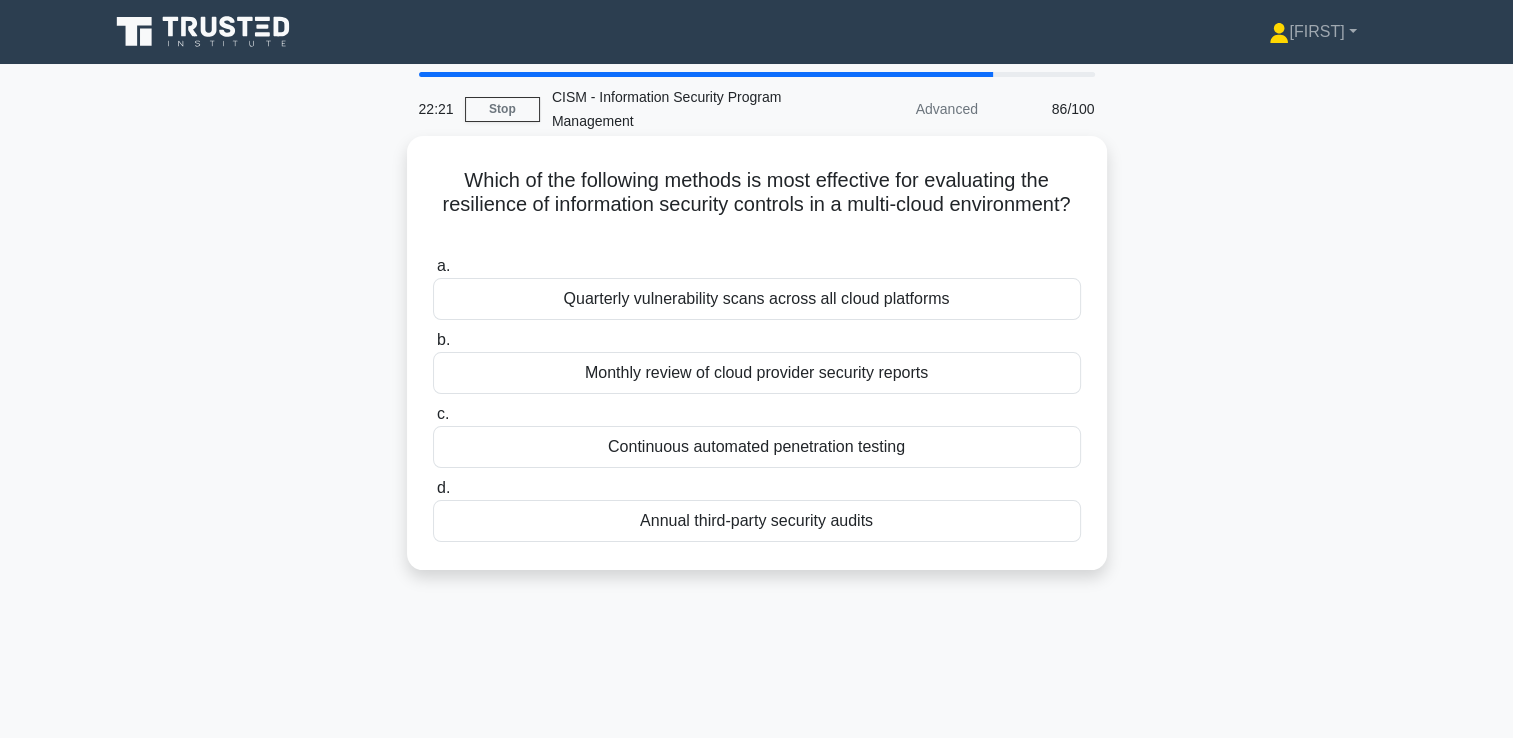 click on "Continuous automated penetration testing" at bounding box center (757, 447) 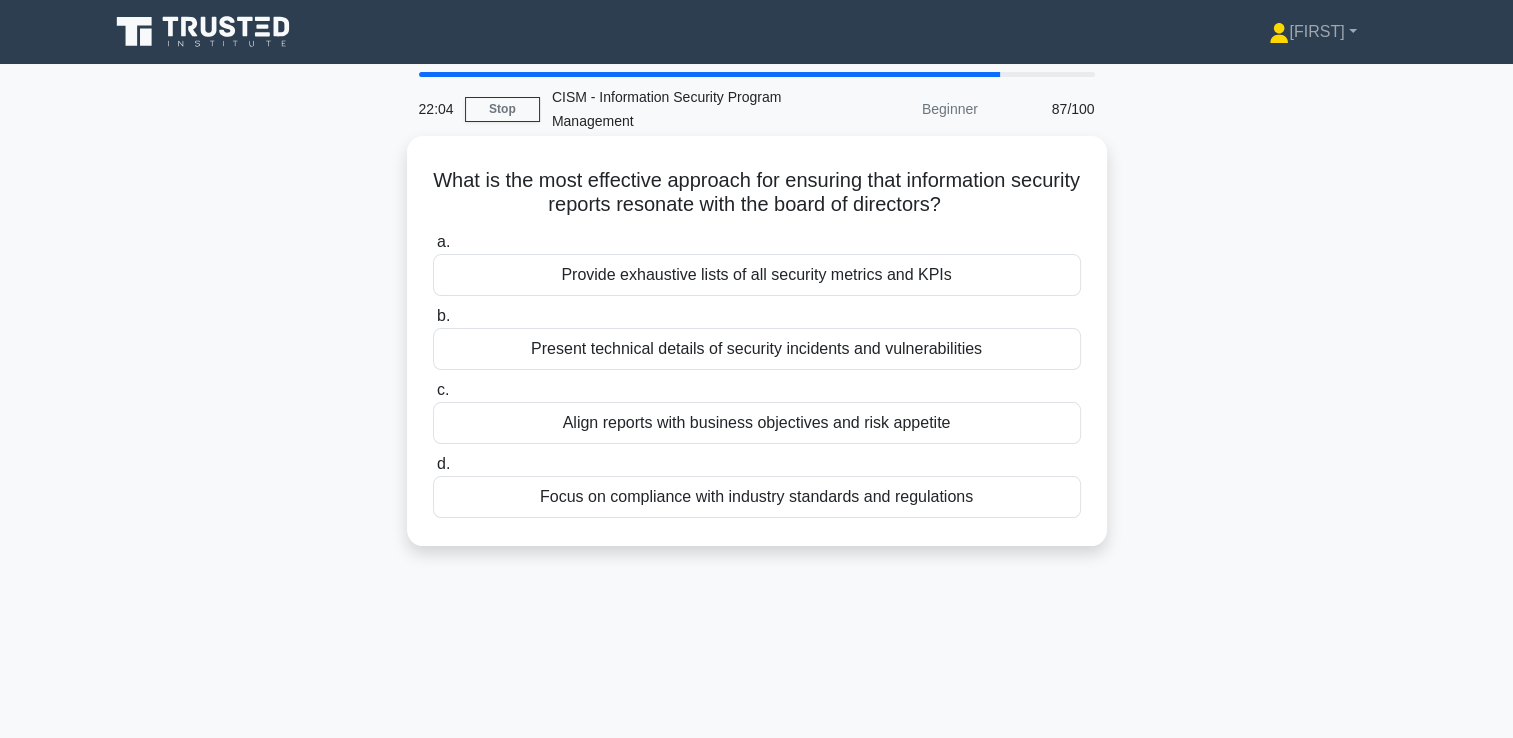 click on "Align reports with business objectives and risk appetite" at bounding box center (757, 423) 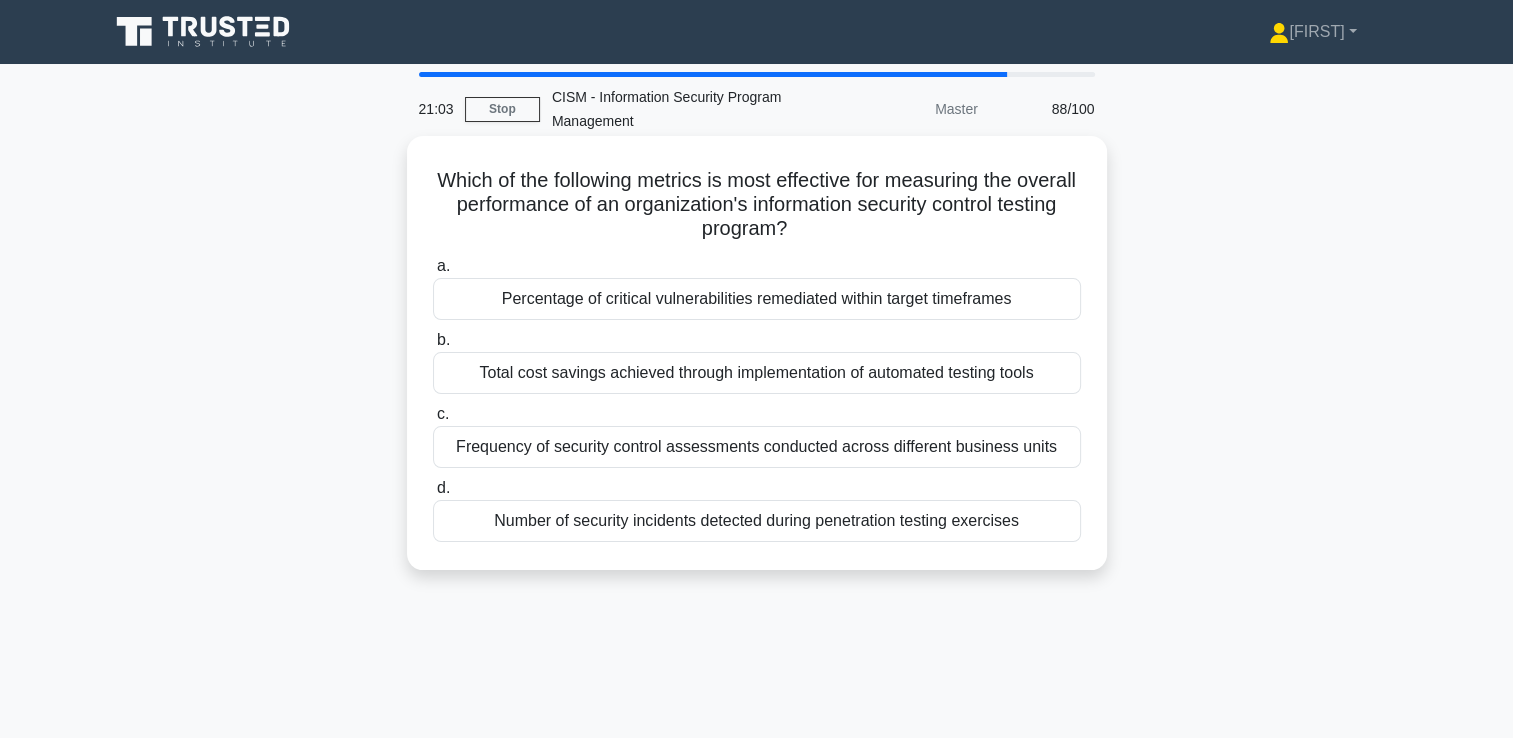 click on "Percentage of critical vulnerabilities remediated within target timeframes" at bounding box center [757, 299] 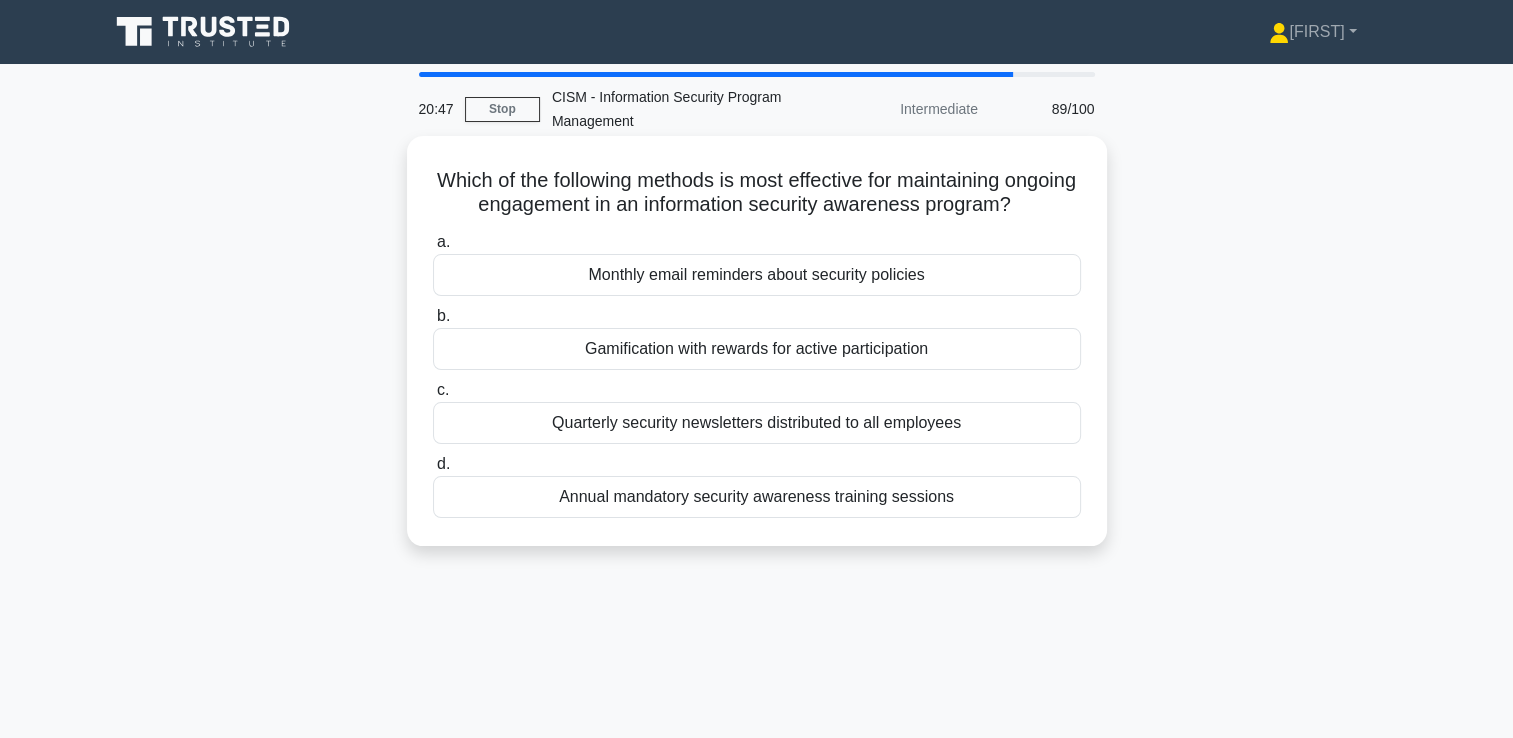 click on "Gamification with rewards for active participation" at bounding box center [757, 349] 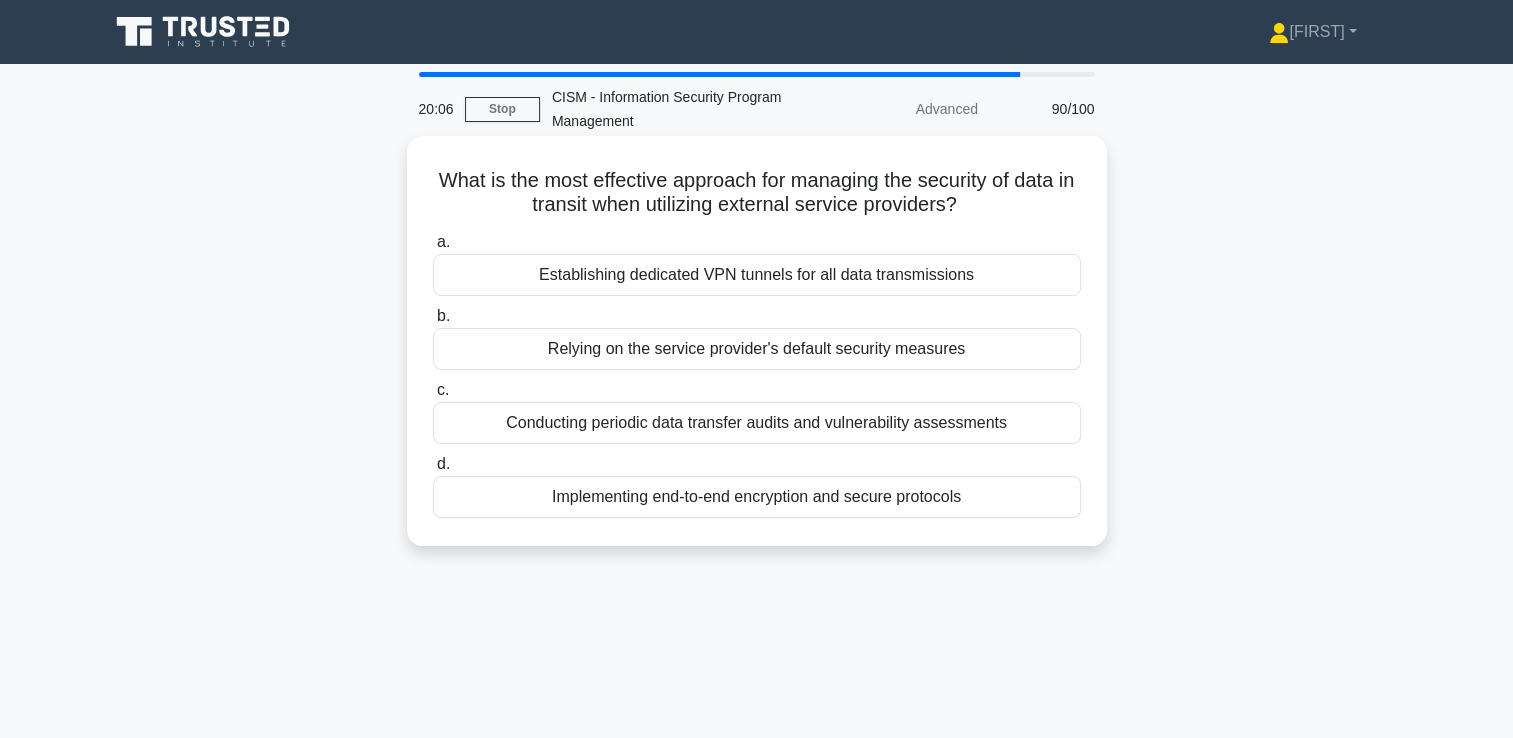 click on "Conducting periodic data transfer audits and vulnerability assessments" at bounding box center (757, 423) 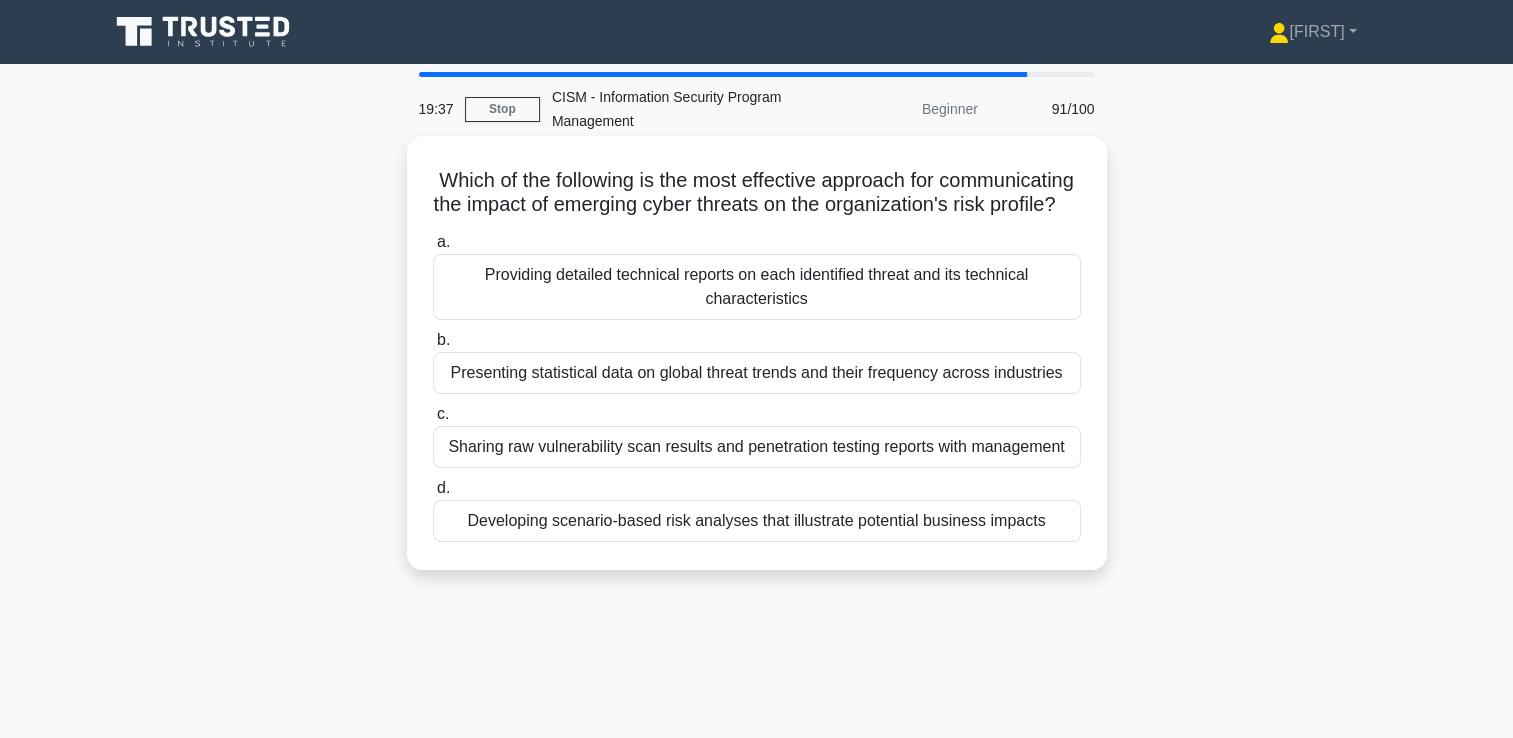 click on "Developing scenario-based risk analyses that illustrate potential business impacts" at bounding box center (757, 521) 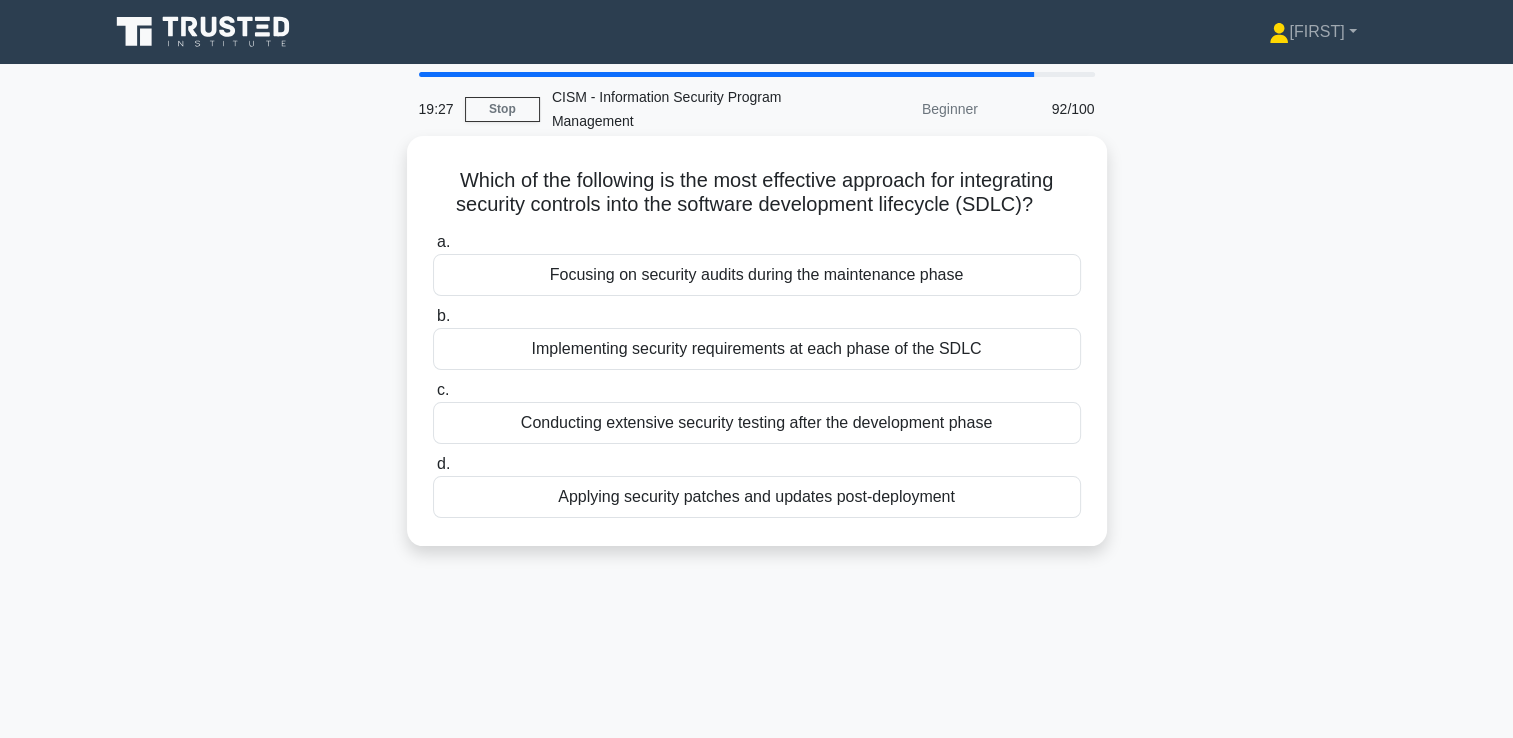 click on "Implementing security requirements at each phase of the SDLC" at bounding box center [757, 349] 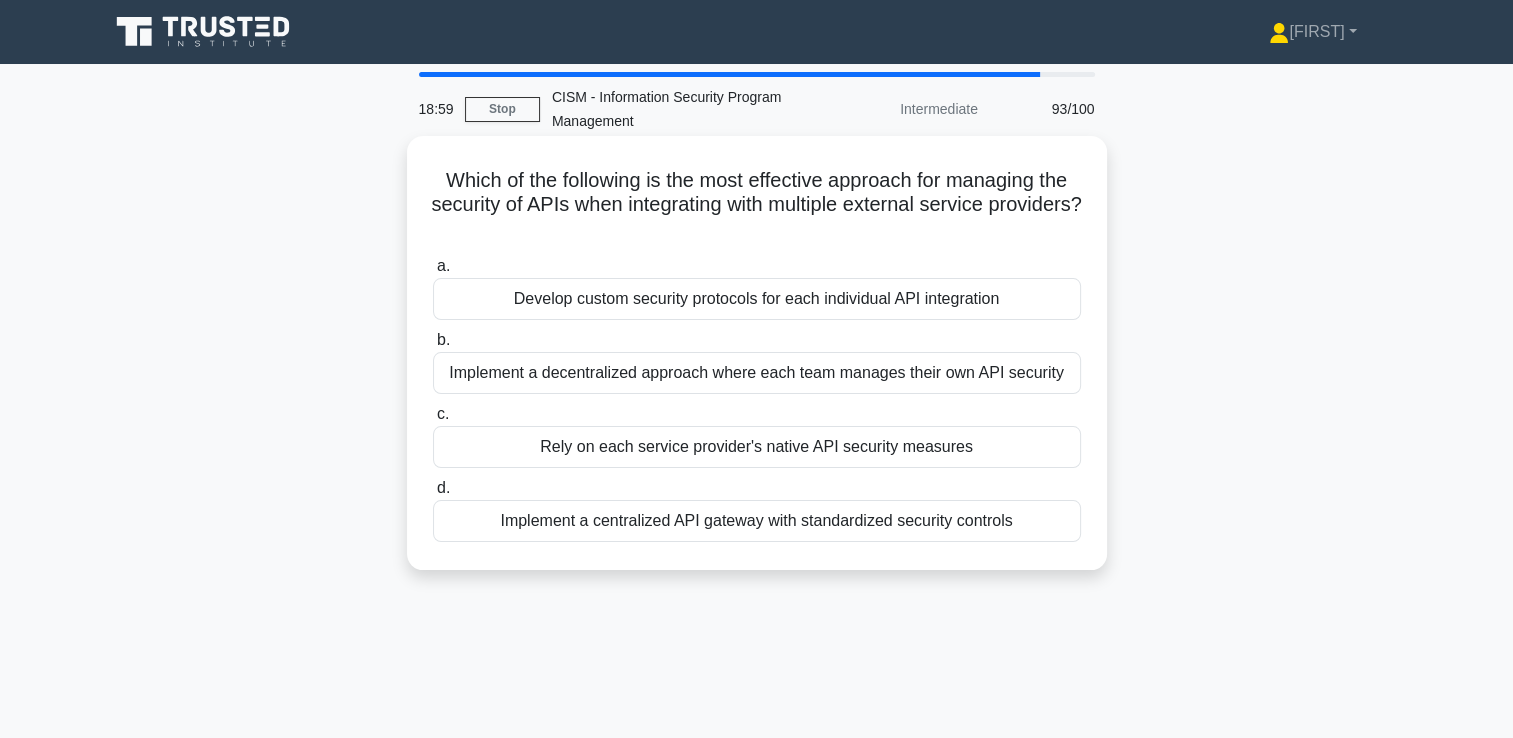 click on "Implement a centralized API gateway with standardized security controls" at bounding box center [757, 521] 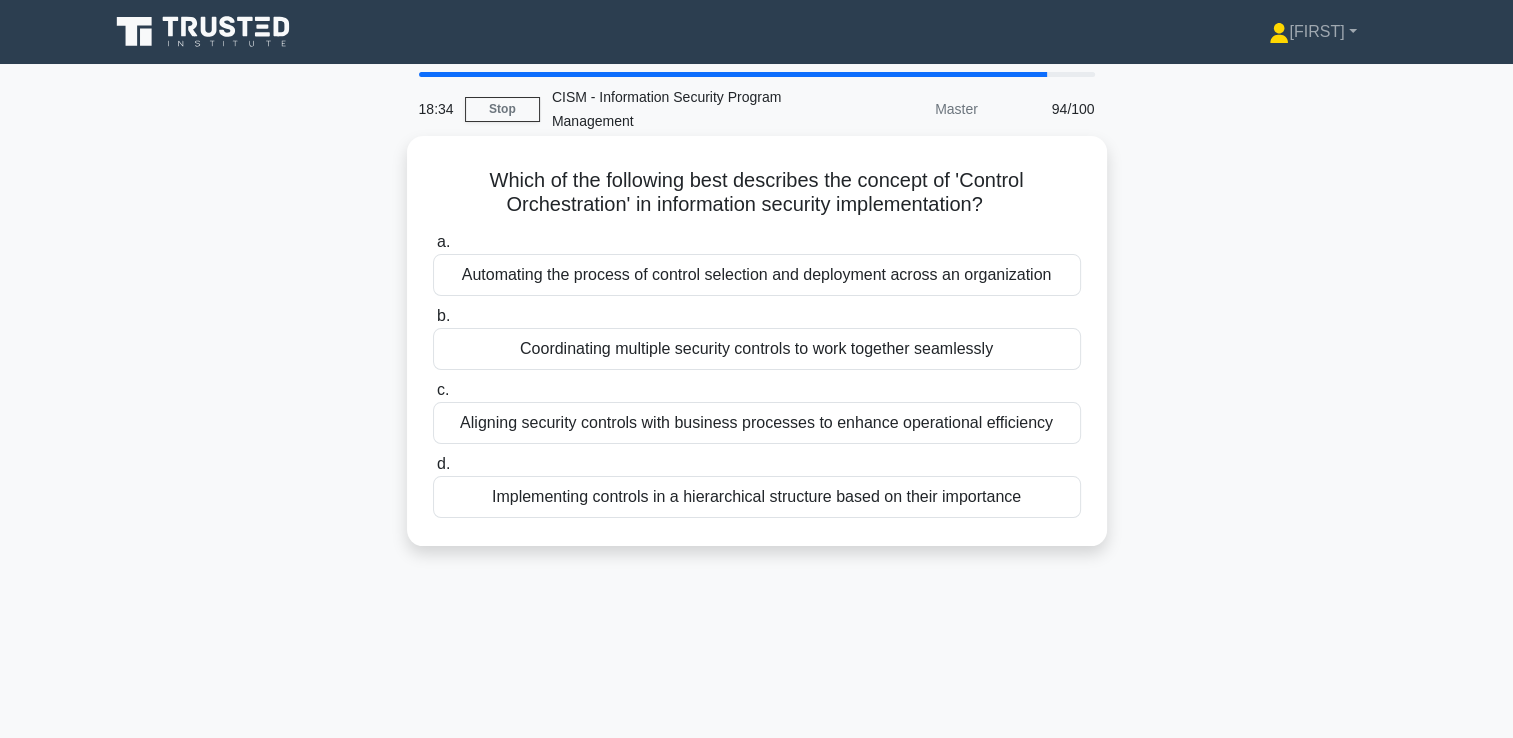 click on "Aligning security controls with business processes to enhance operational efficiency" at bounding box center [757, 423] 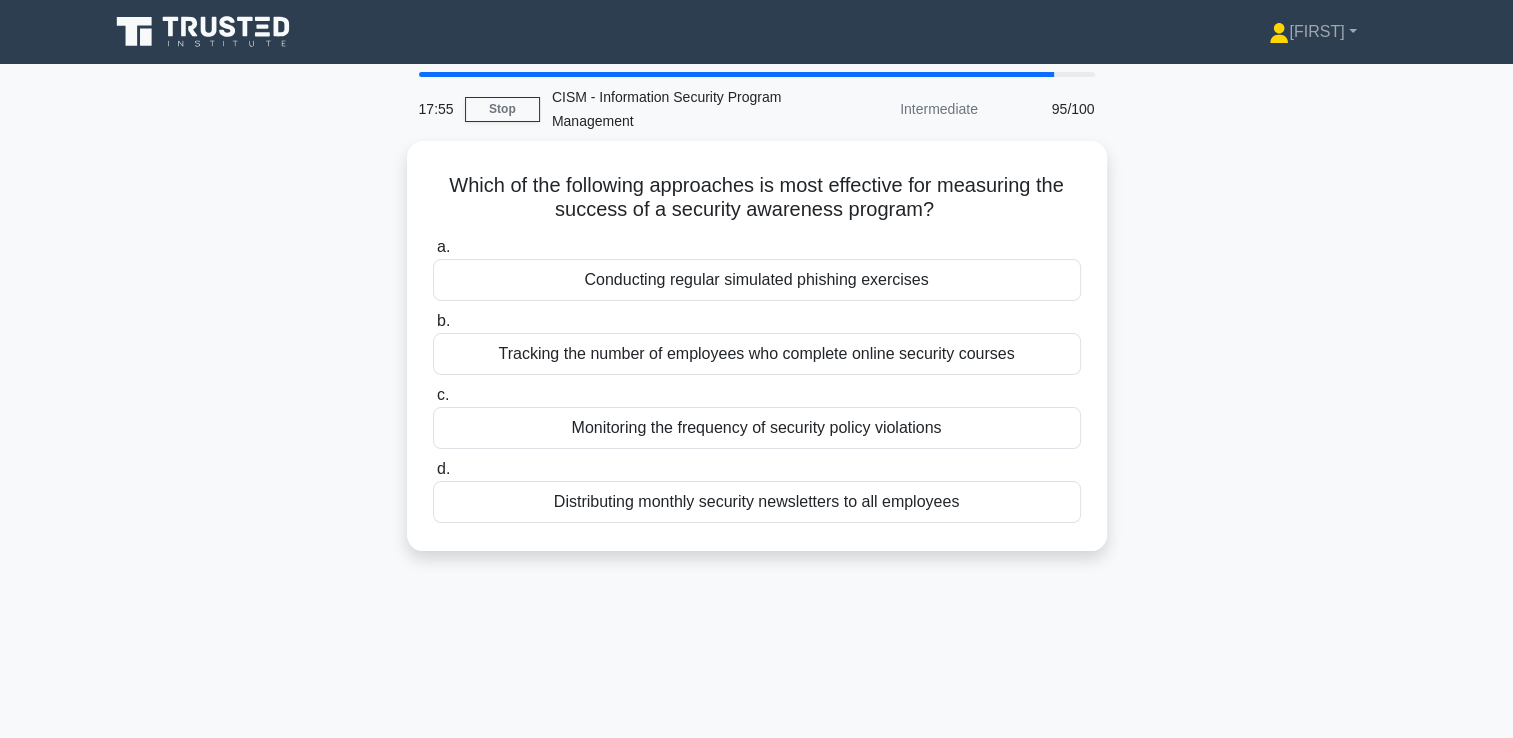 click on "Monitoring the frequency of security policy violations" at bounding box center (757, 428) 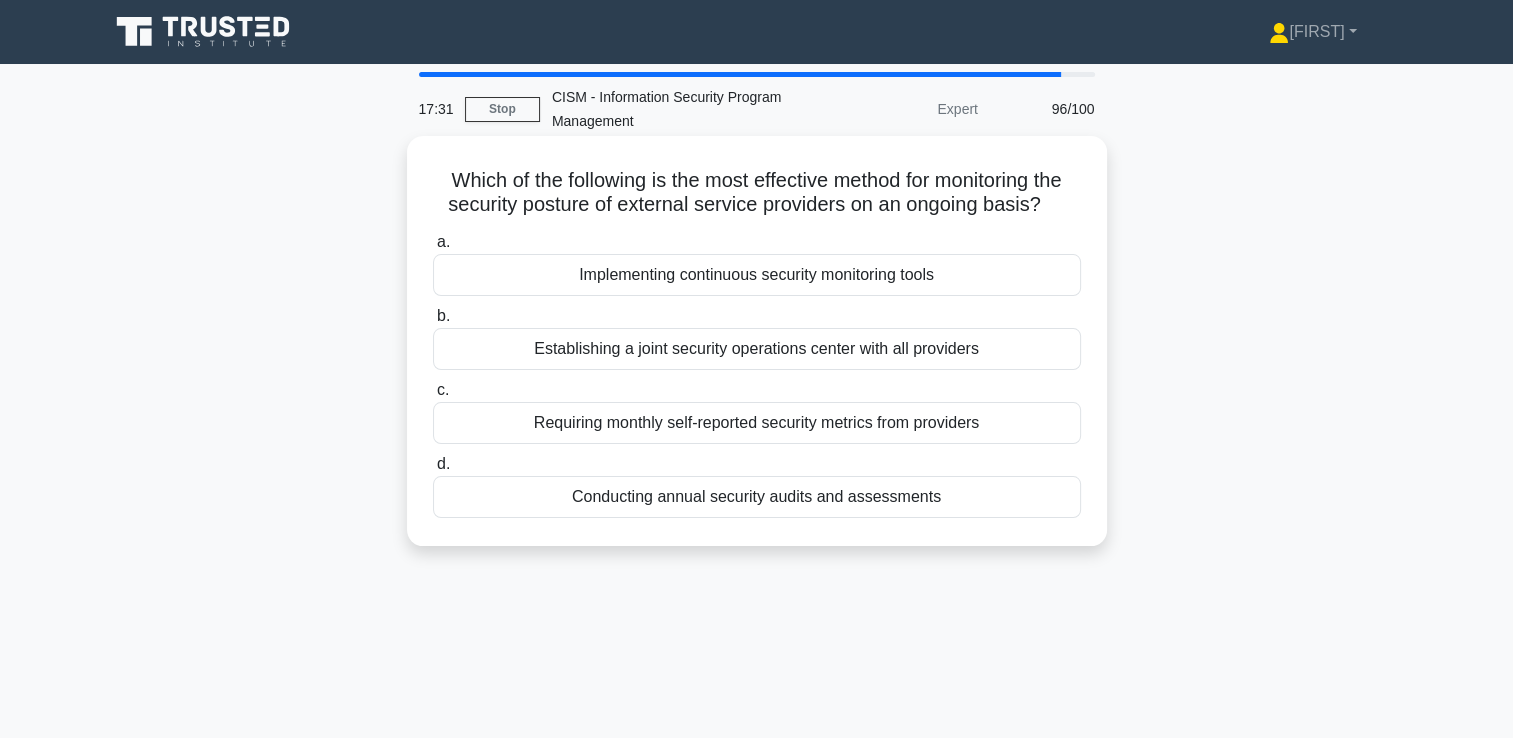 click on "Implementing continuous security monitoring tools" at bounding box center (757, 275) 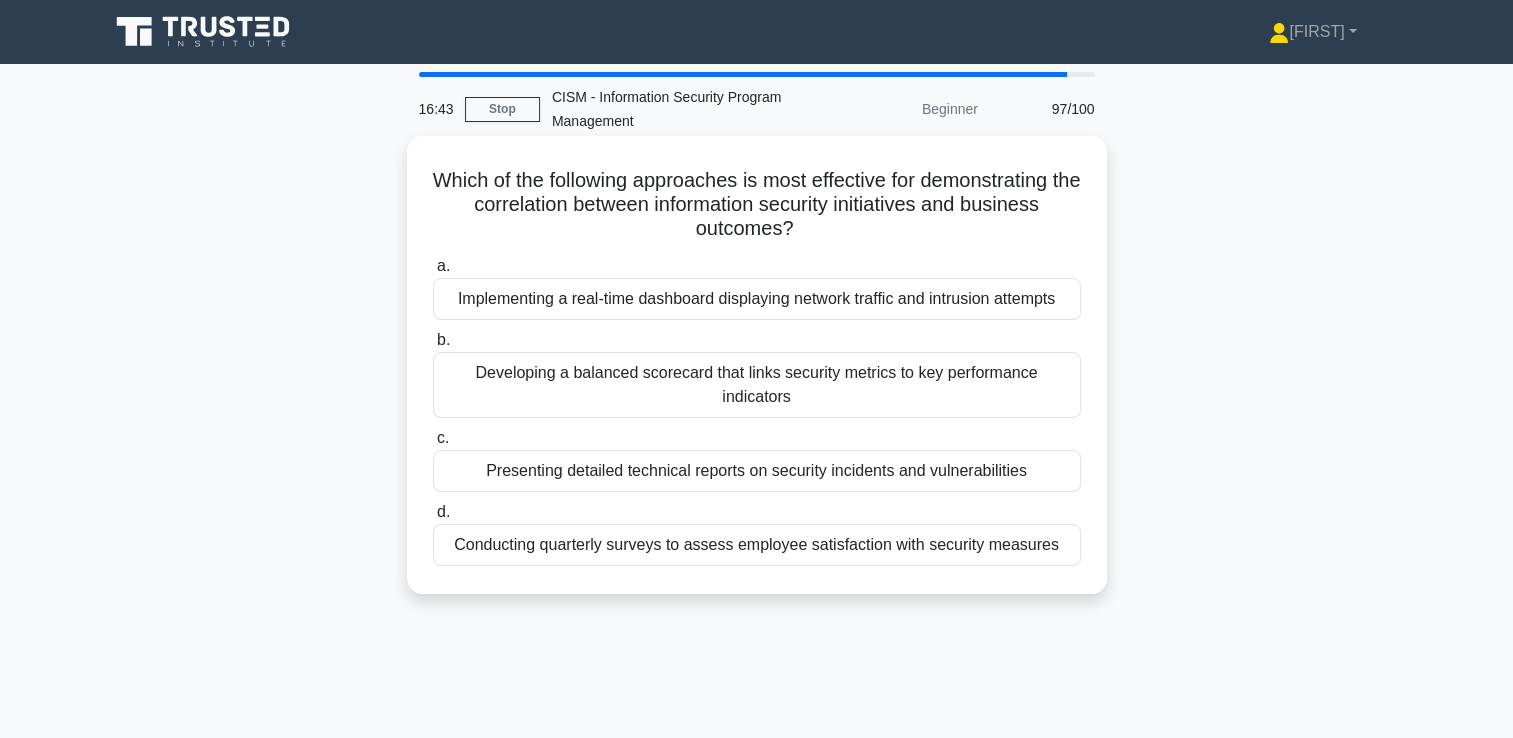 click on "Developing a balanced scorecard that links security metrics to key performance indicators" at bounding box center (757, 385) 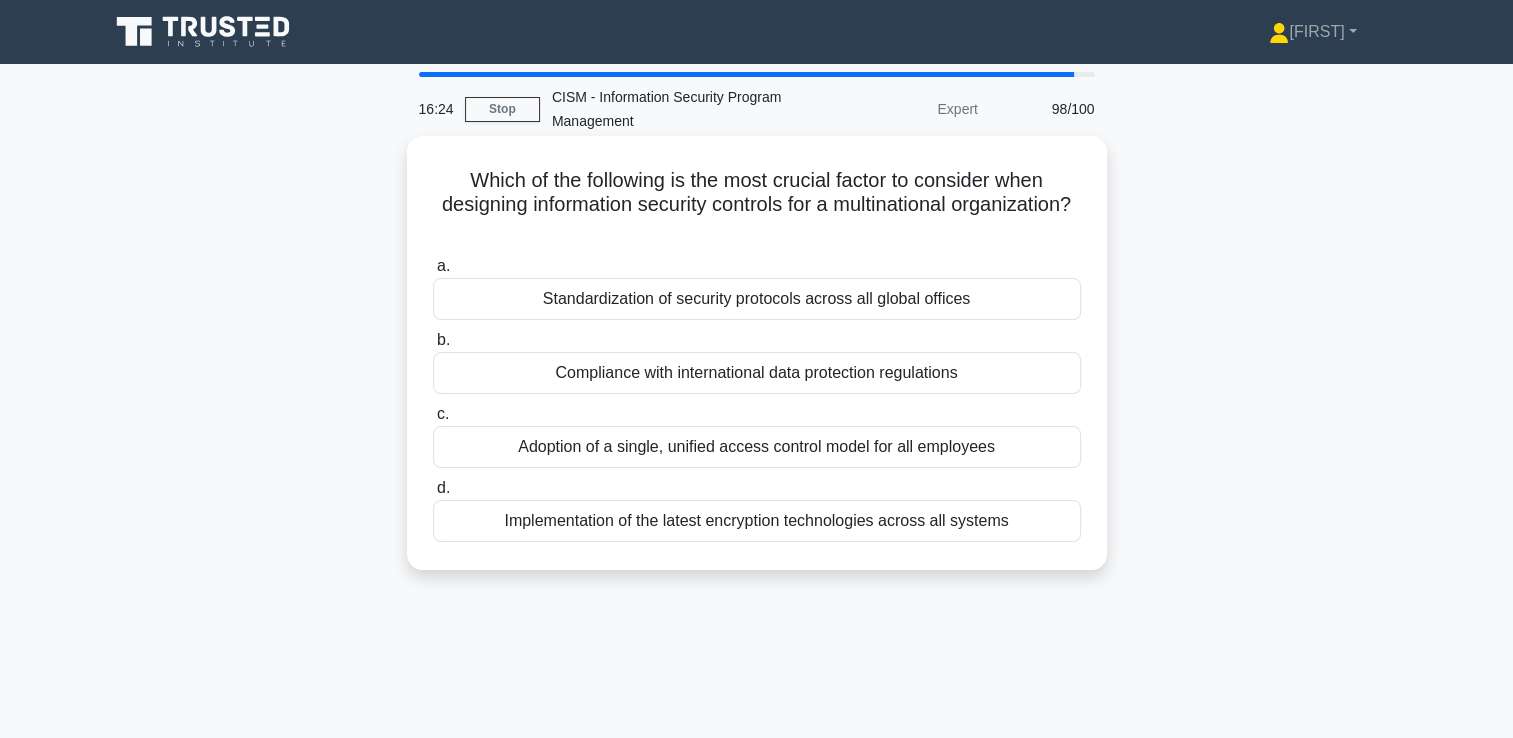 click on "Compliance with international data protection regulations" at bounding box center (757, 373) 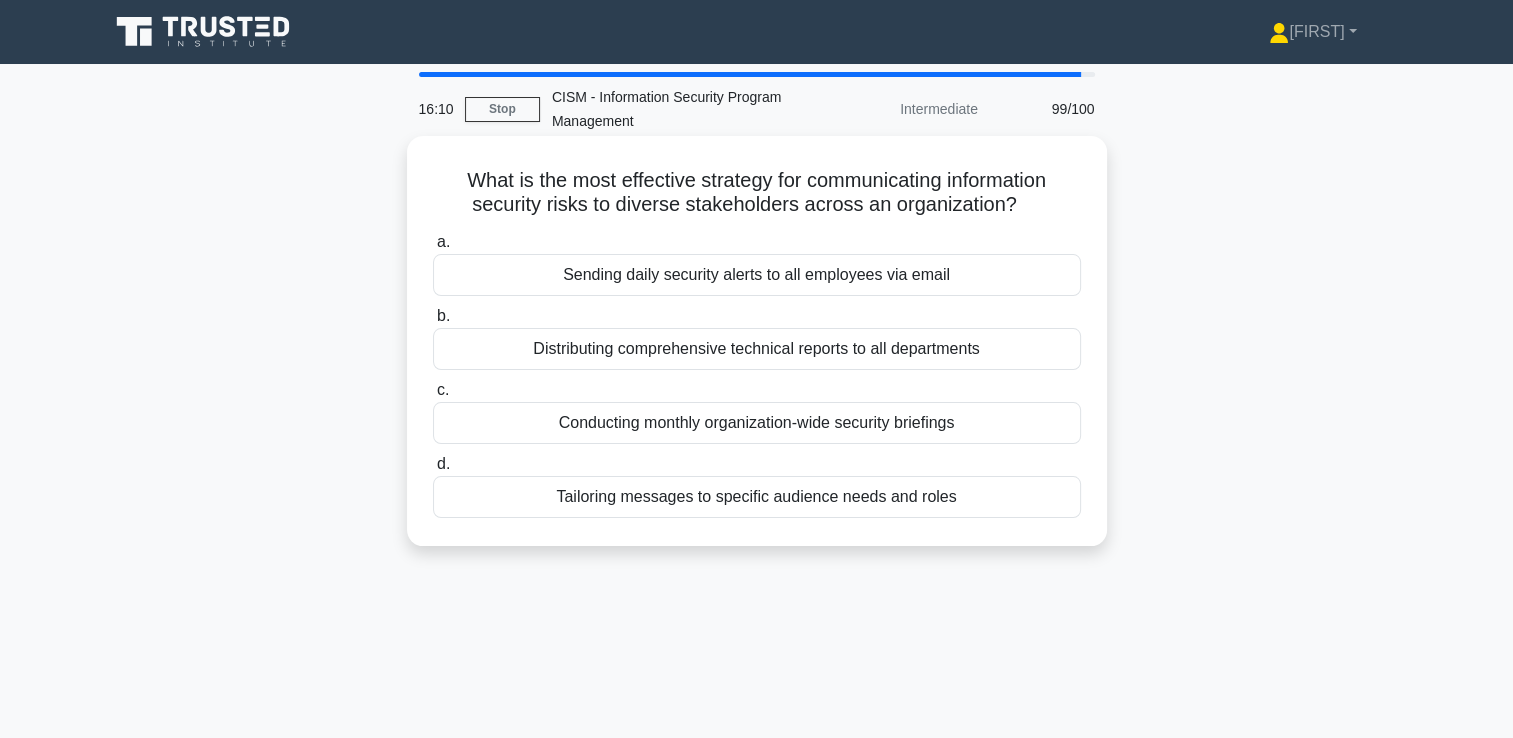 click on "Tailoring messages to specific audience needs and roles" at bounding box center [757, 497] 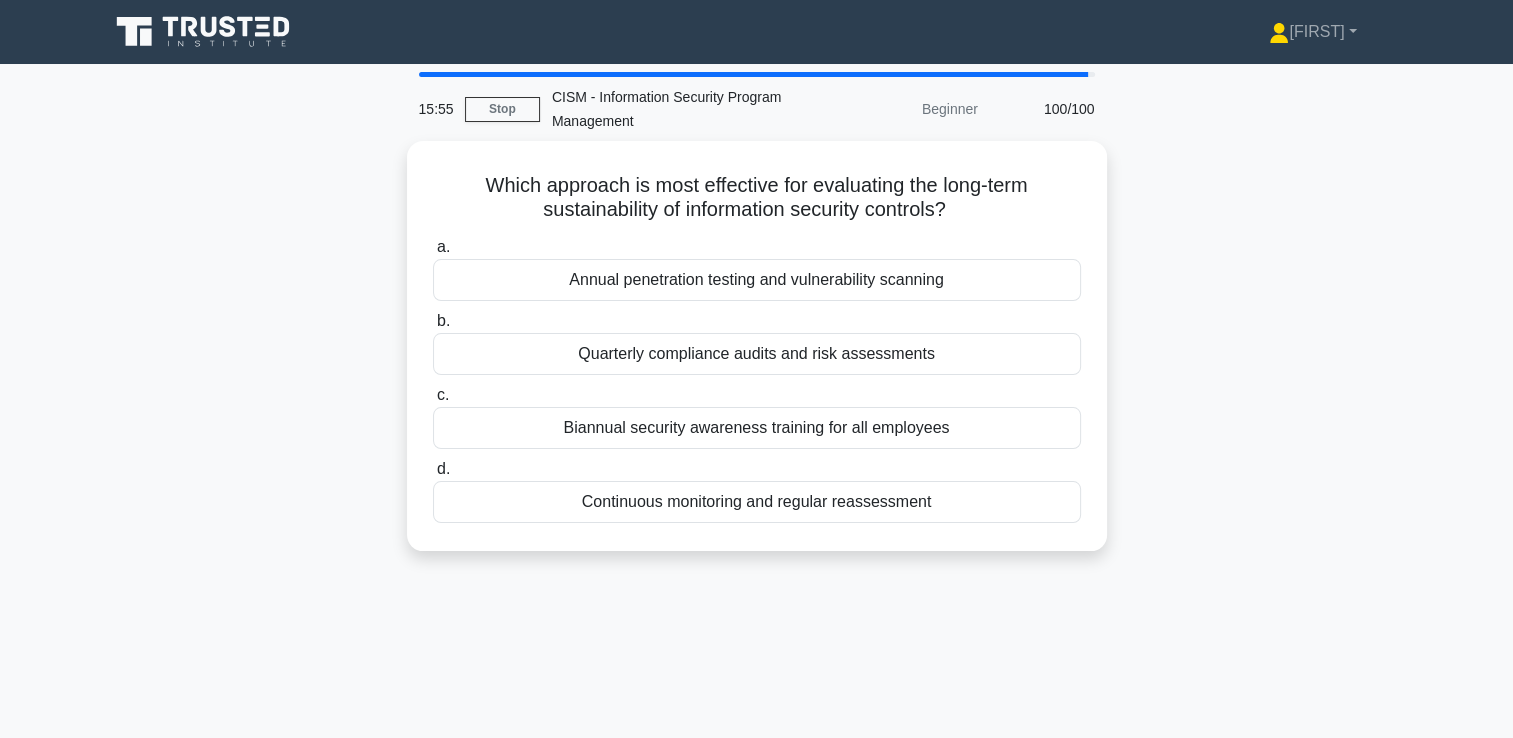 click on "Continuous monitoring and regular reassessment" at bounding box center [757, 502] 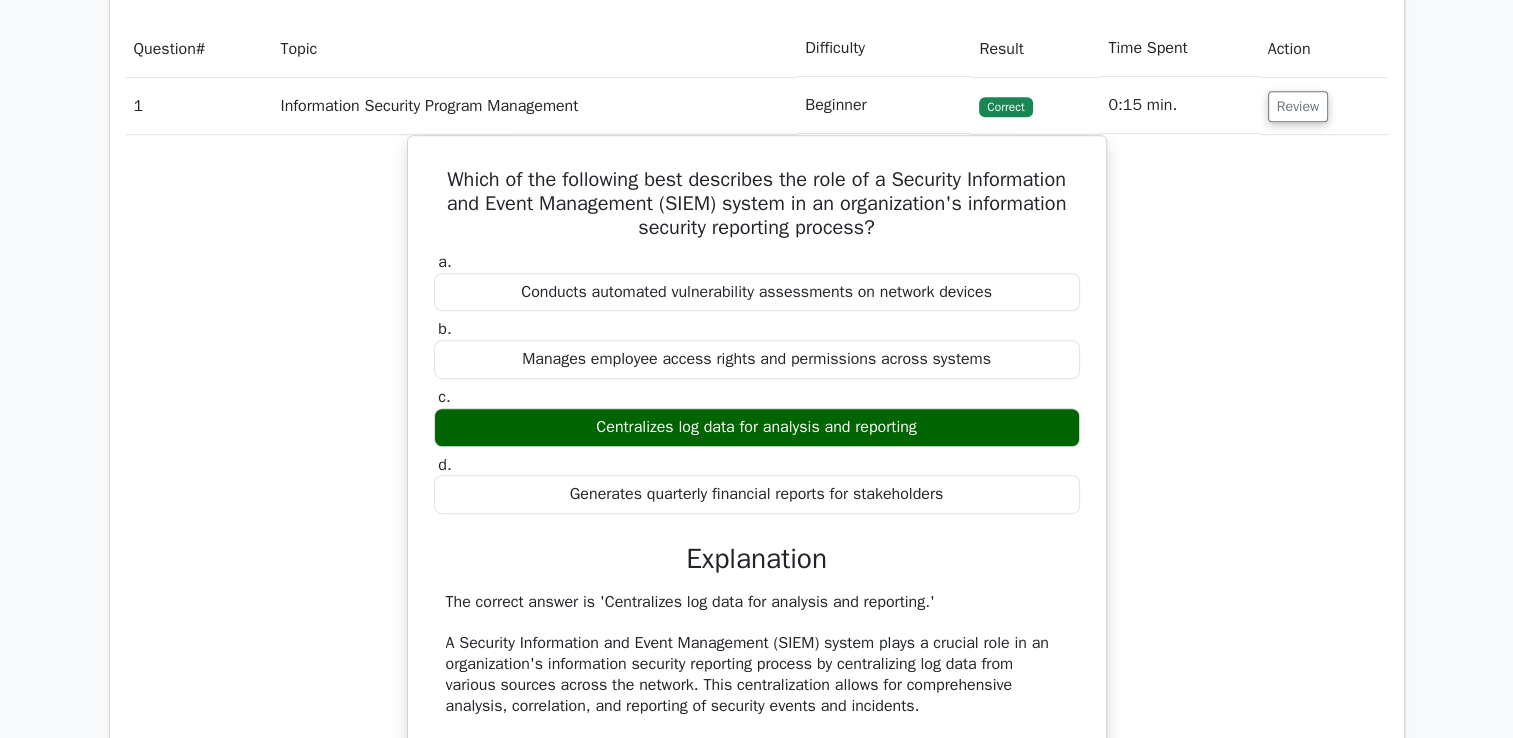 scroll, scrollTop: 948, scrollLeft: 0, axis: vertical 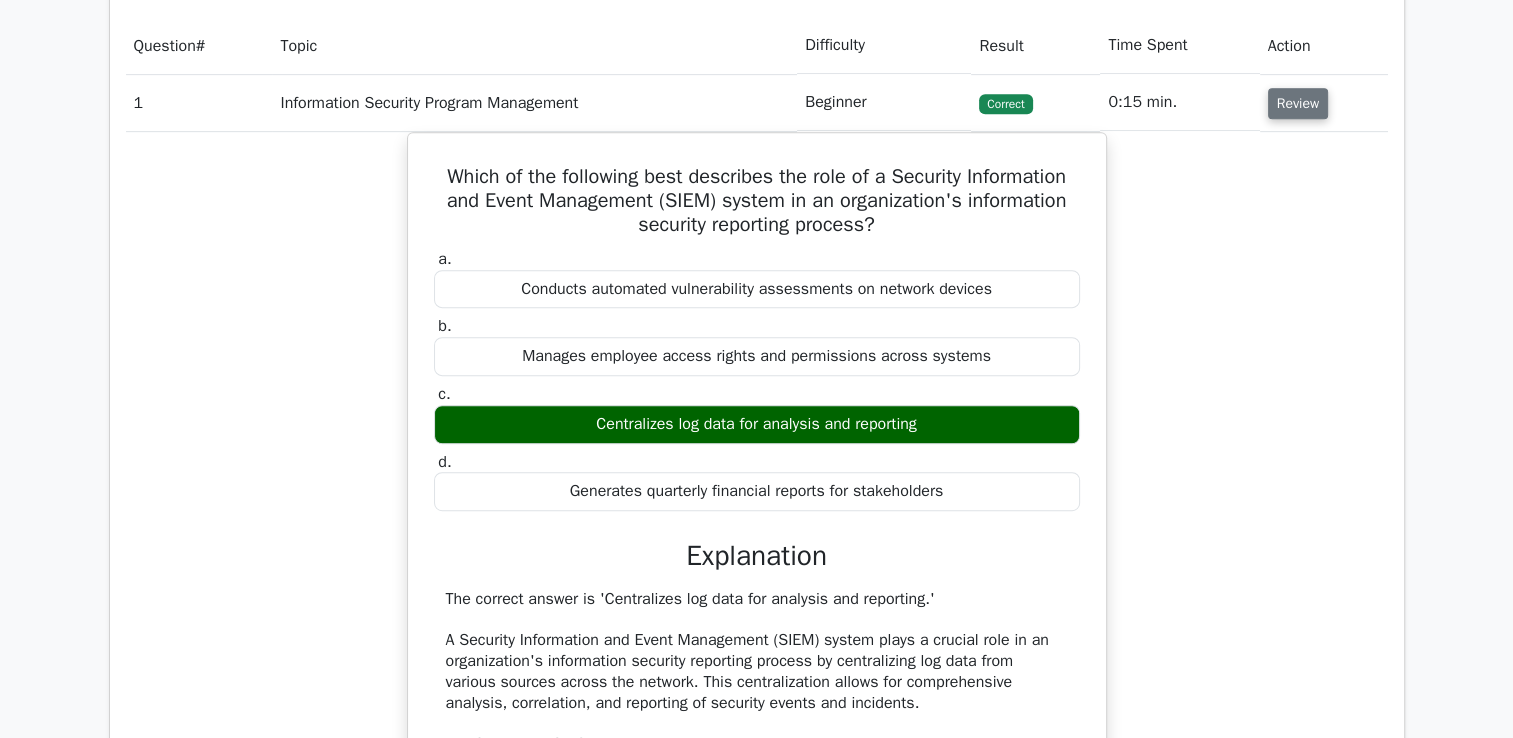 click on "Review" at bounding box center (1298, 103) 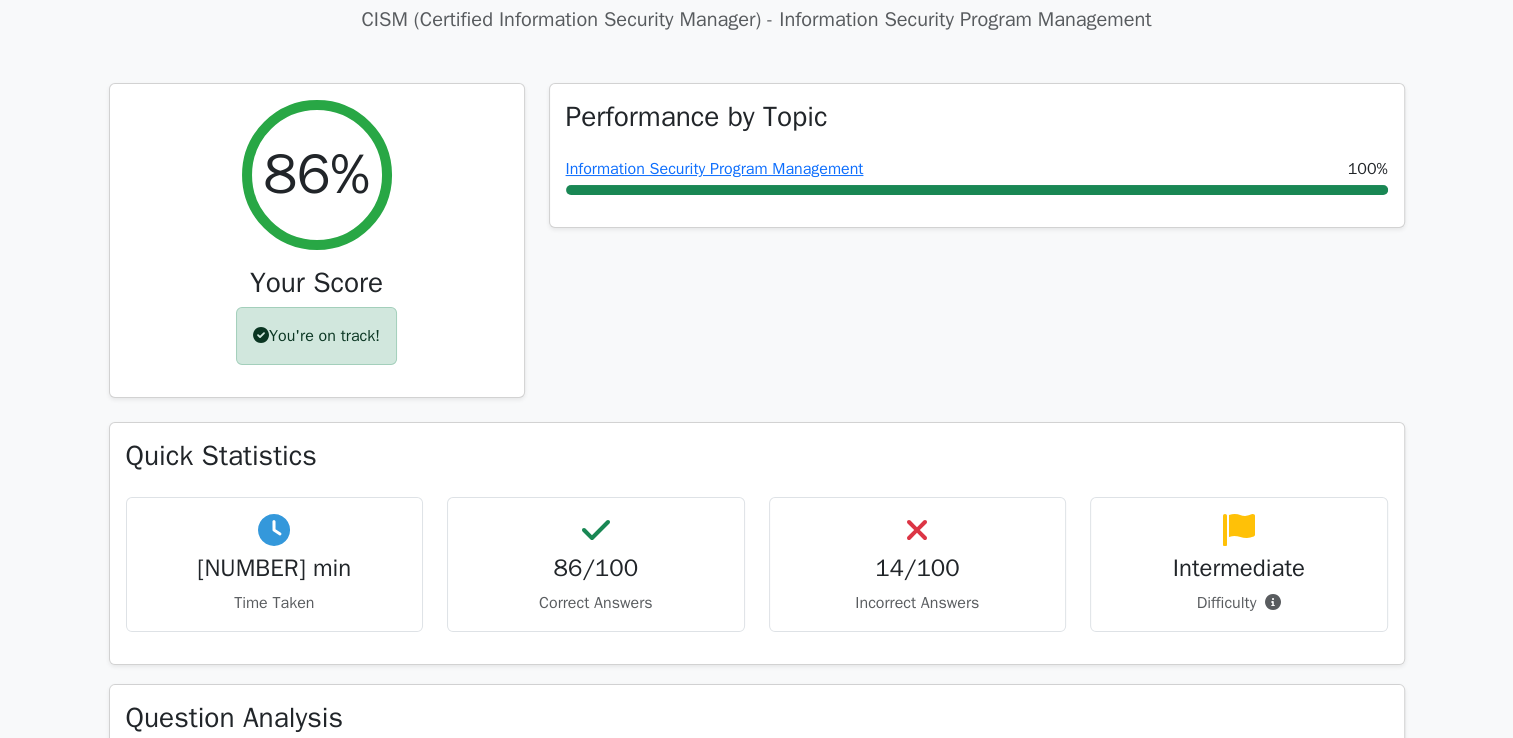scroll, scrollTop: 212, scrollLeft: 0, axis: vertical 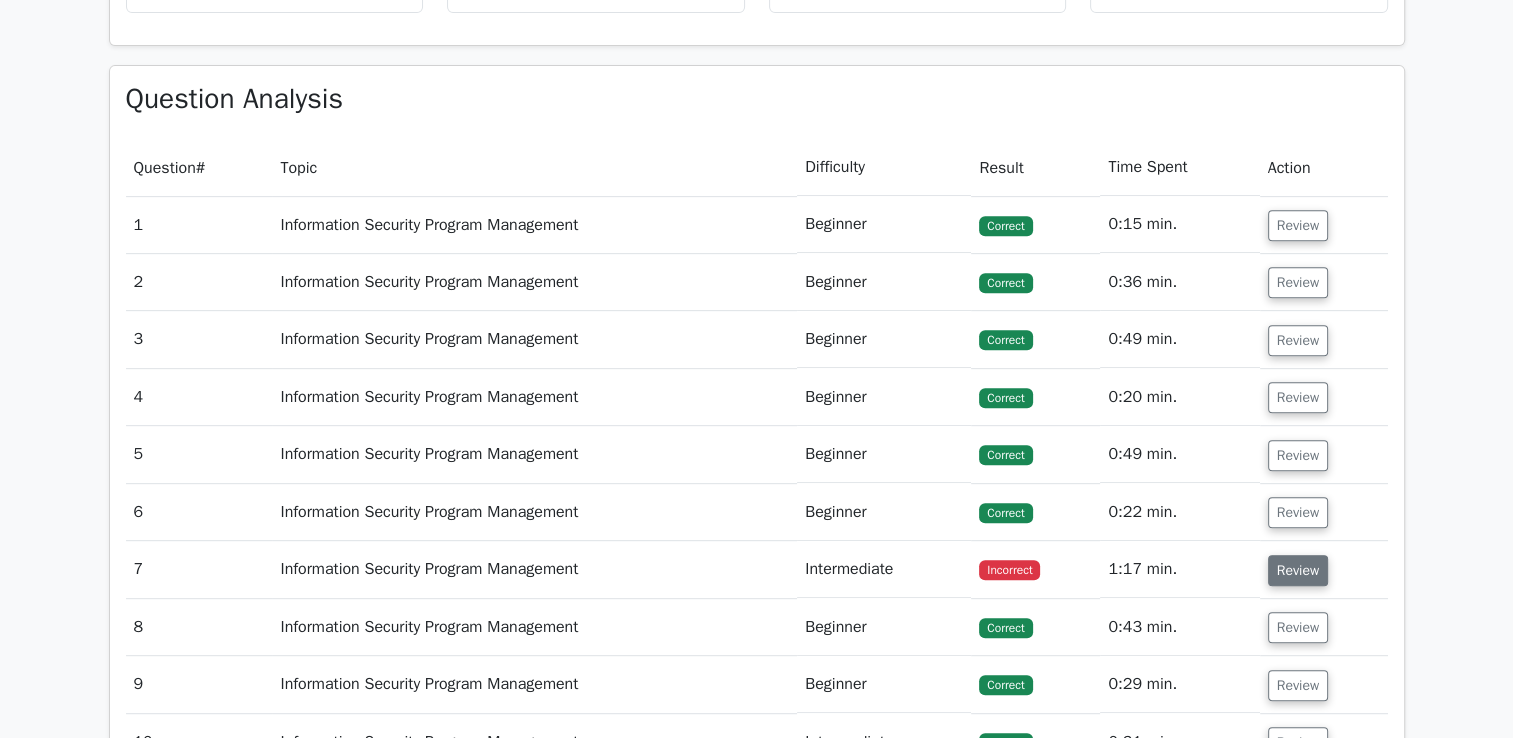 click on "Review" at bounding box center (1298, 570) 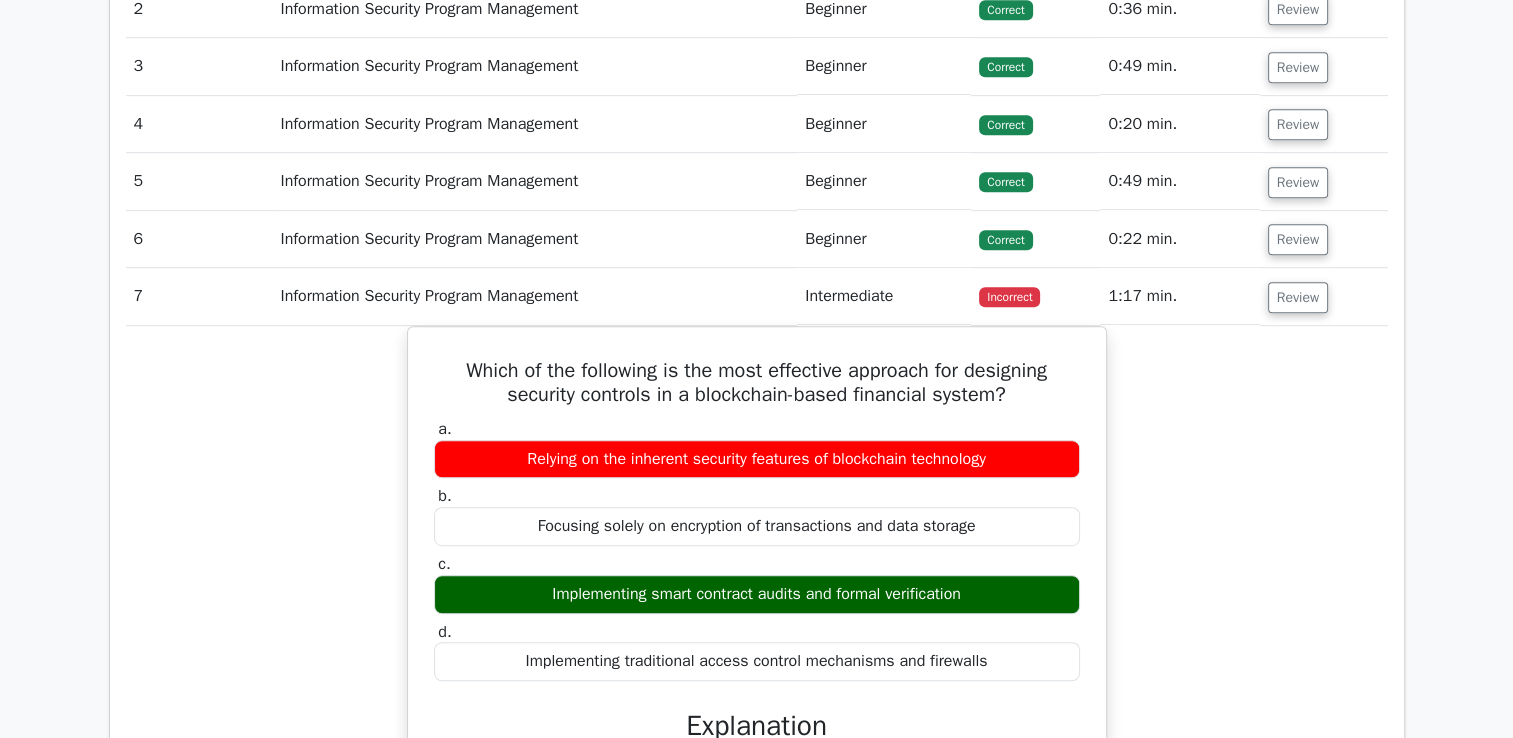 scroll, scrollTop: 1110, scrollLeft: 0, axis: vertical 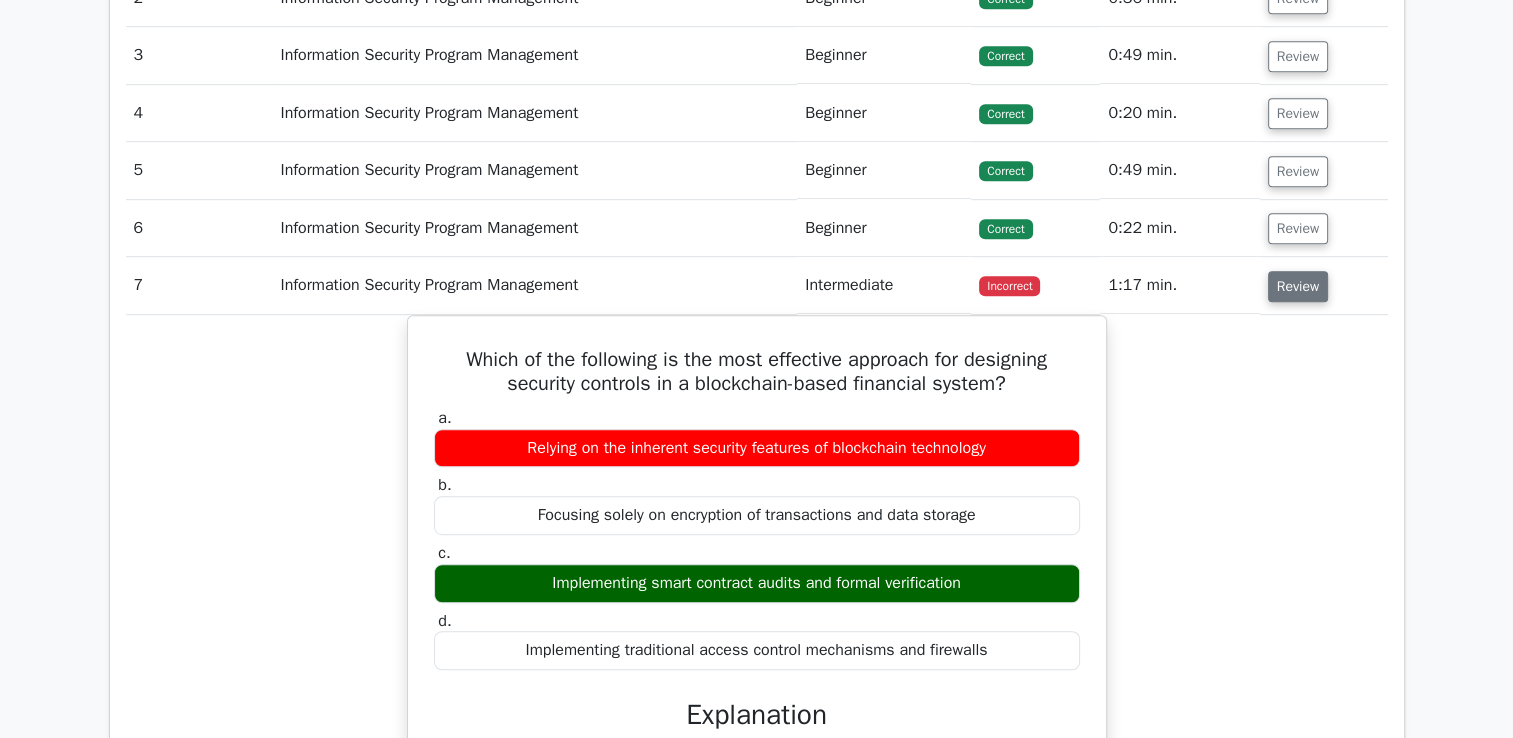click on "Review" at bounding box center [1298, 286] 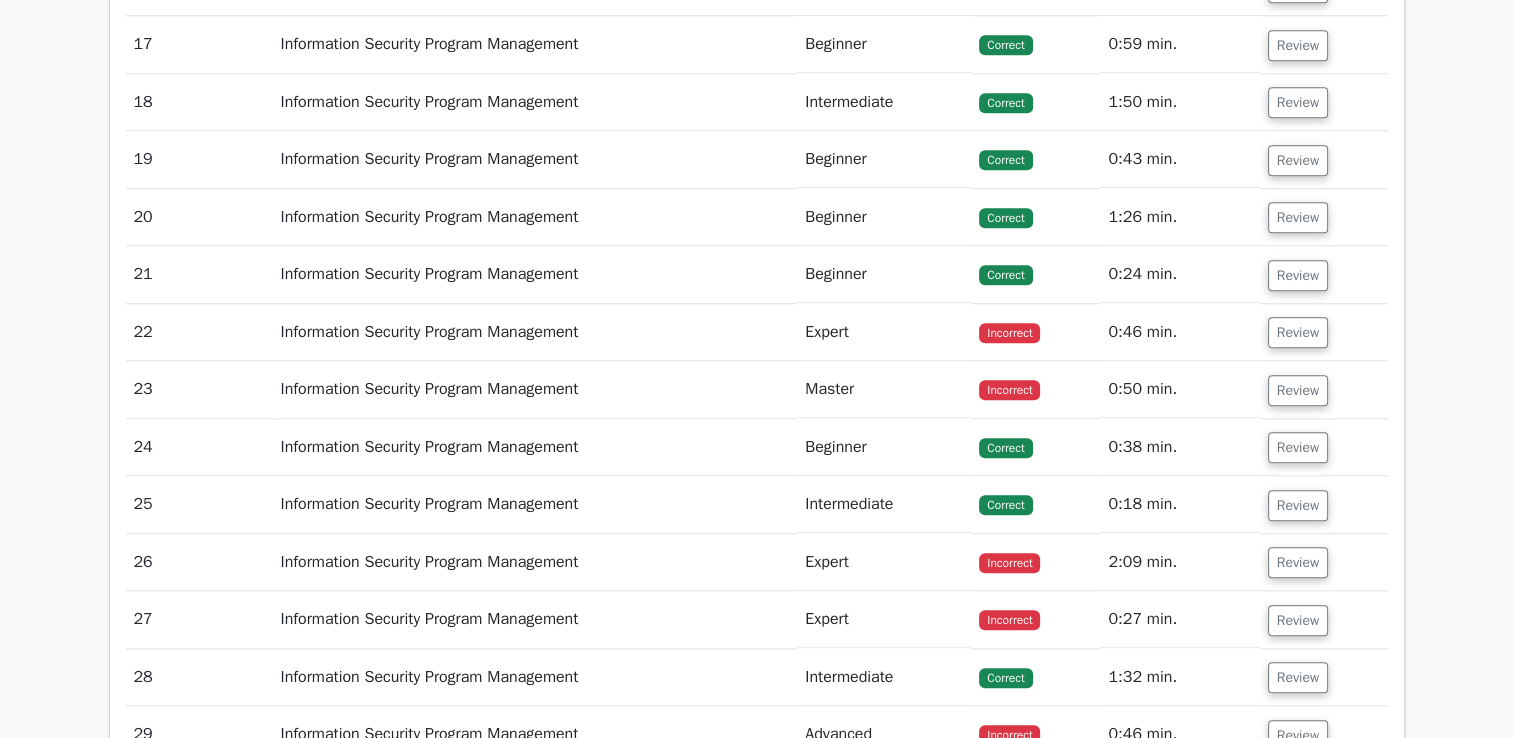 scroll, scrollTop: 1966, scrollLeft: 0, axis: vertical 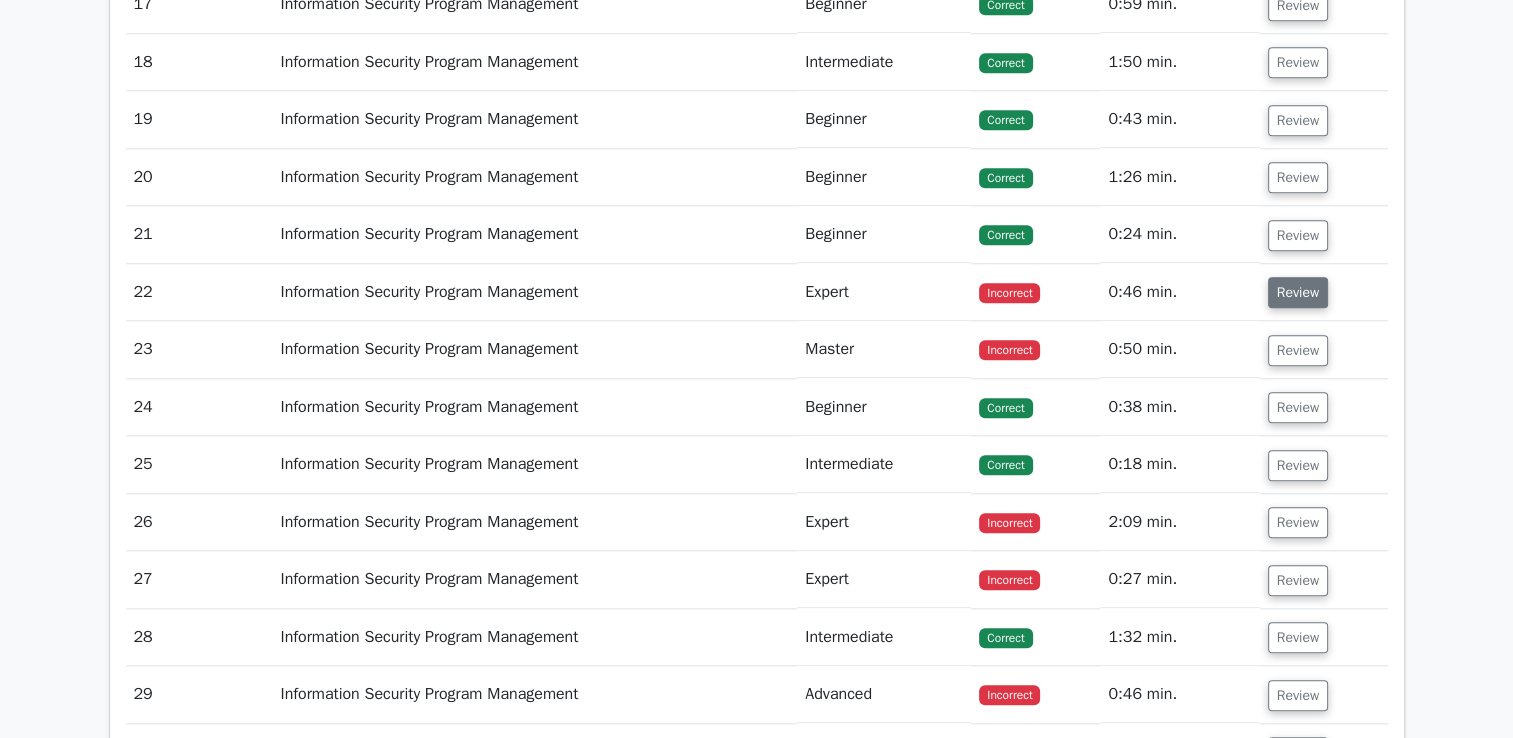 click on "Review" at bounding box center [1298, 292] 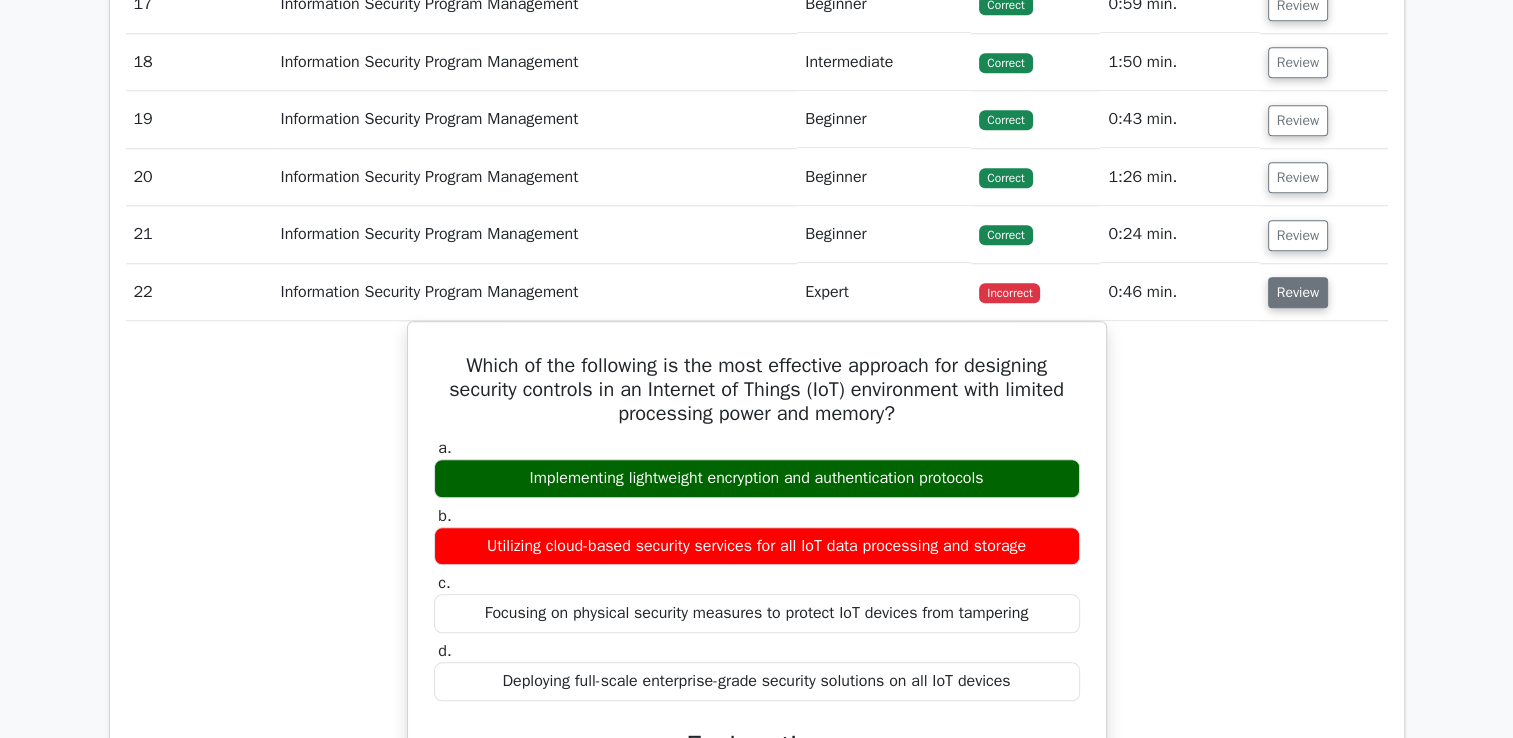 click on "Review" at bounding box center [1298, 292] 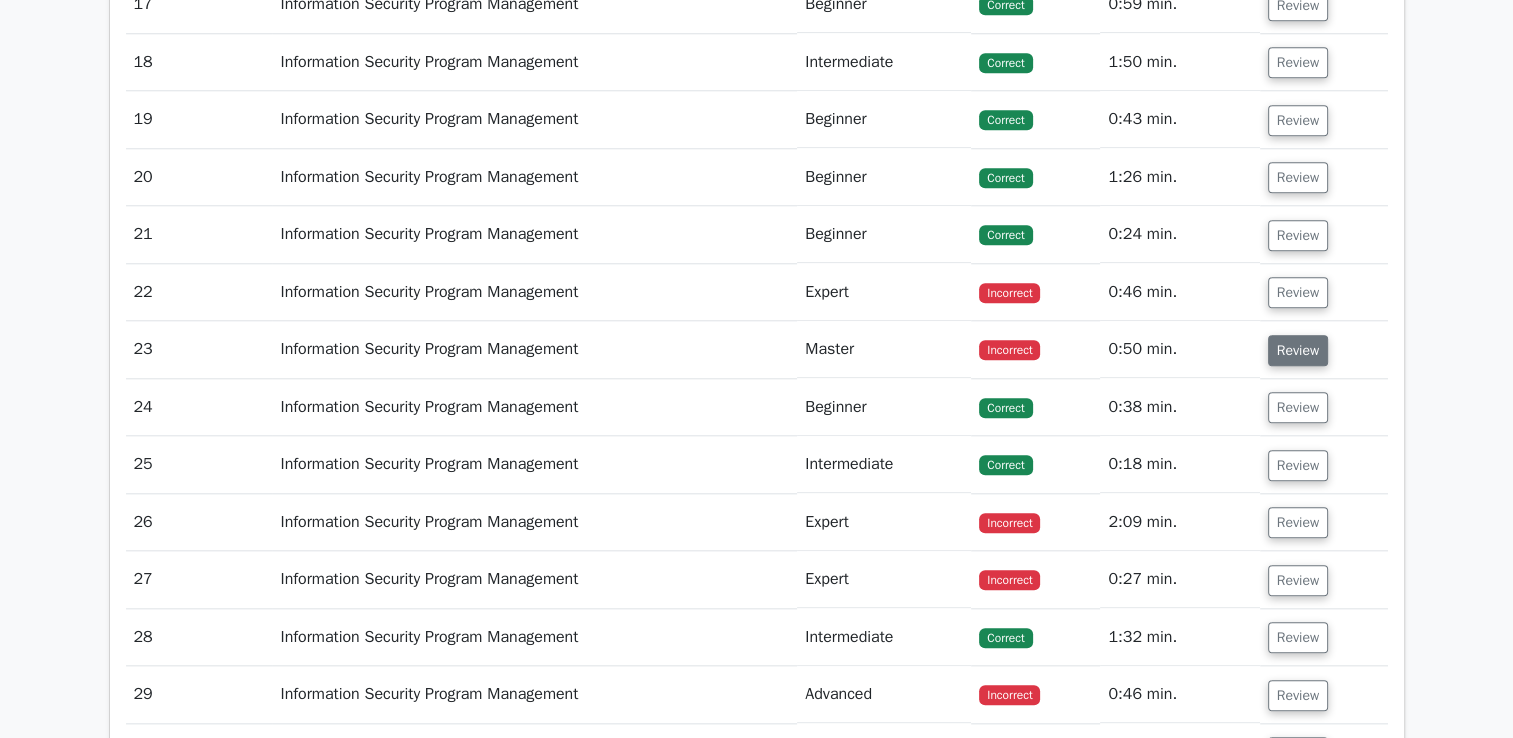 click on "Review" at bounding box center [1298, 350] 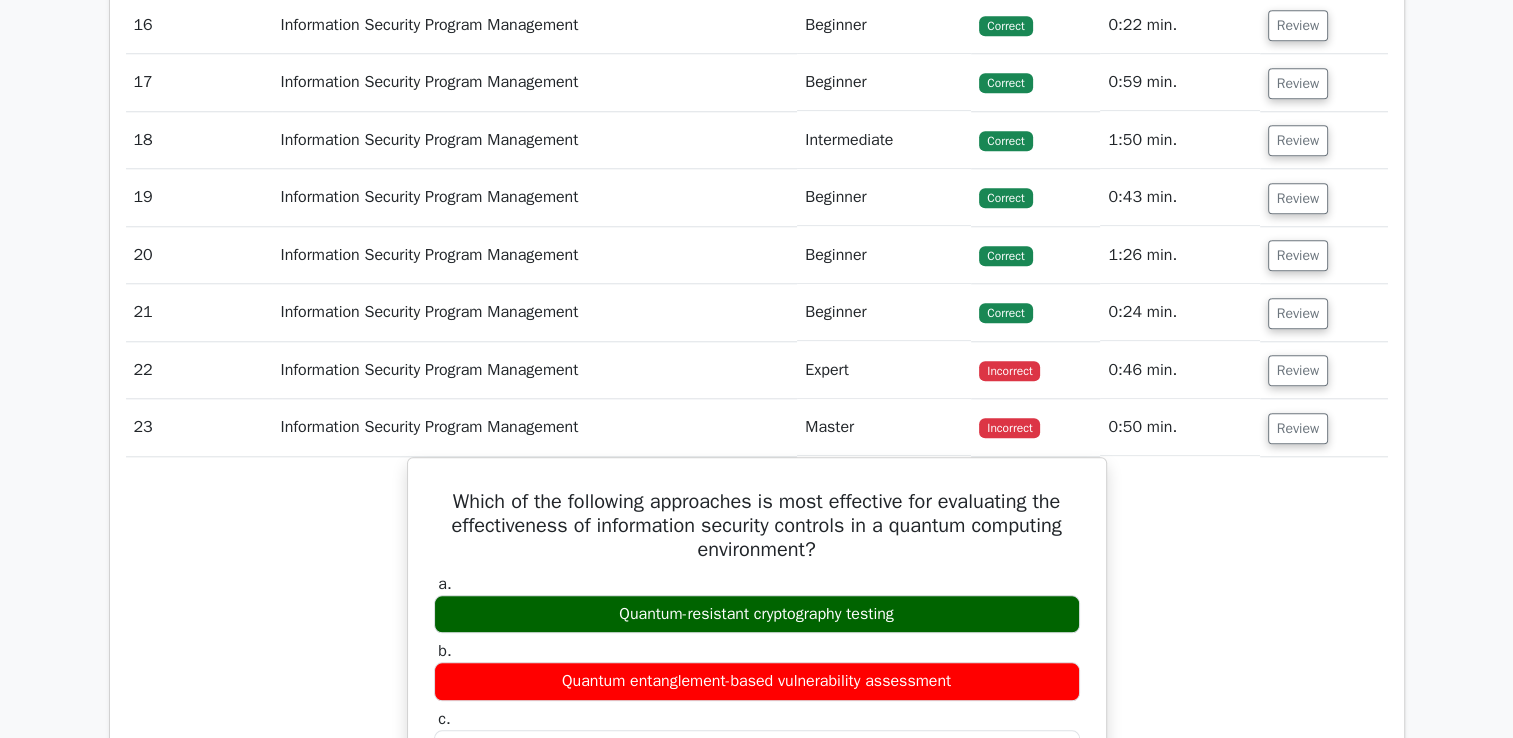 scroll, scrollTop: 1887, scrollLeft: 0, axis: vertical 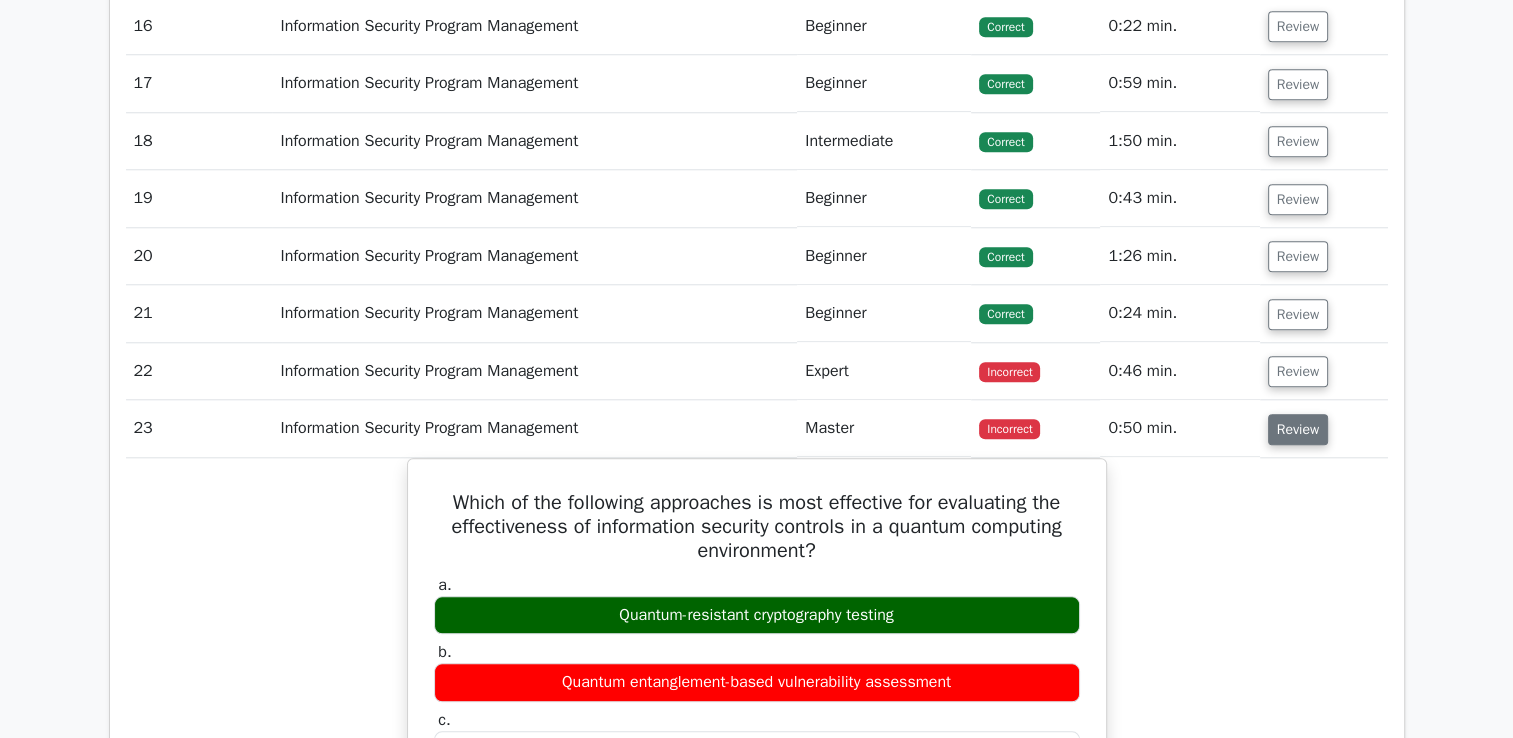 click on "Review" at bounding box center (1298, 429) 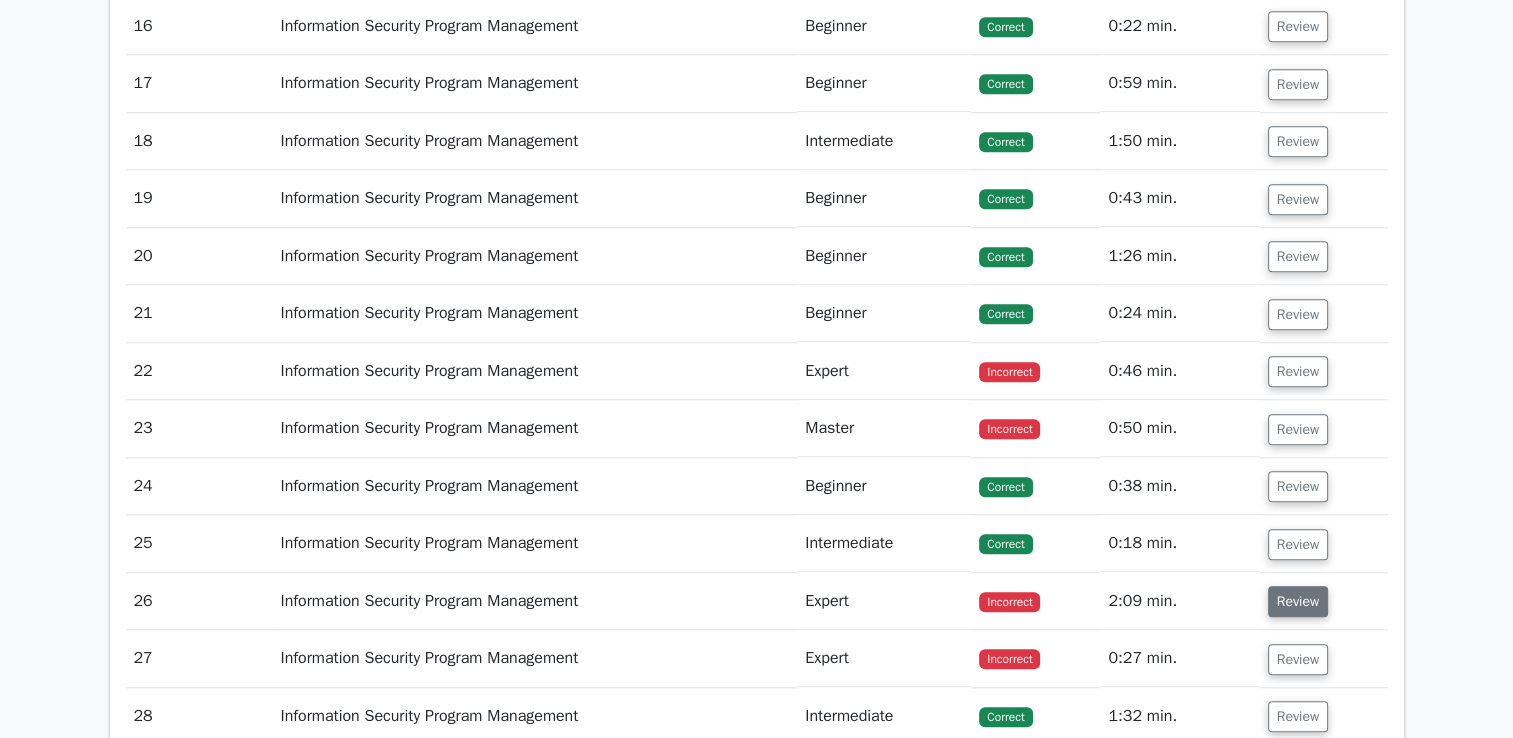 click on "Review" at bounding box center [1298, 601] 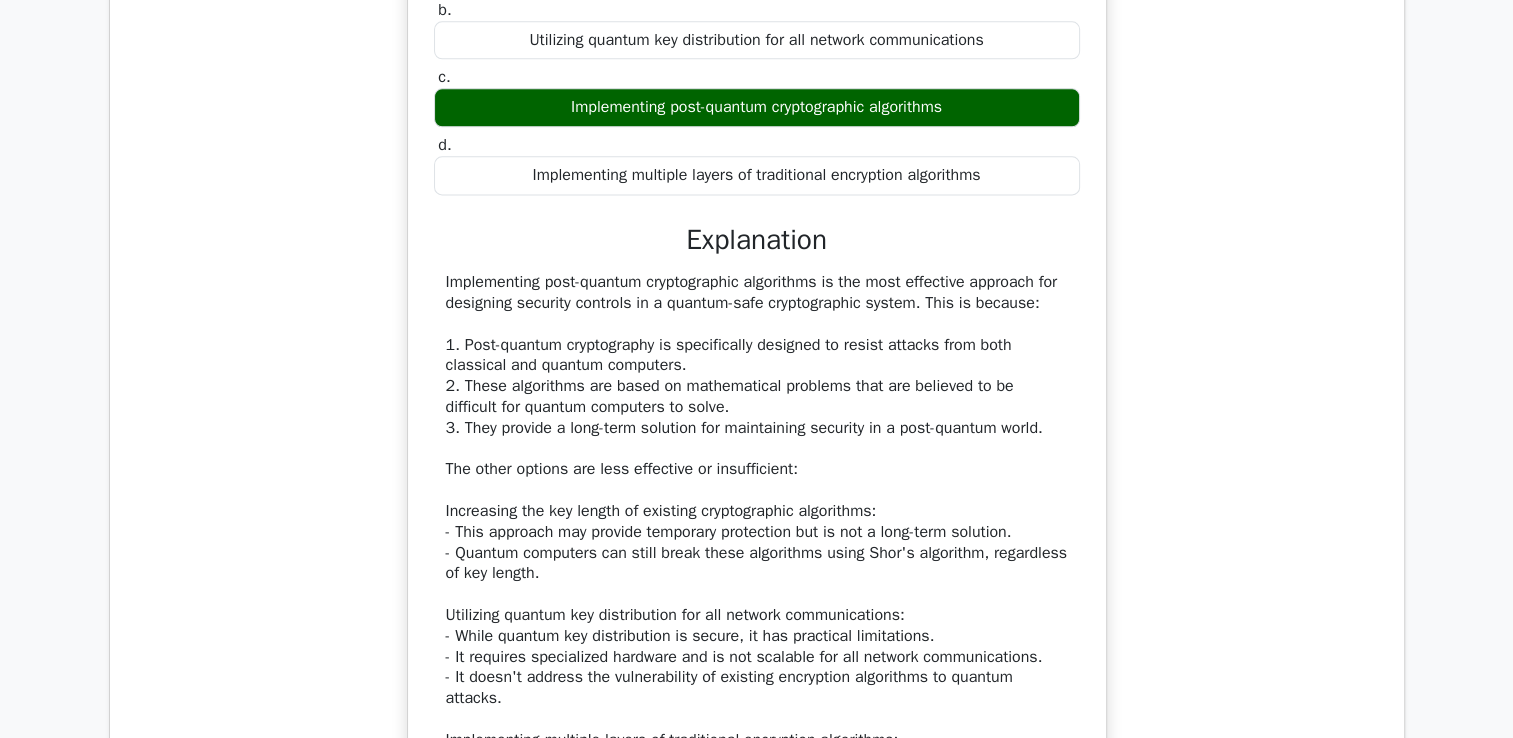 scroll, scrollTop: 2692, scrollLeft: 0, axis: vertical 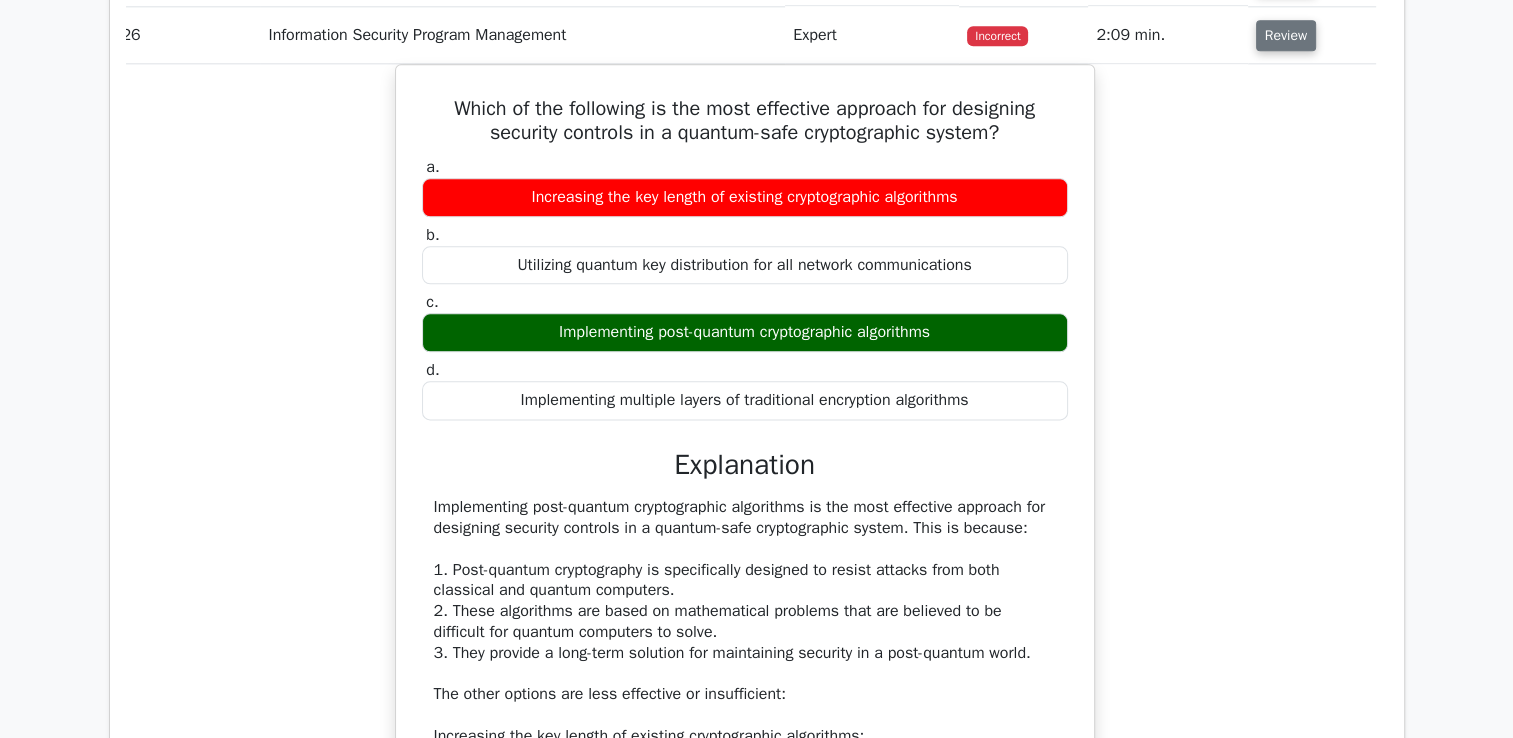 click on "Review" at bounding box center [1286, 35] 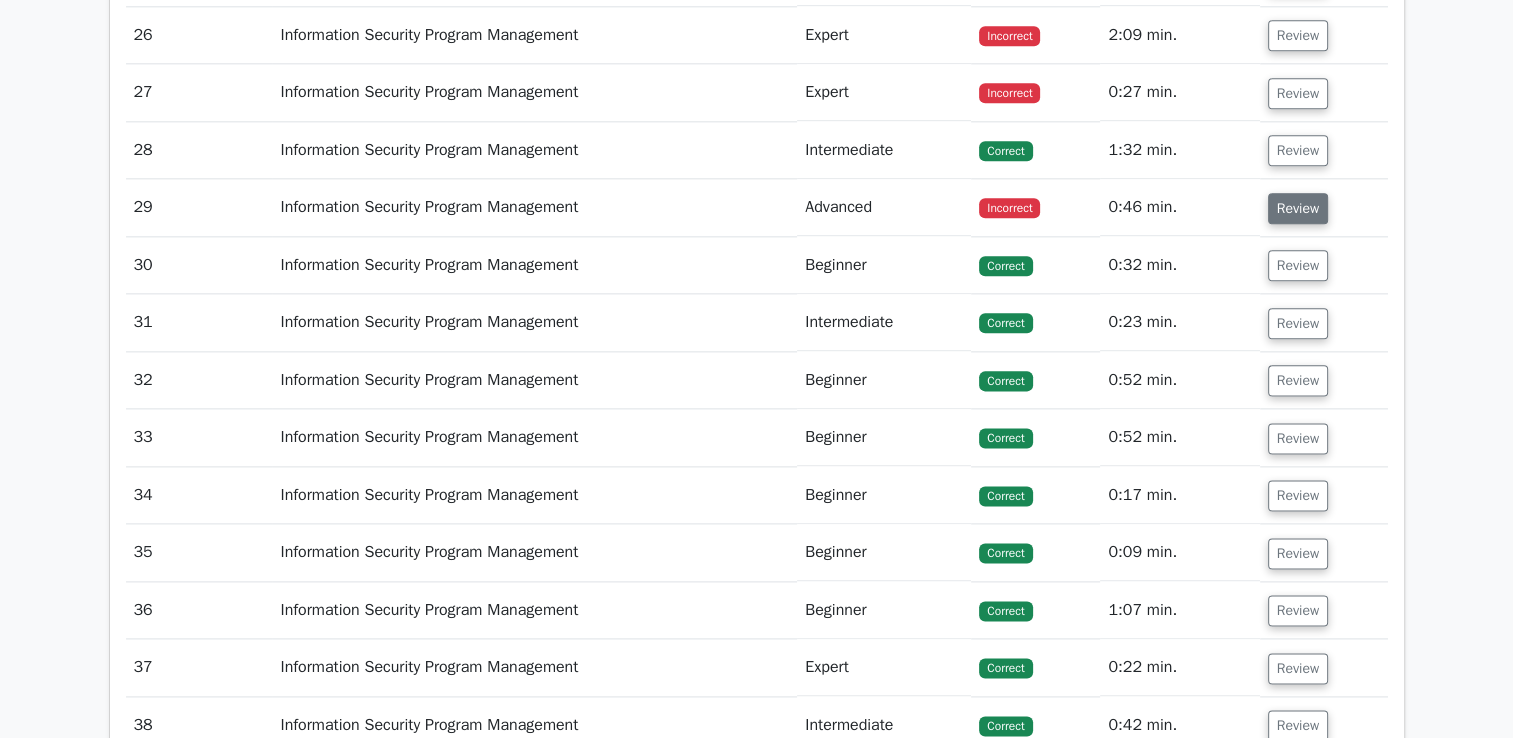 click on "Review" at bounding box center (1298, 208) 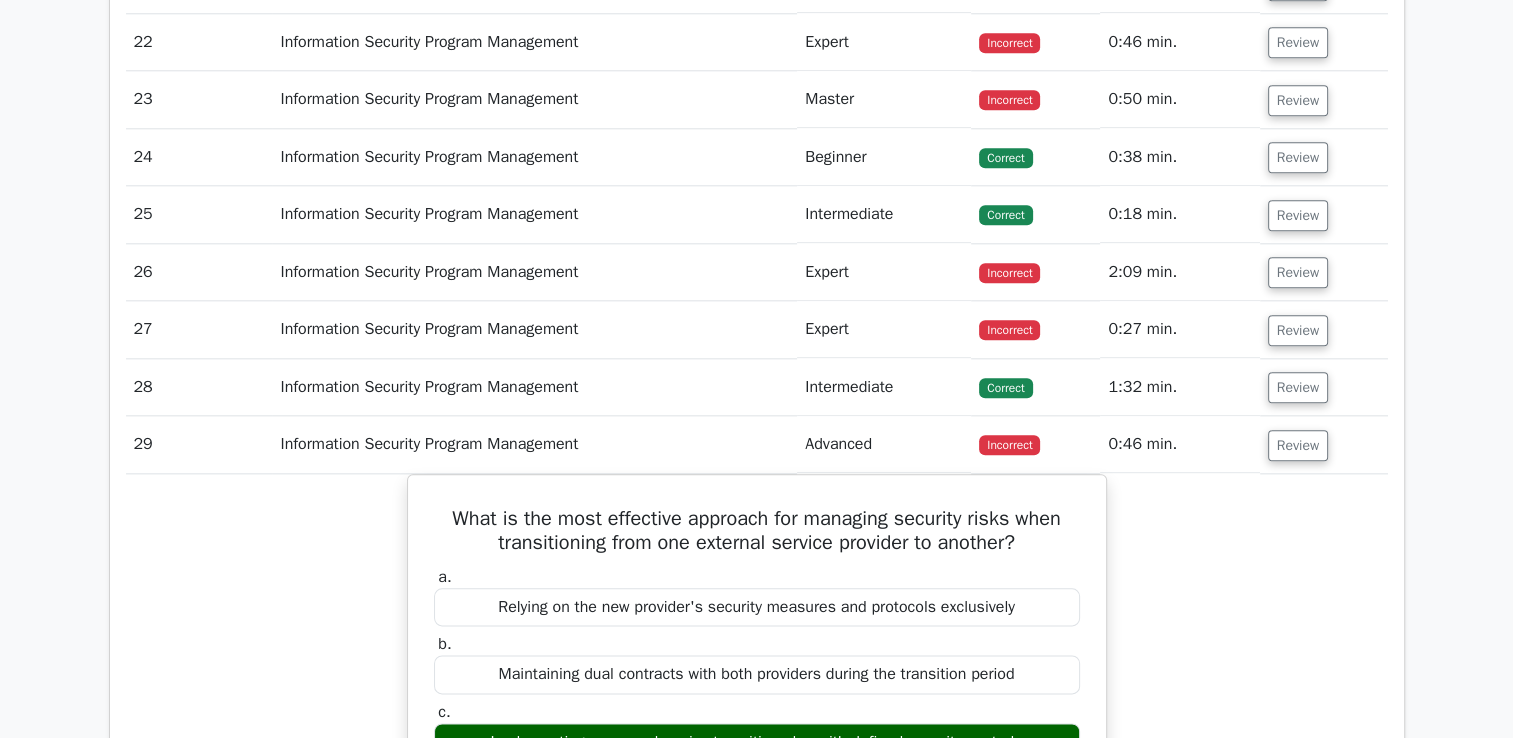scroll, scrollTop: 2257, scrollLeft: 0, axis: vertical 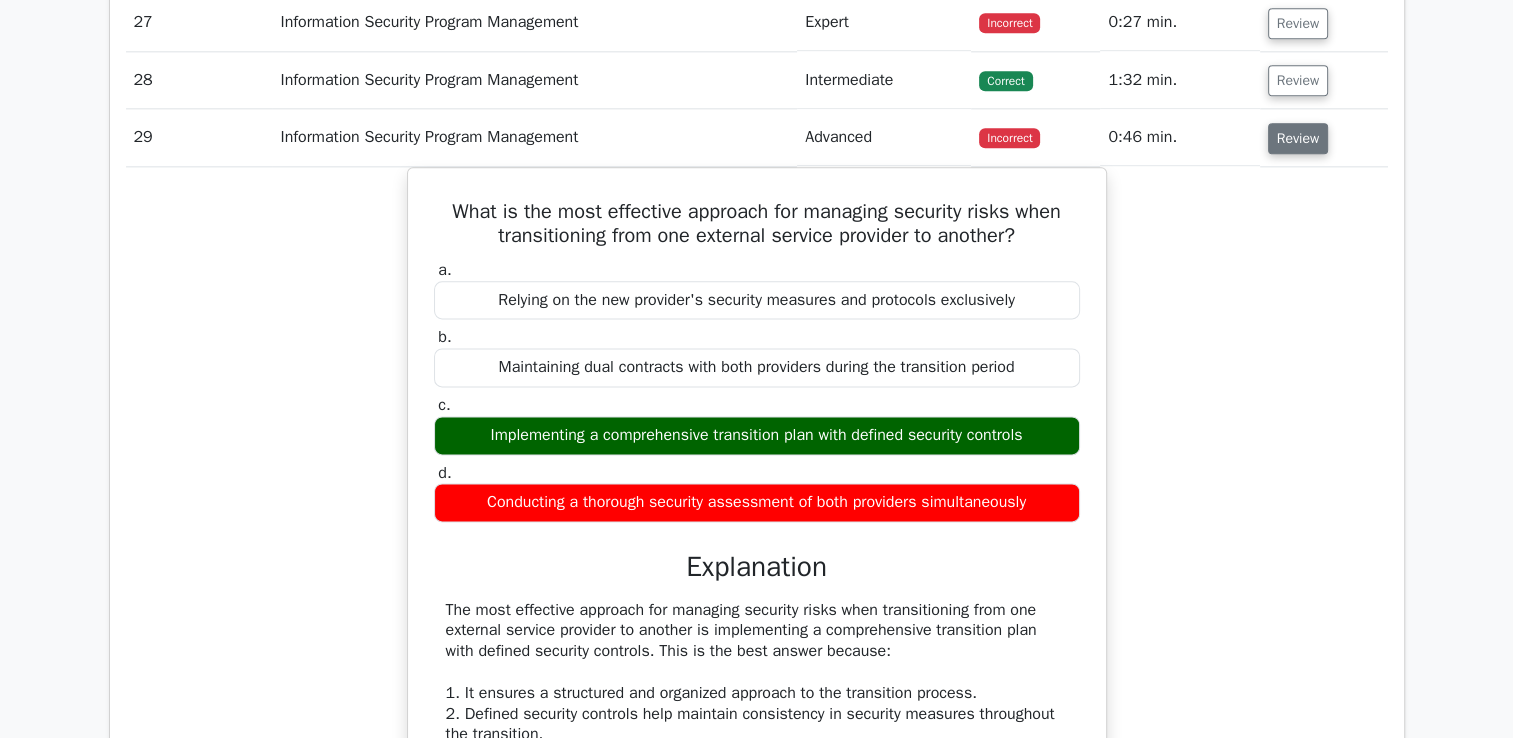 click on "Review" at bounding box center [1298, 138] 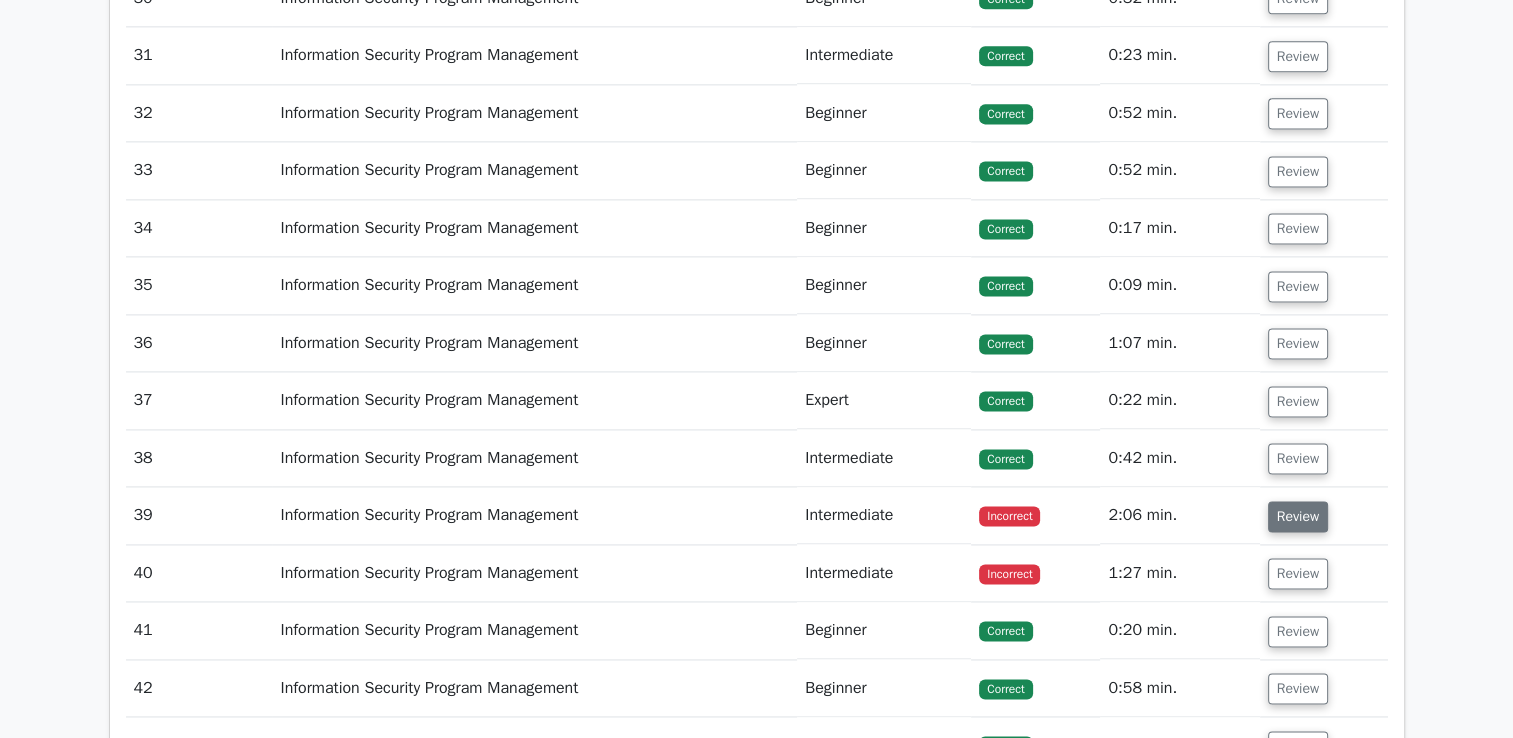 scroll, scrollTop: 2721, scrollLeft: 0, axis: vertical 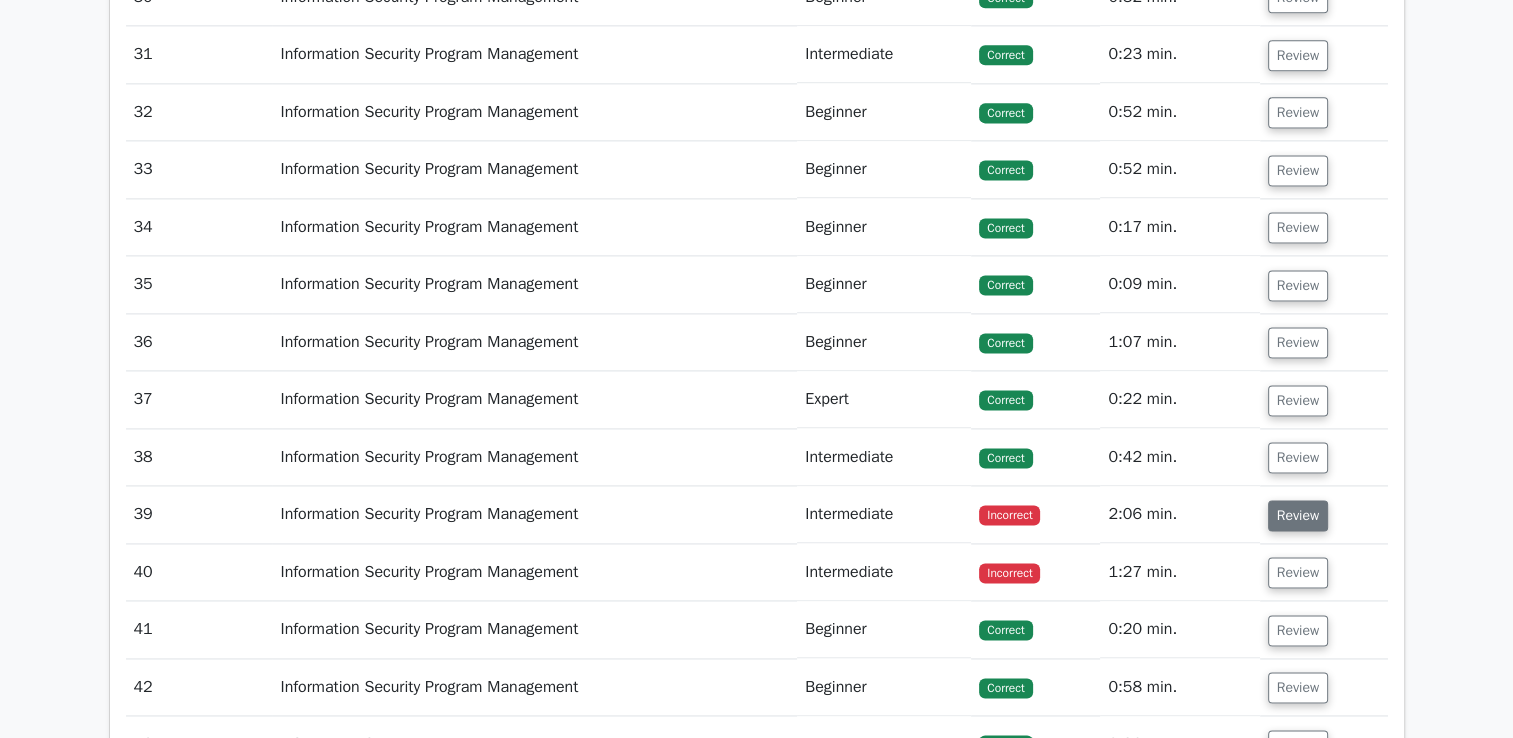 click on "Review" at bounding box center (1298, 515) 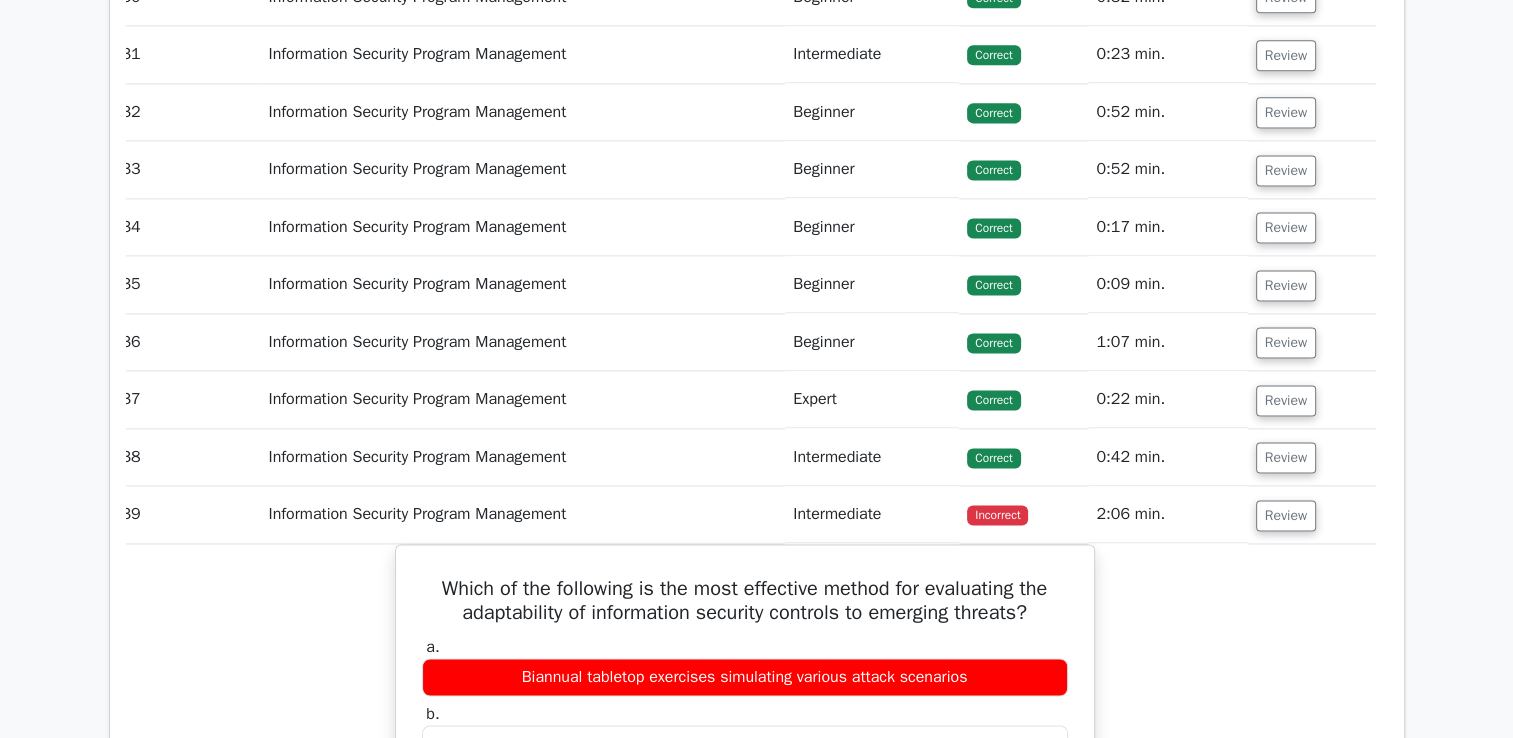 scroll, scrollTop: 0, scrollLeft: 8, axis: horizontal 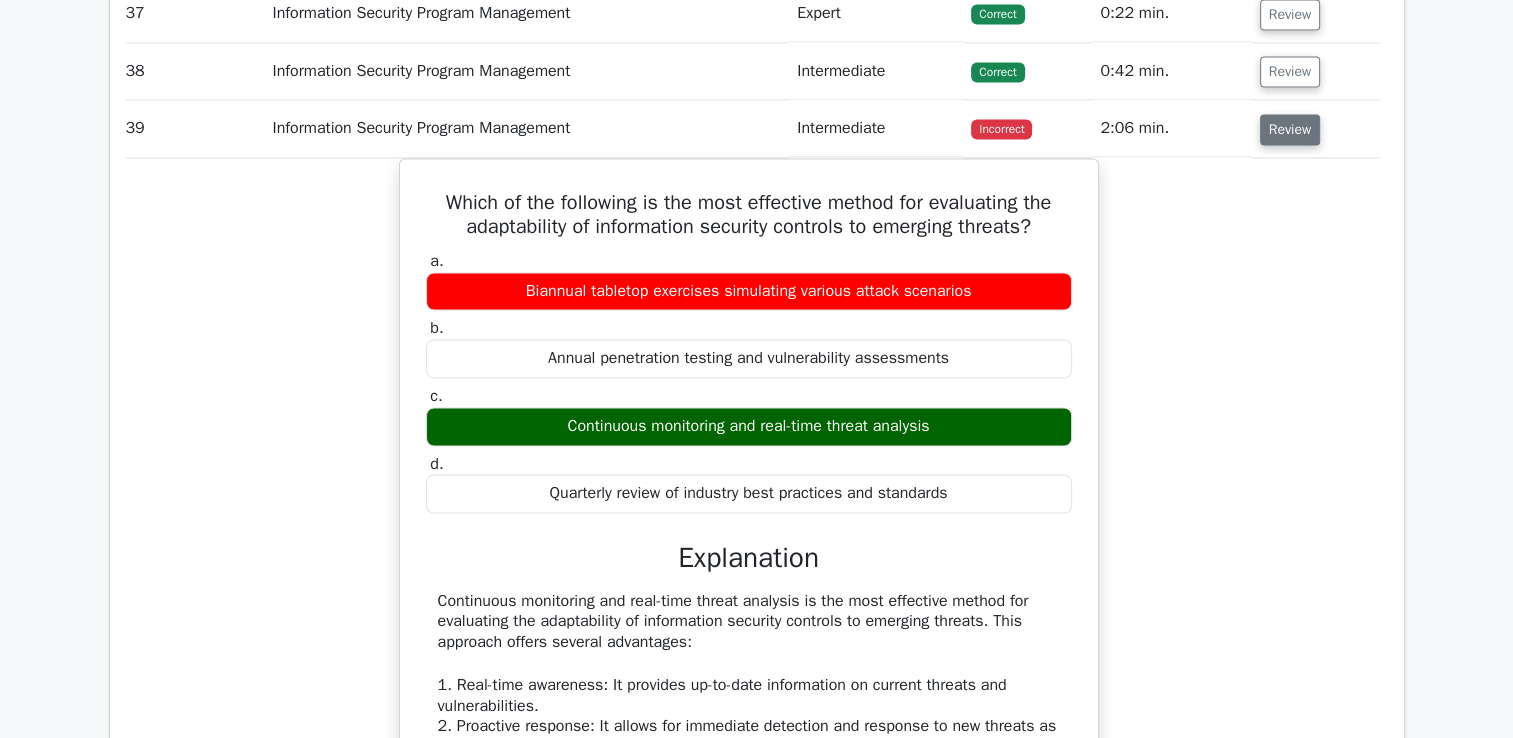 click on "Review" at bounding box center (1290, 129) 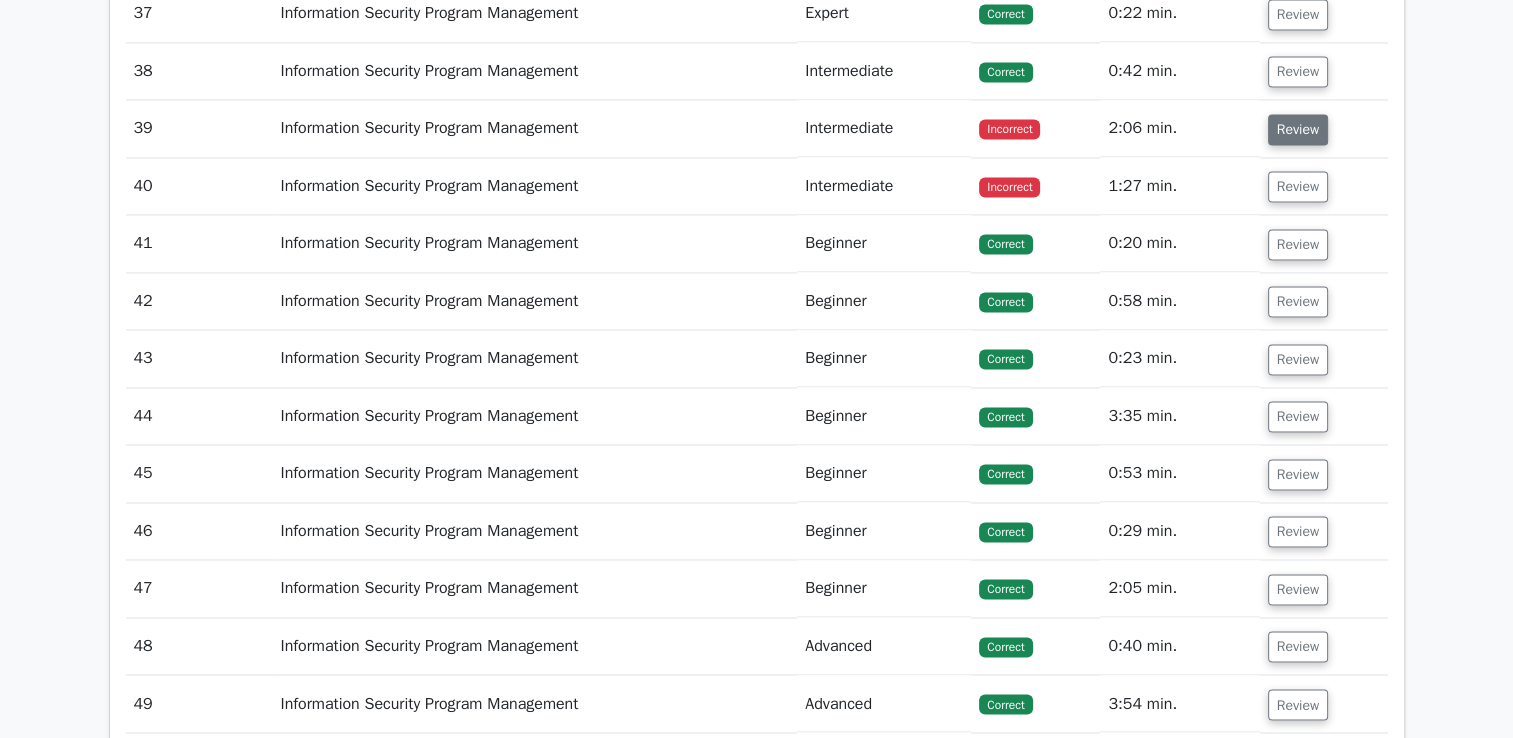 scroll, scrollTop: 0, scrollLeft: 0, axis: both 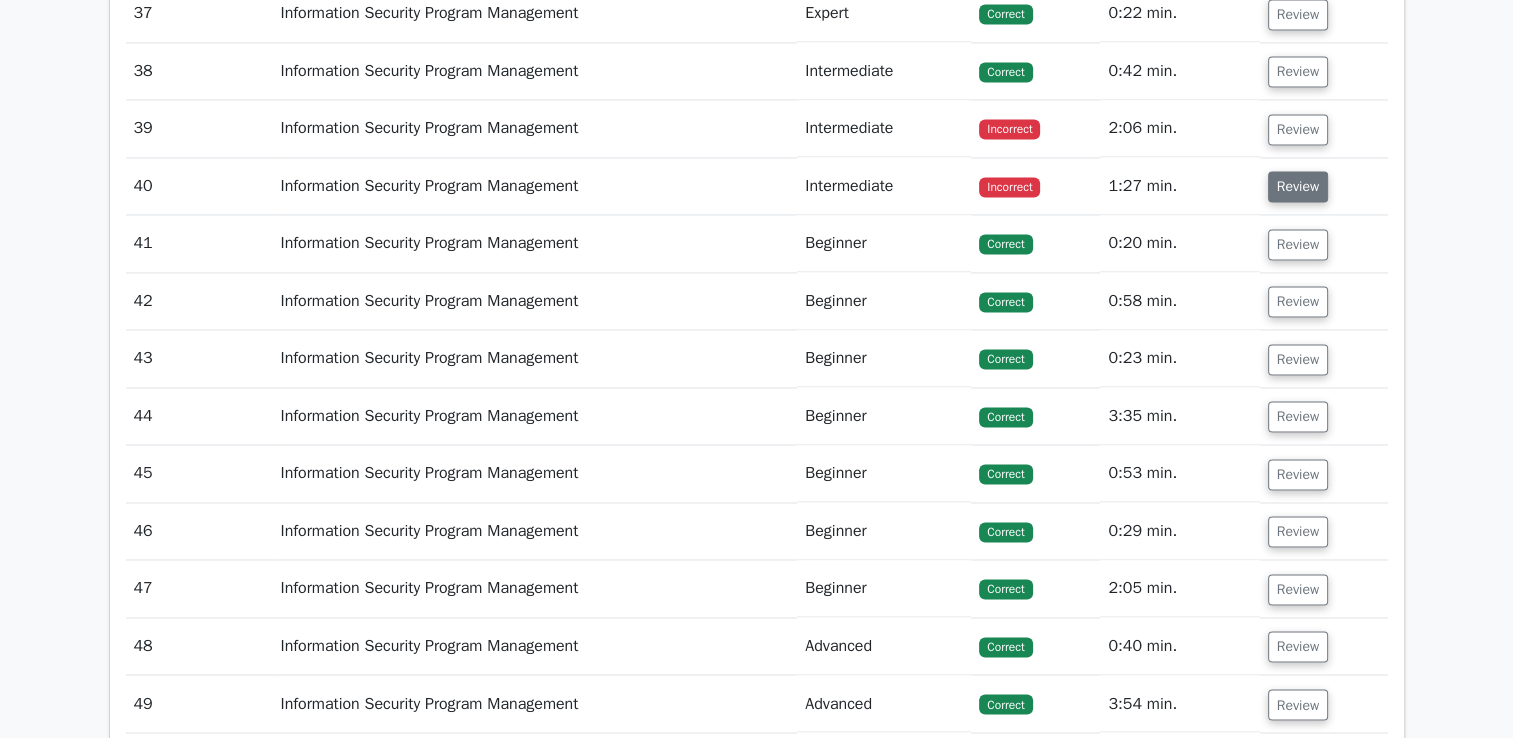 click on "Review" at bounding box center (1298, 186) 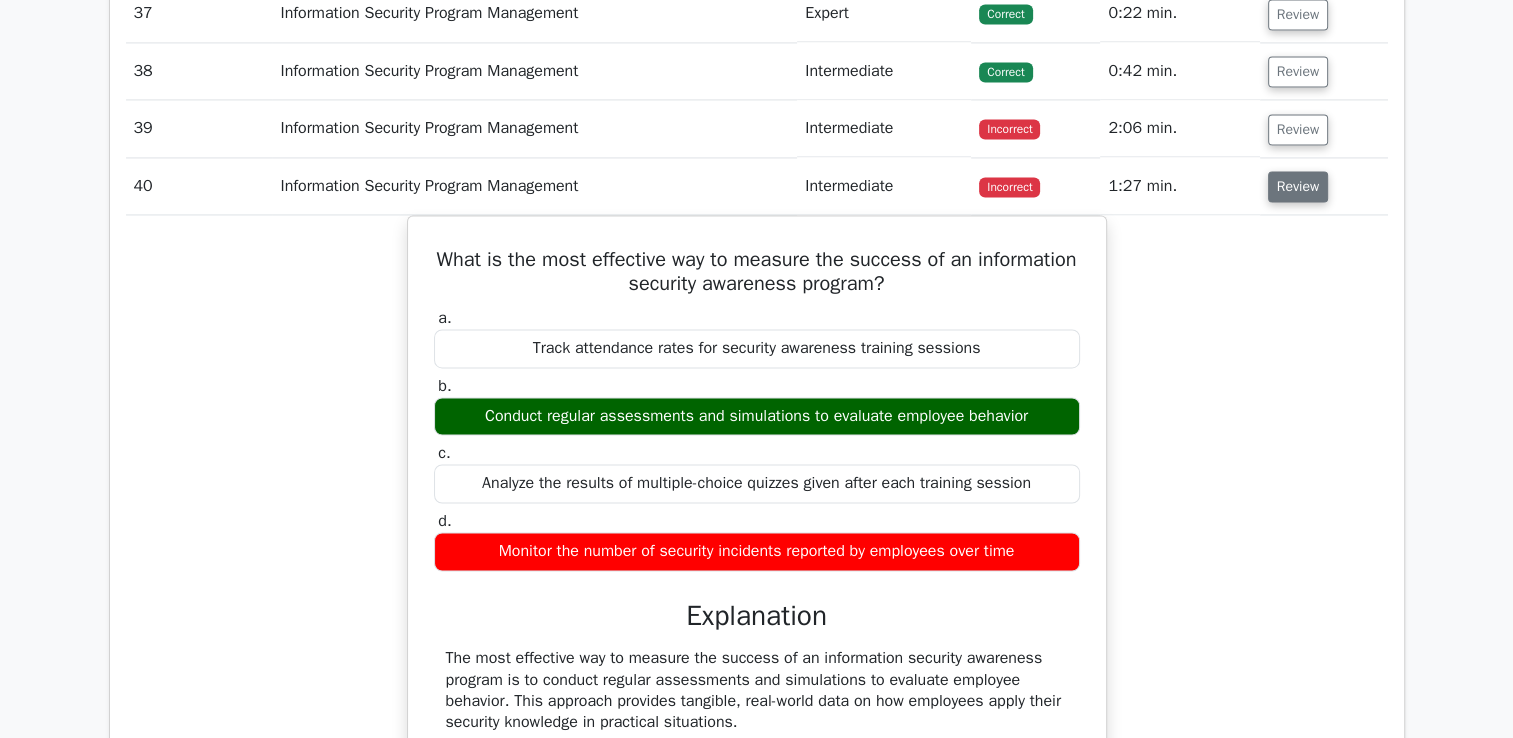 click on "Review" at bounding box center (1298, 186) 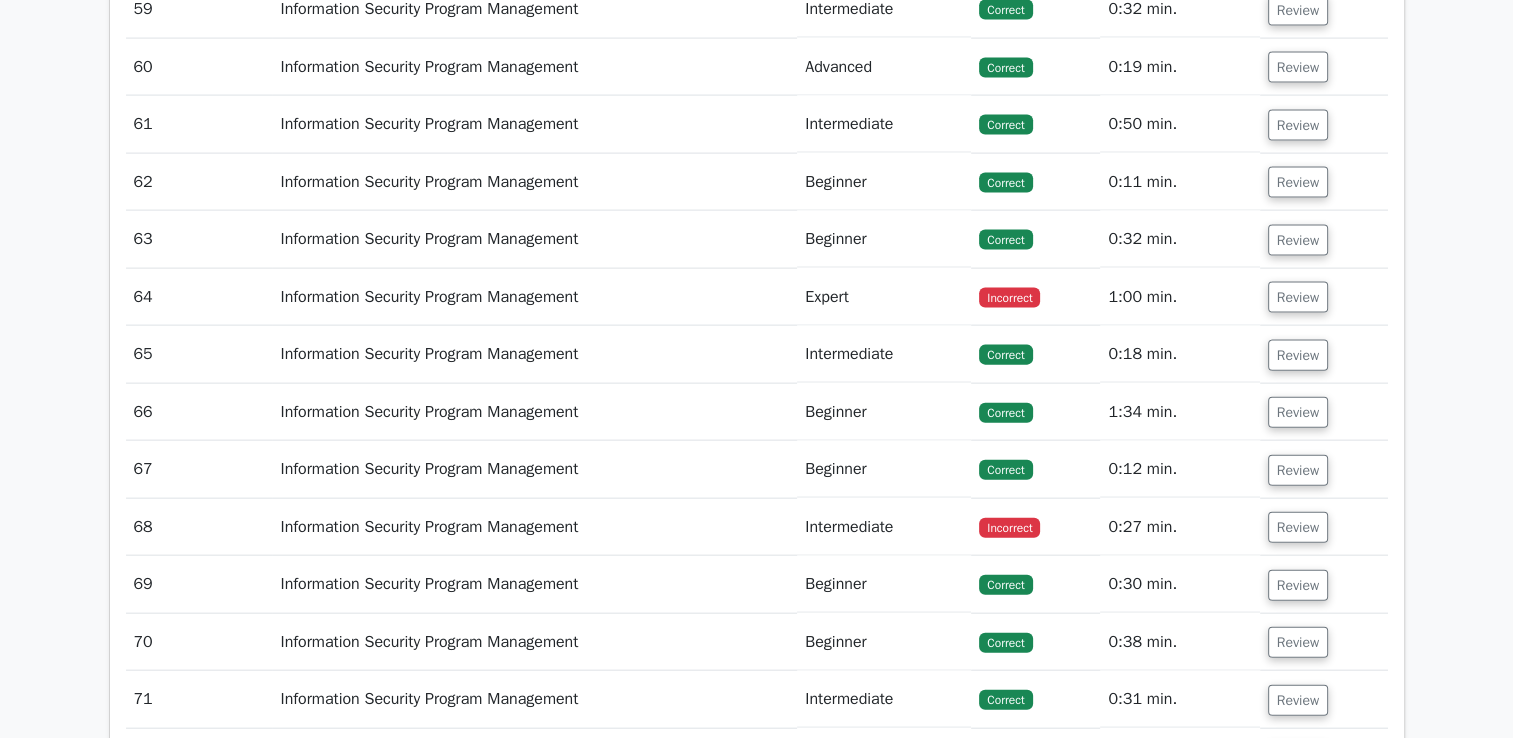 scroll, scrollTop: 4381, scrollLeft: 0, axis: vertical 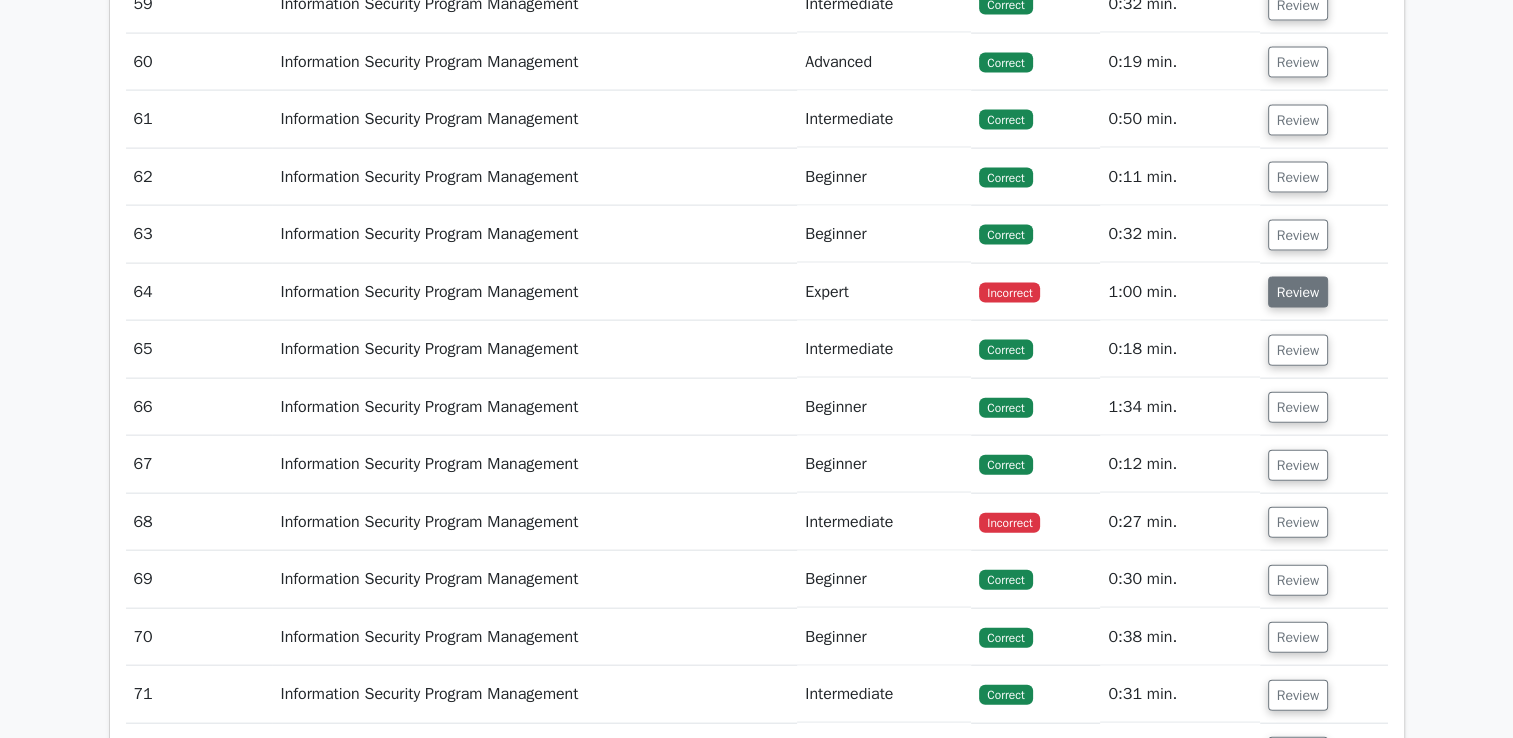click on "Review" at bounding box center [1298, 292] 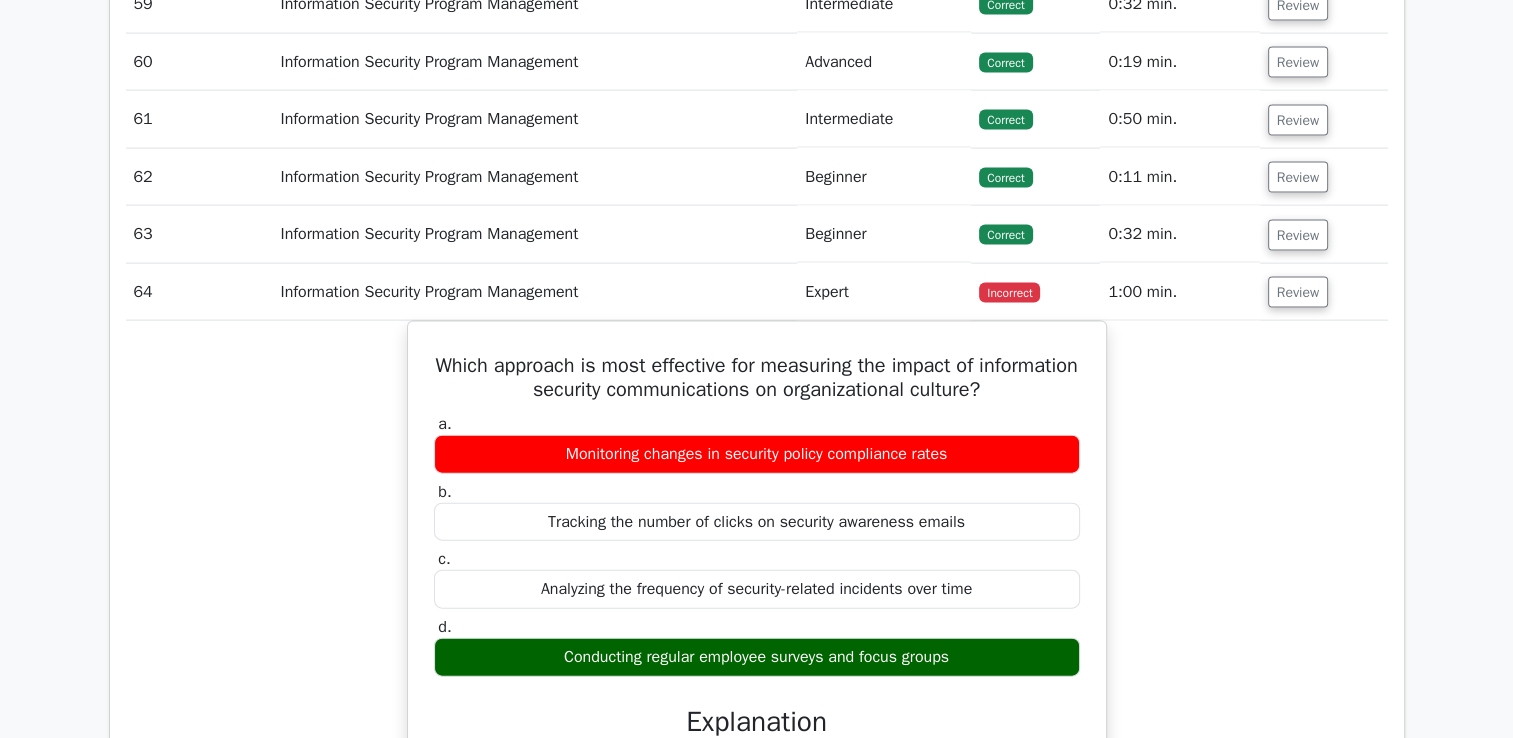 scroll, scrollTop: 0, scrollLeft: 12, axis: horizontal 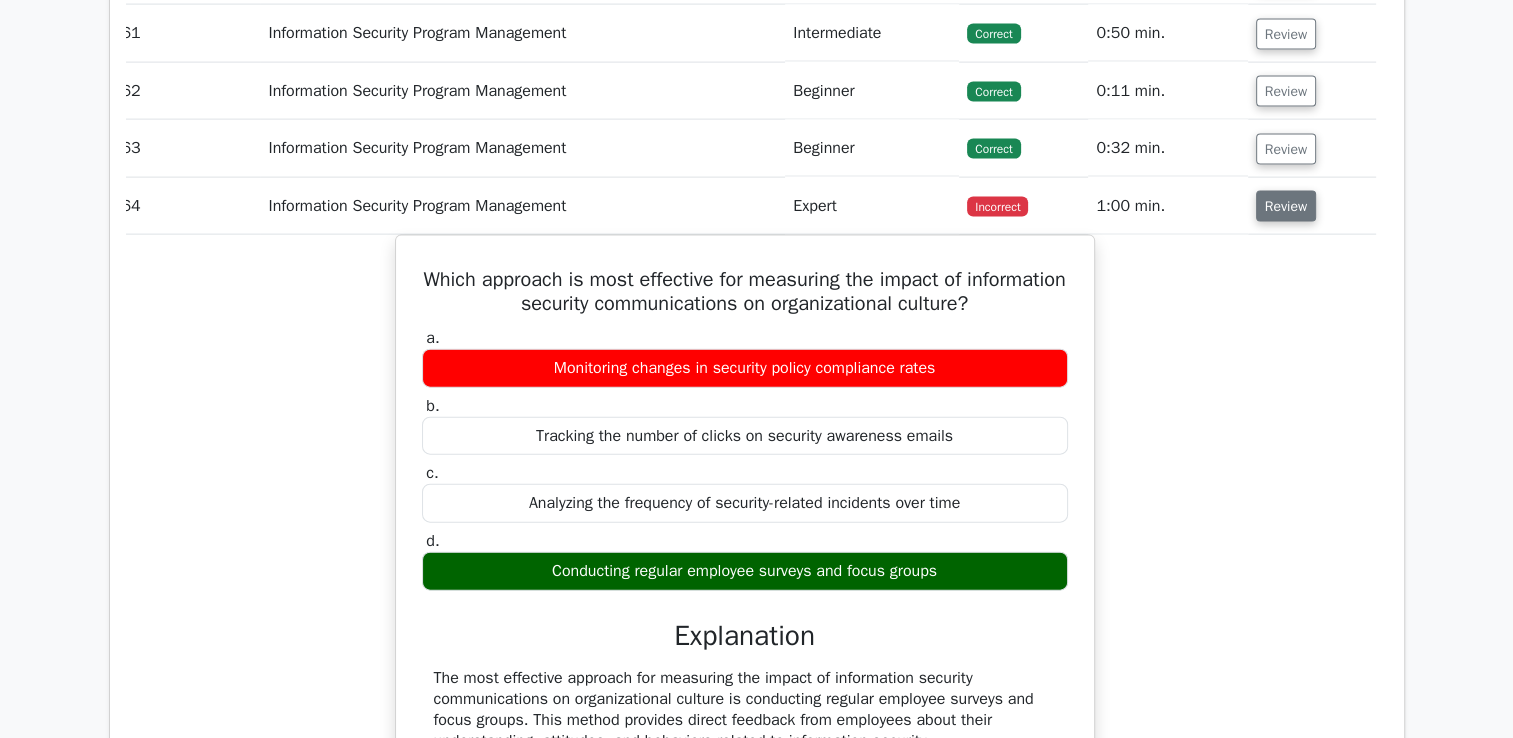 click on "Review" at bounding box center (1286, 206) 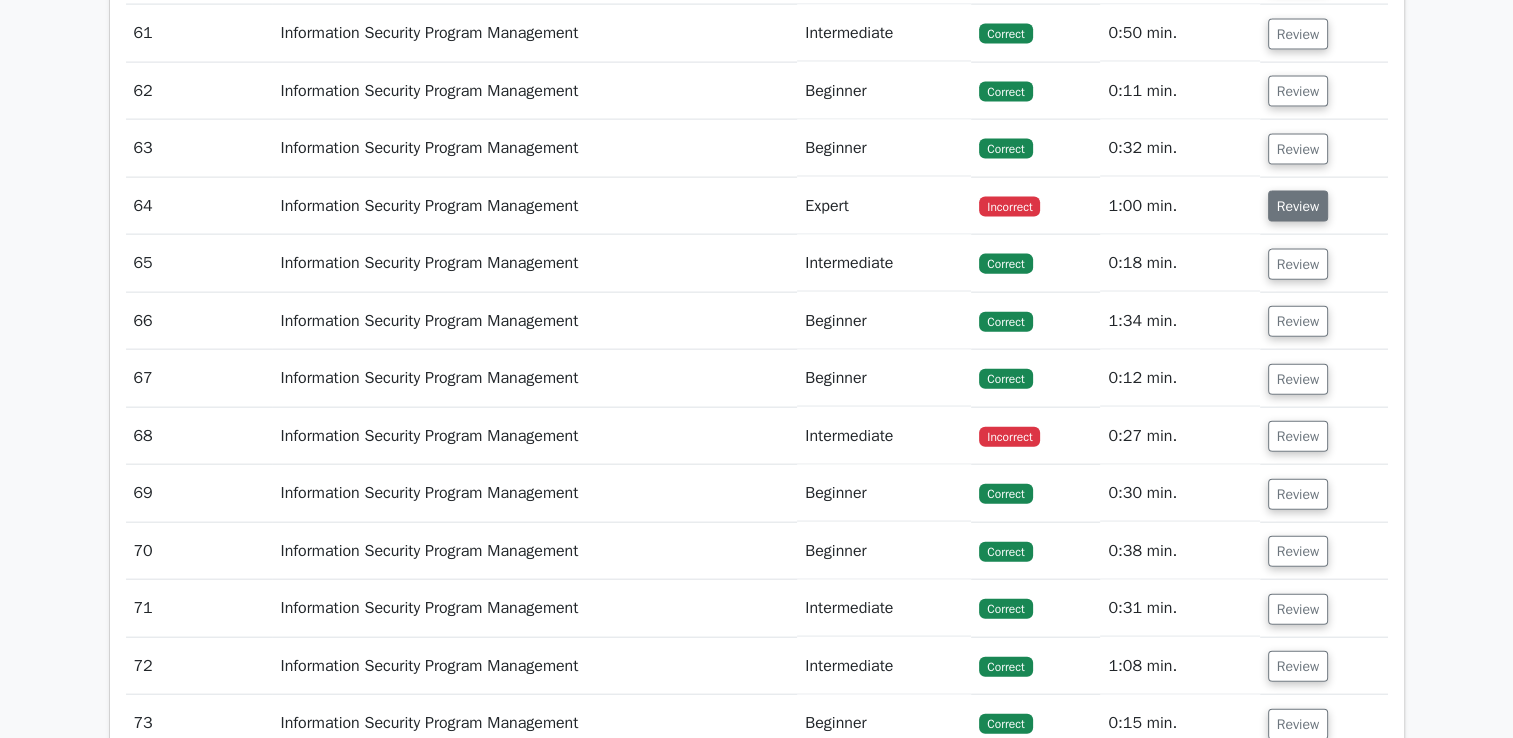 scroll, scrollTop: 0, scrollLeft: 0, axis: both 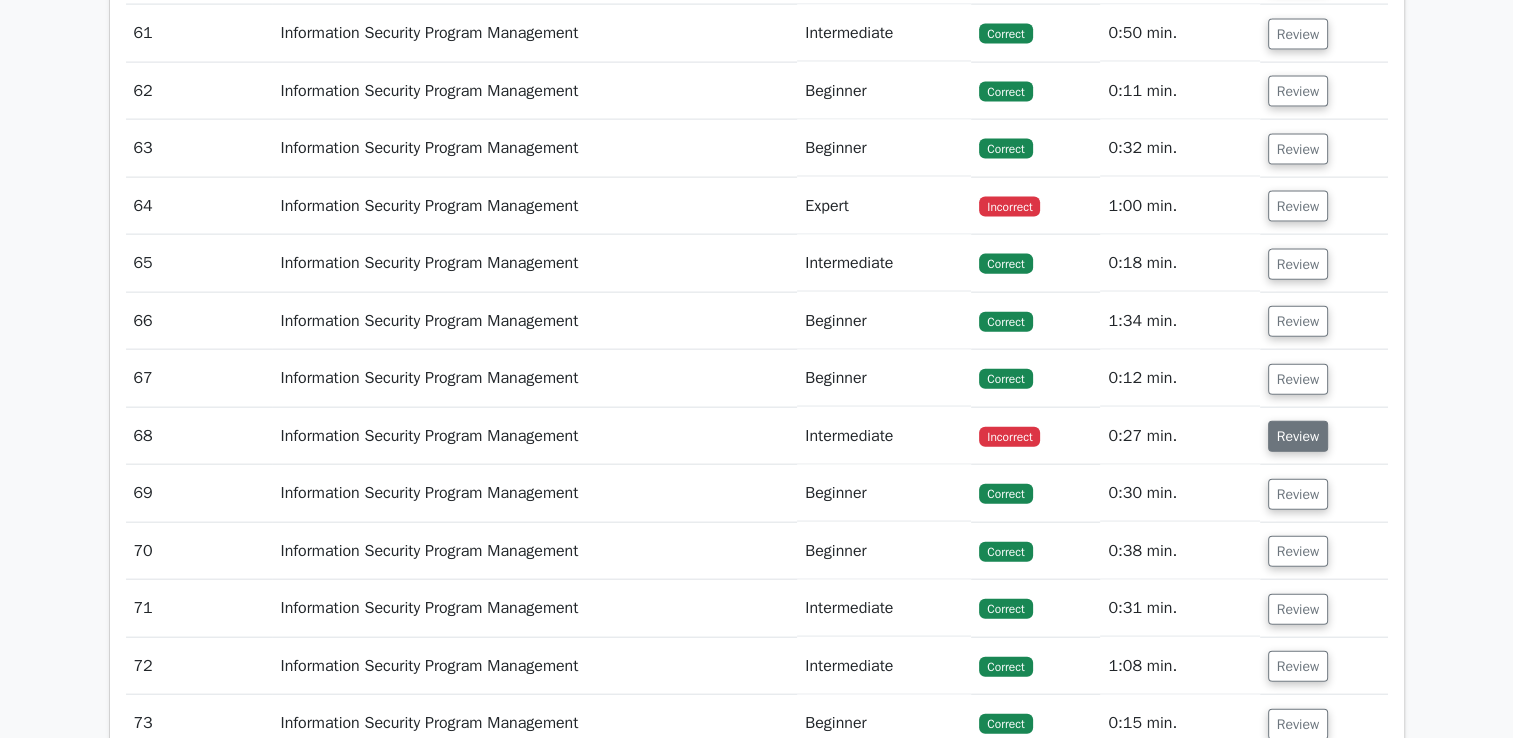 click on "Review" at bounding box center [1298, 436] 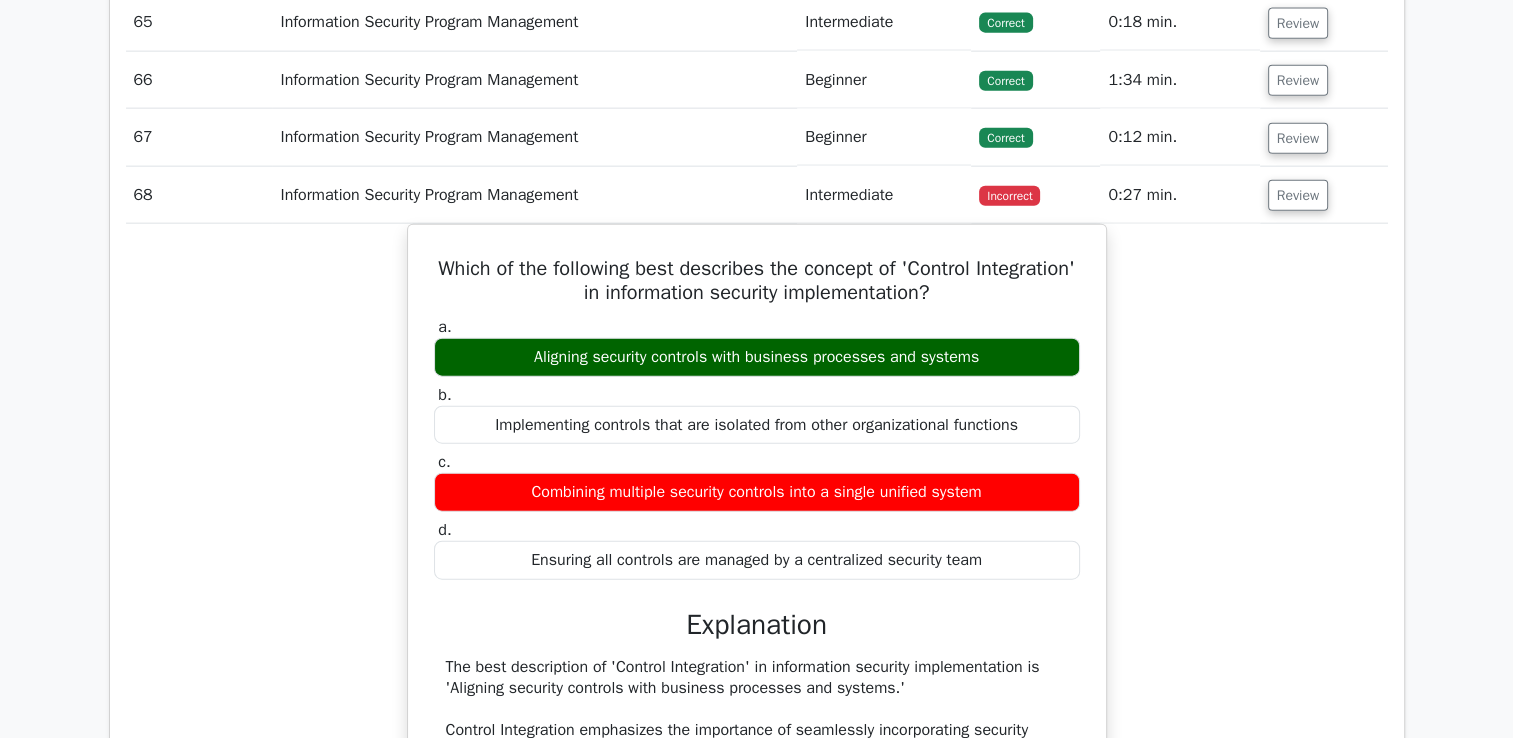 scroll, scrollTop: 4769, scrollLeft: 0, axis: vertical 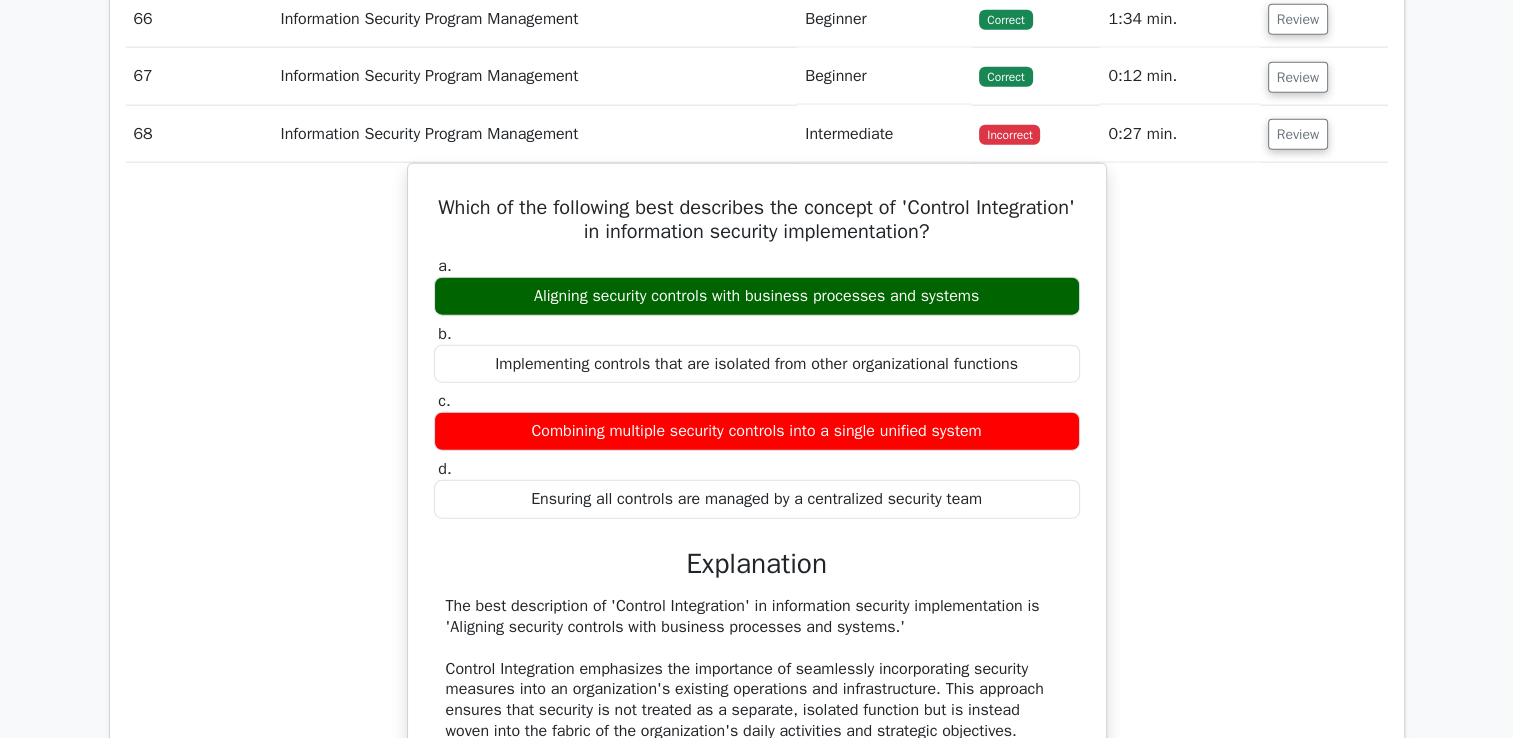 click on "Review" at bounding box center [1324, 134] 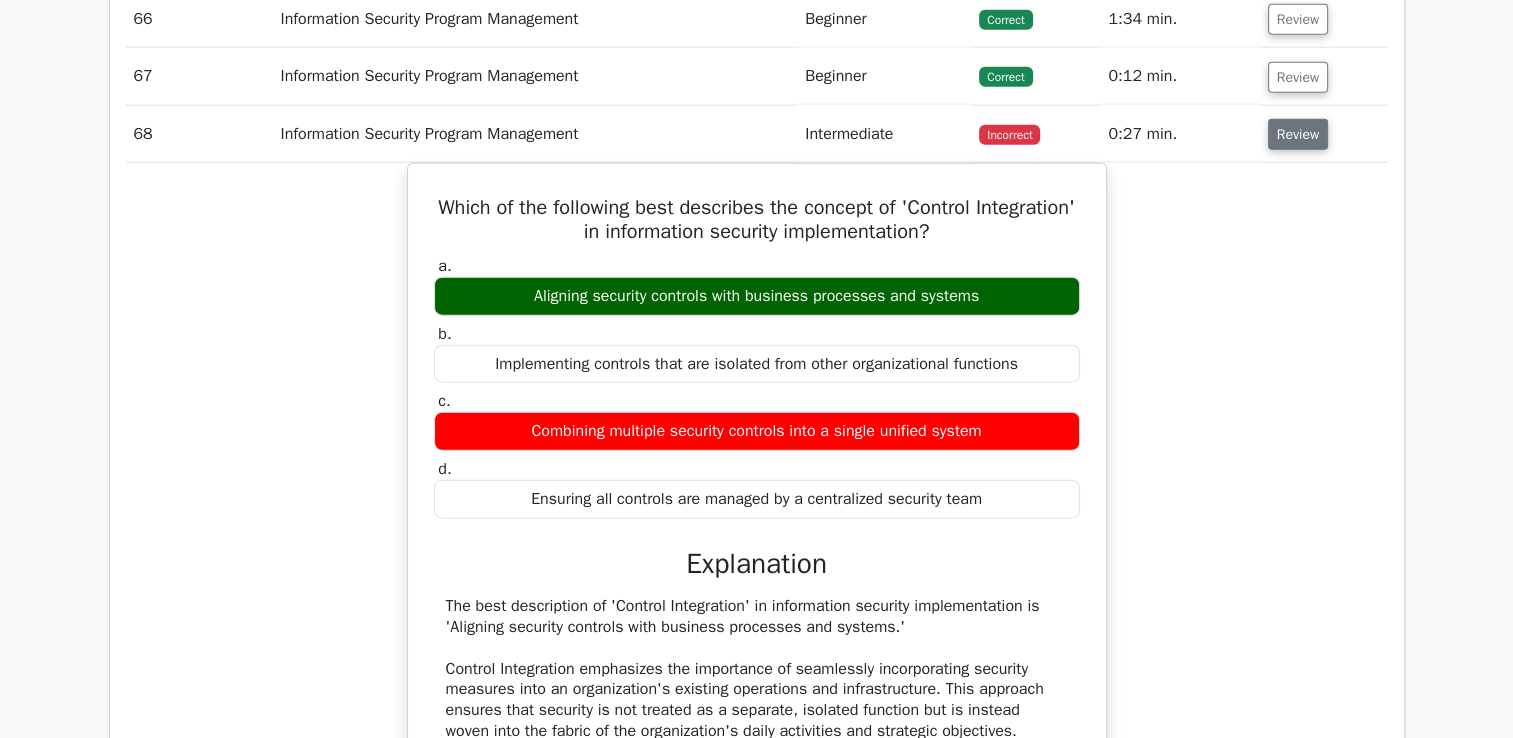 click on "Review" at bounding box center (1298, 134) 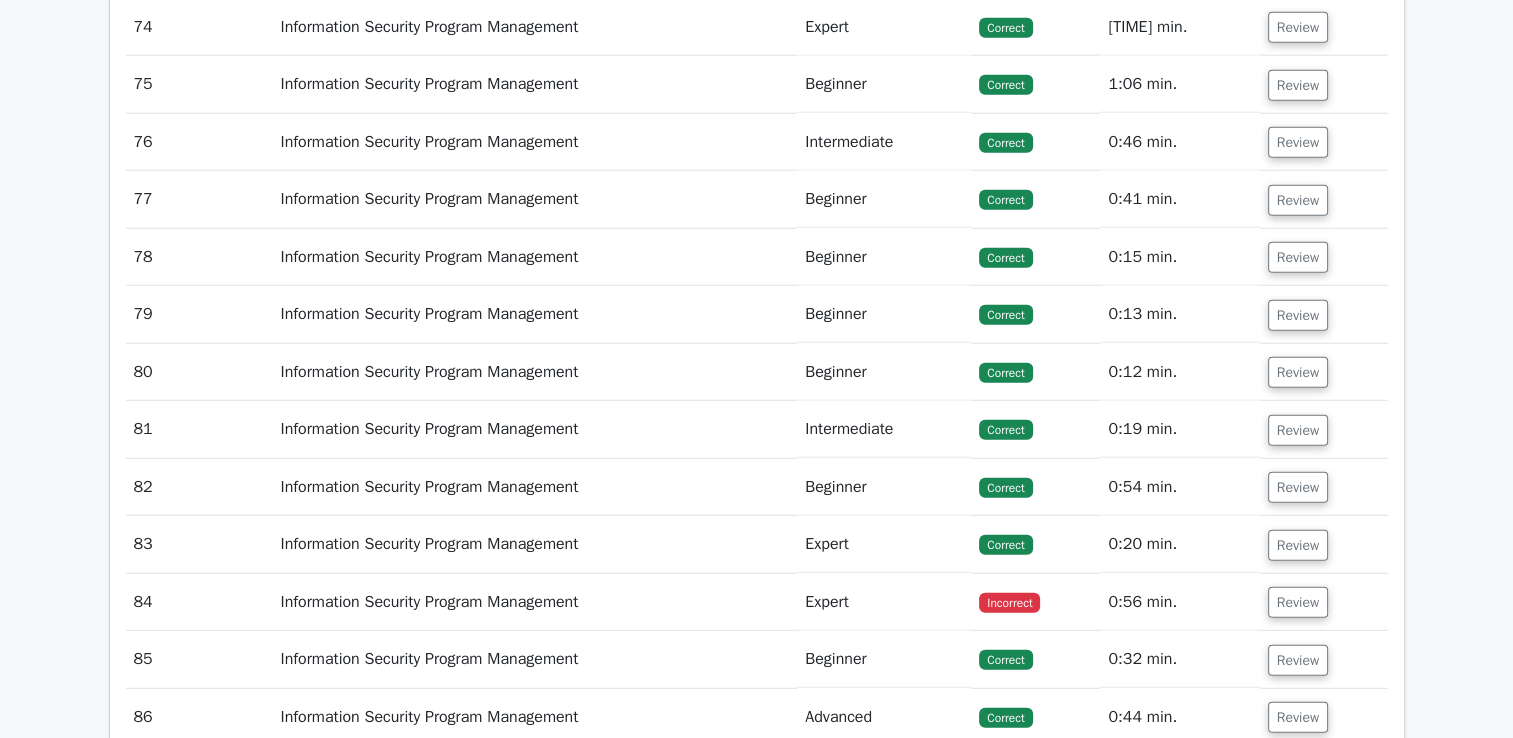scroll, scrollTop: 5277, scrollLeft: 0, axis: vertical 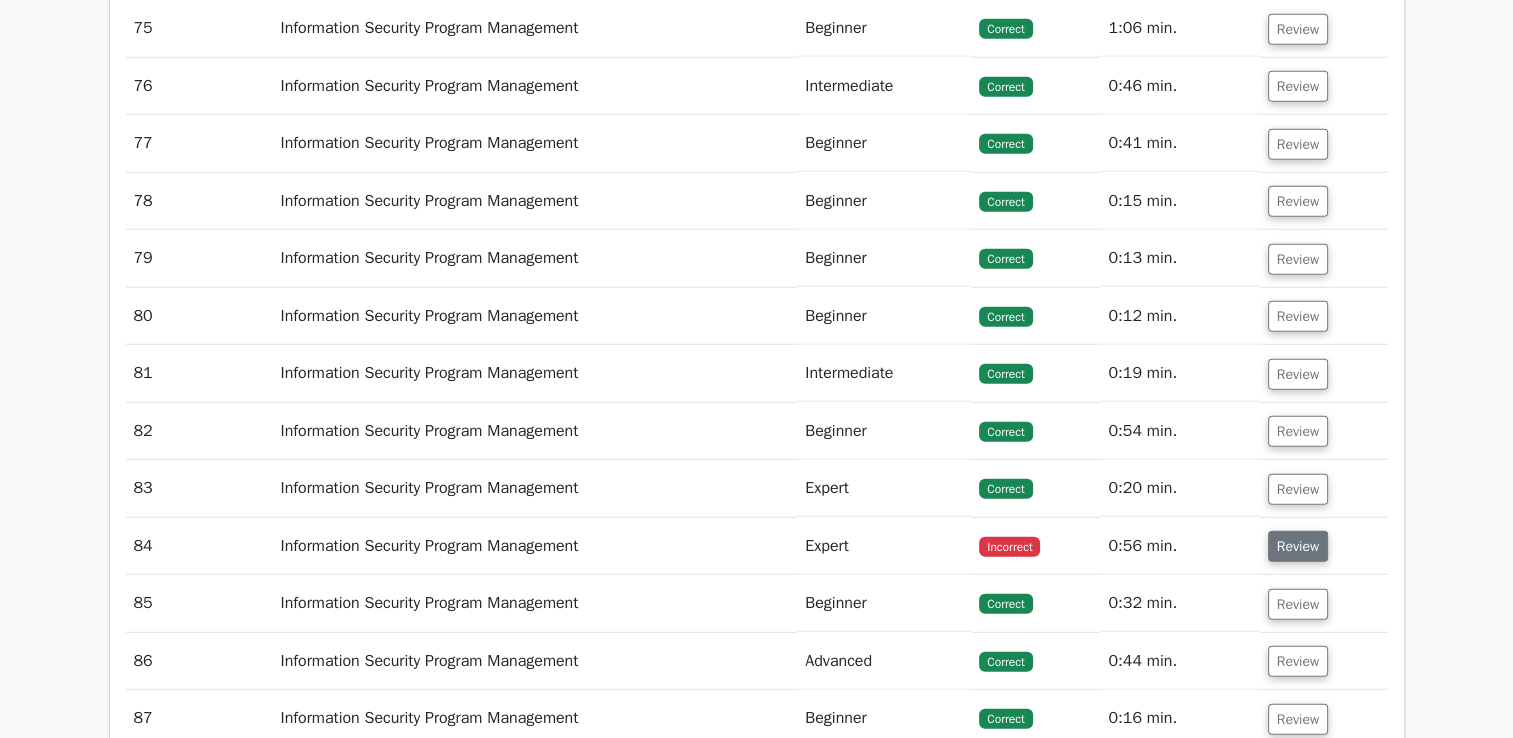 click on "Review" at bounding box center [1298, 546] 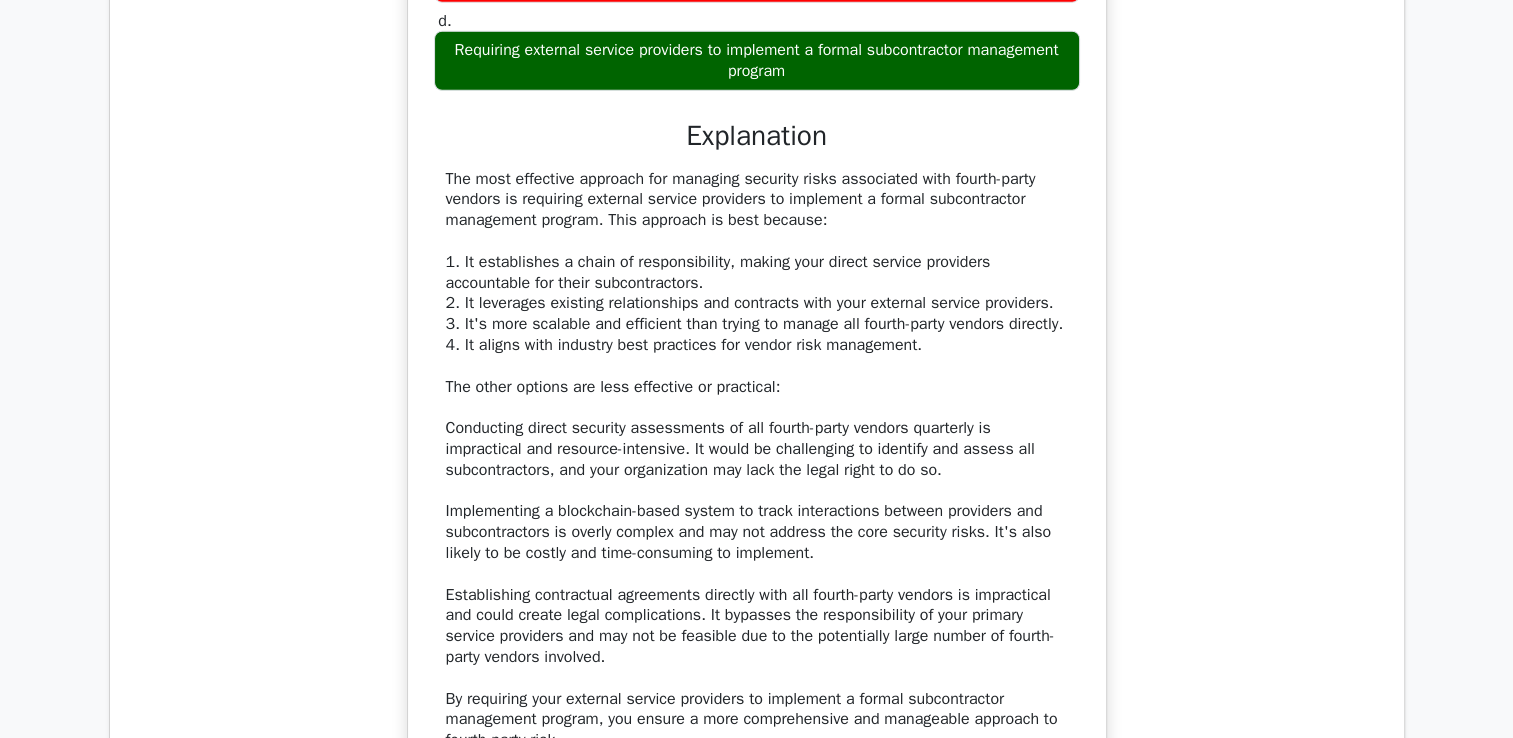 scroll, scrollTop: 6208, scrollLeft: 0, axis: vertical 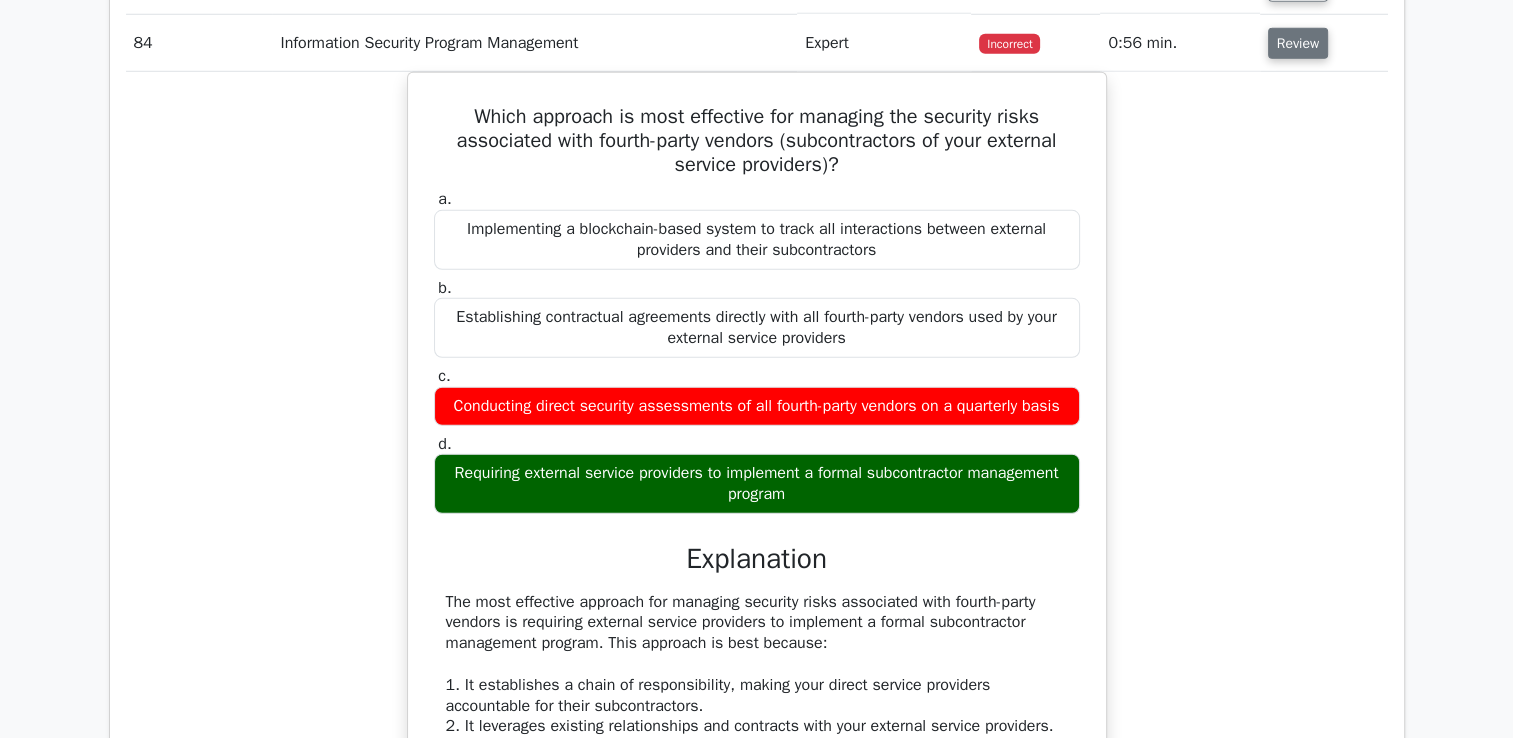 click on "Review" at bounding box center (1298, 43) 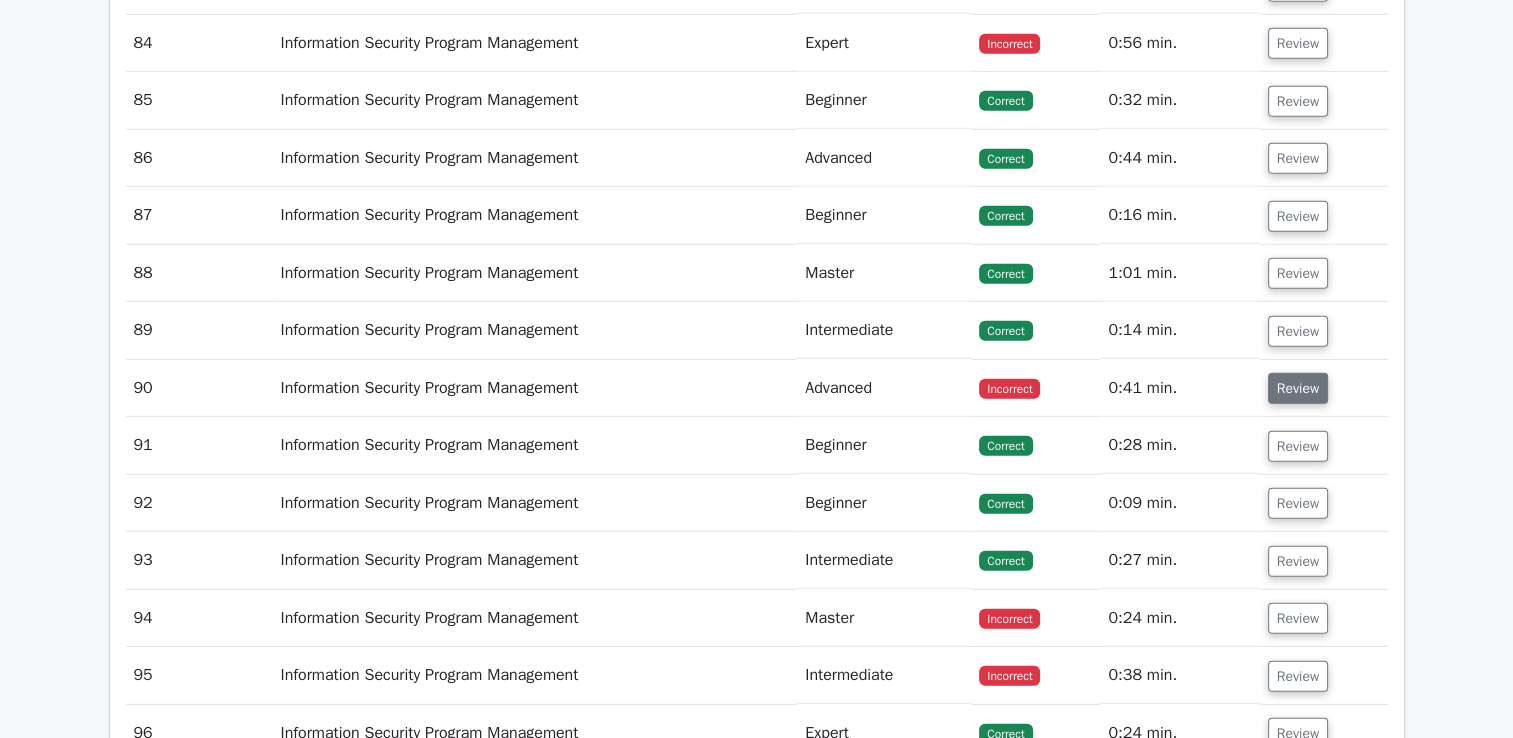 click on "Review" at bounding box center (1298, 388) 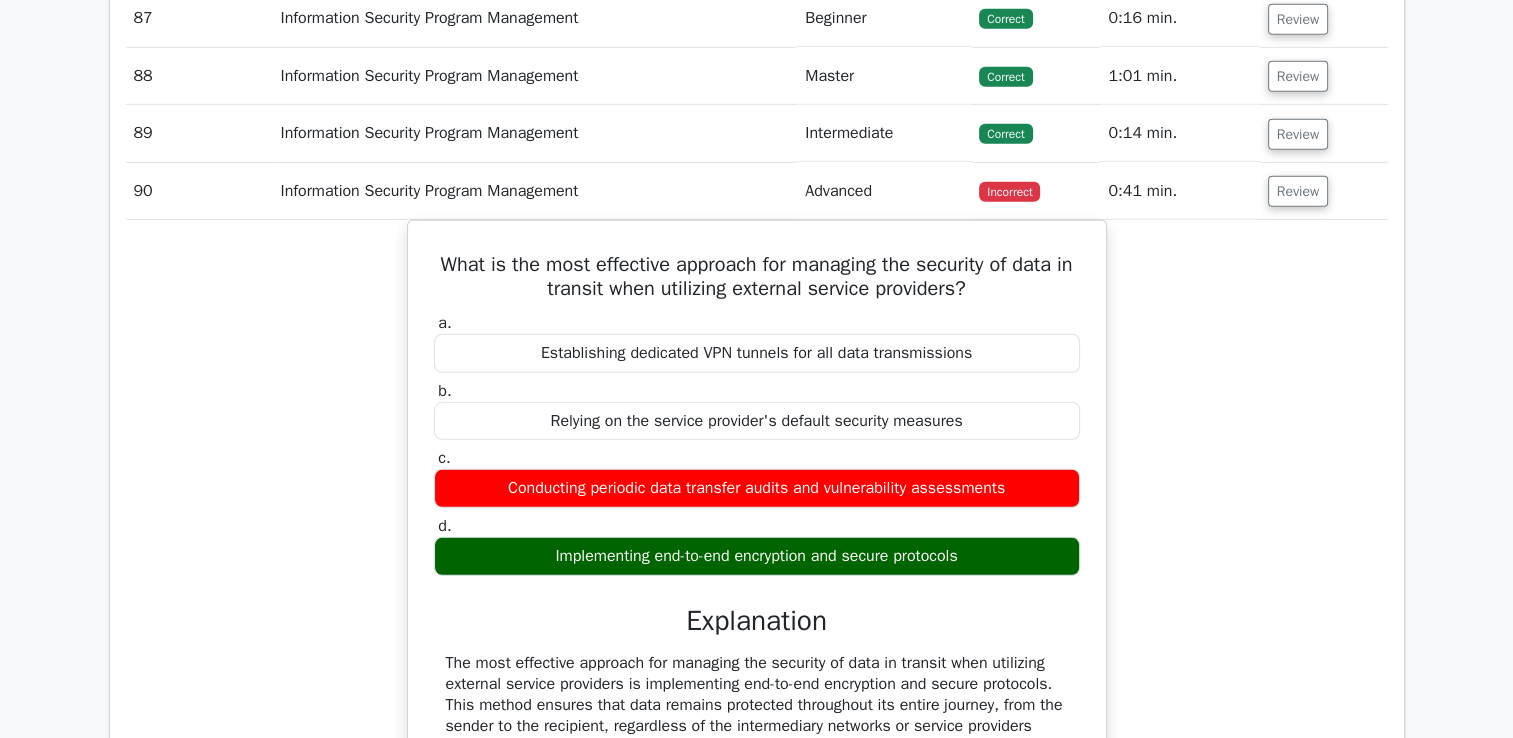 scroll, scrollTop: 5976, scrollLeft: 0, axis: vertical 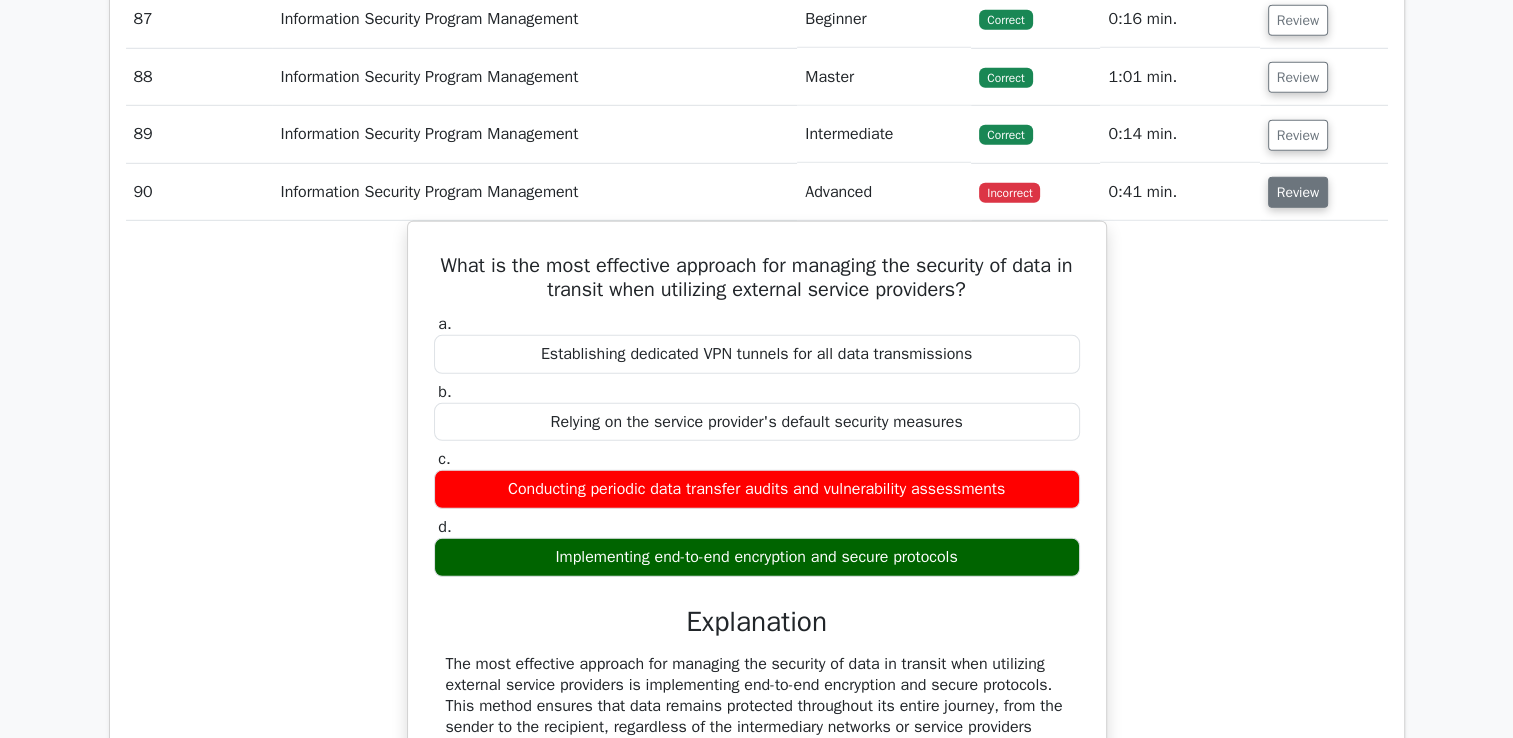 click on "Review" at bounding box center (1298, 192) 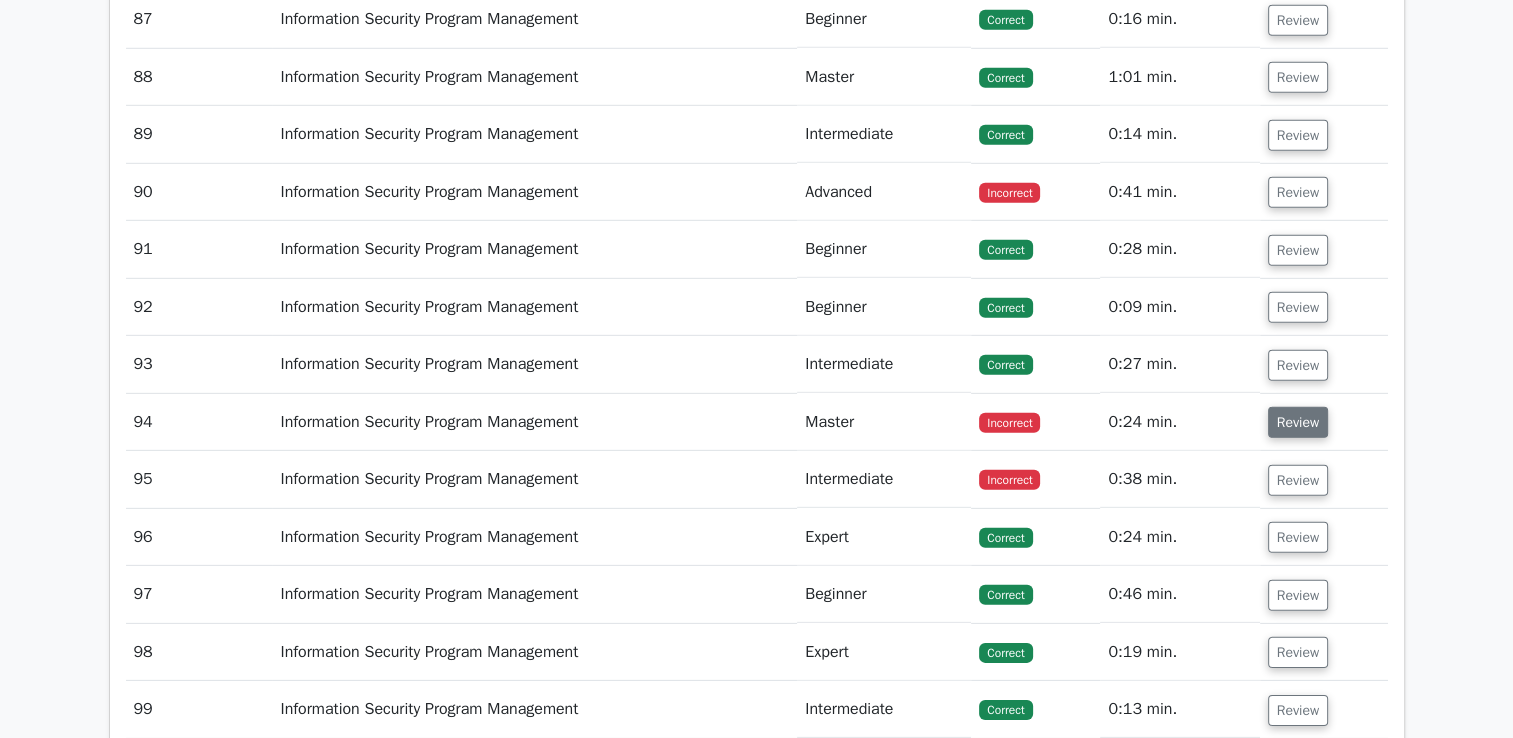 click on "Review" at bounding box center [1298, 422] 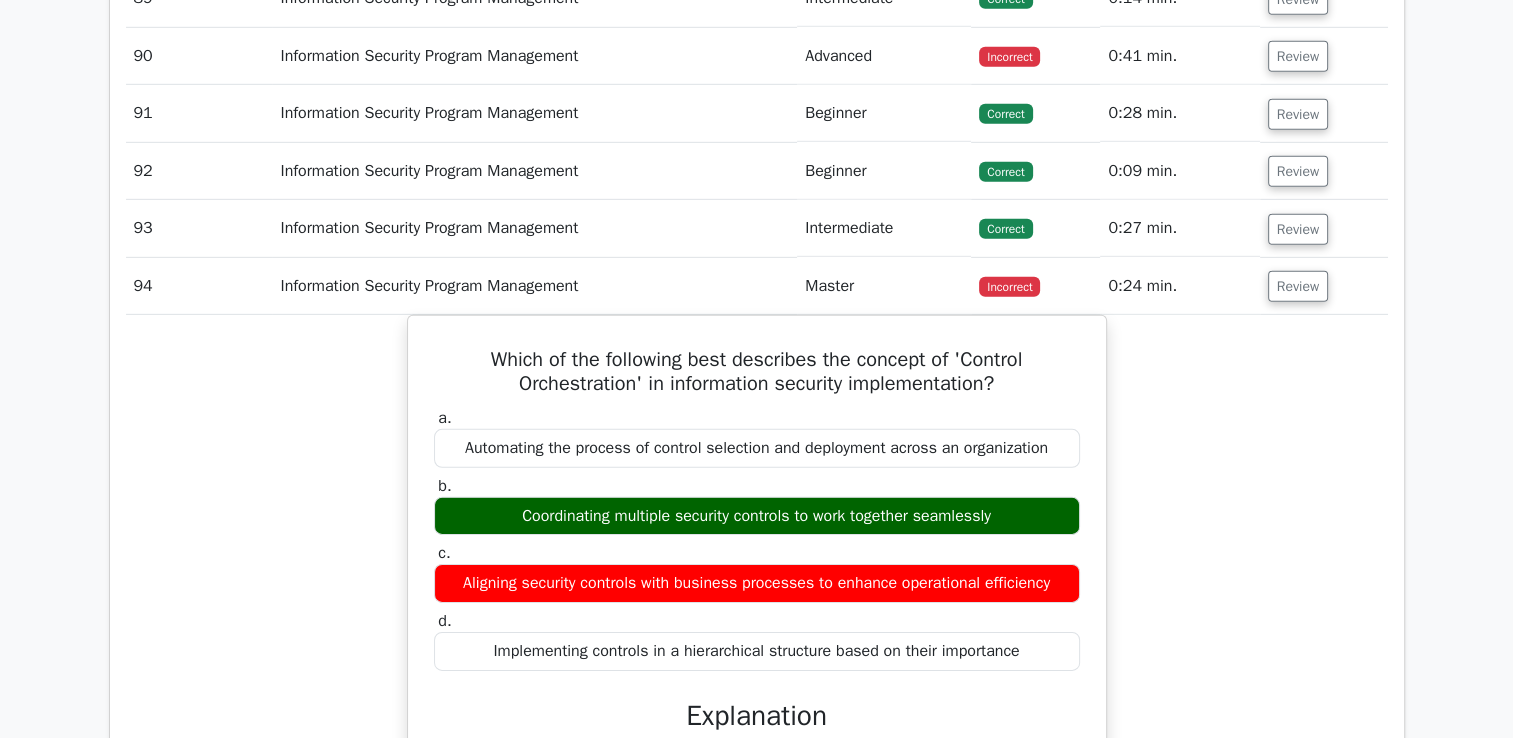 scroll, scrollTop: 6112, scrollLeft: 0, axis: vertical 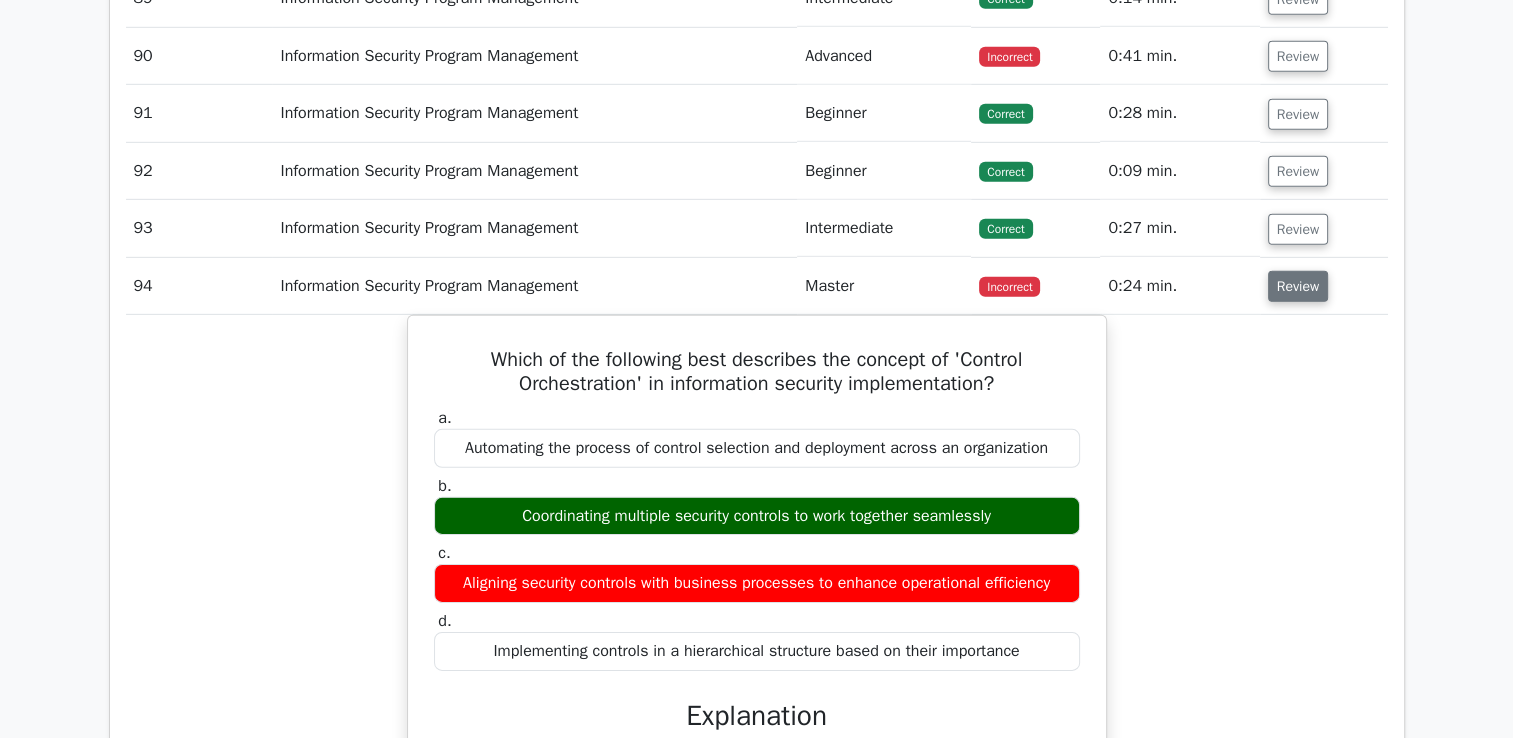 click on "Review" at bounding box center (1298, 286) 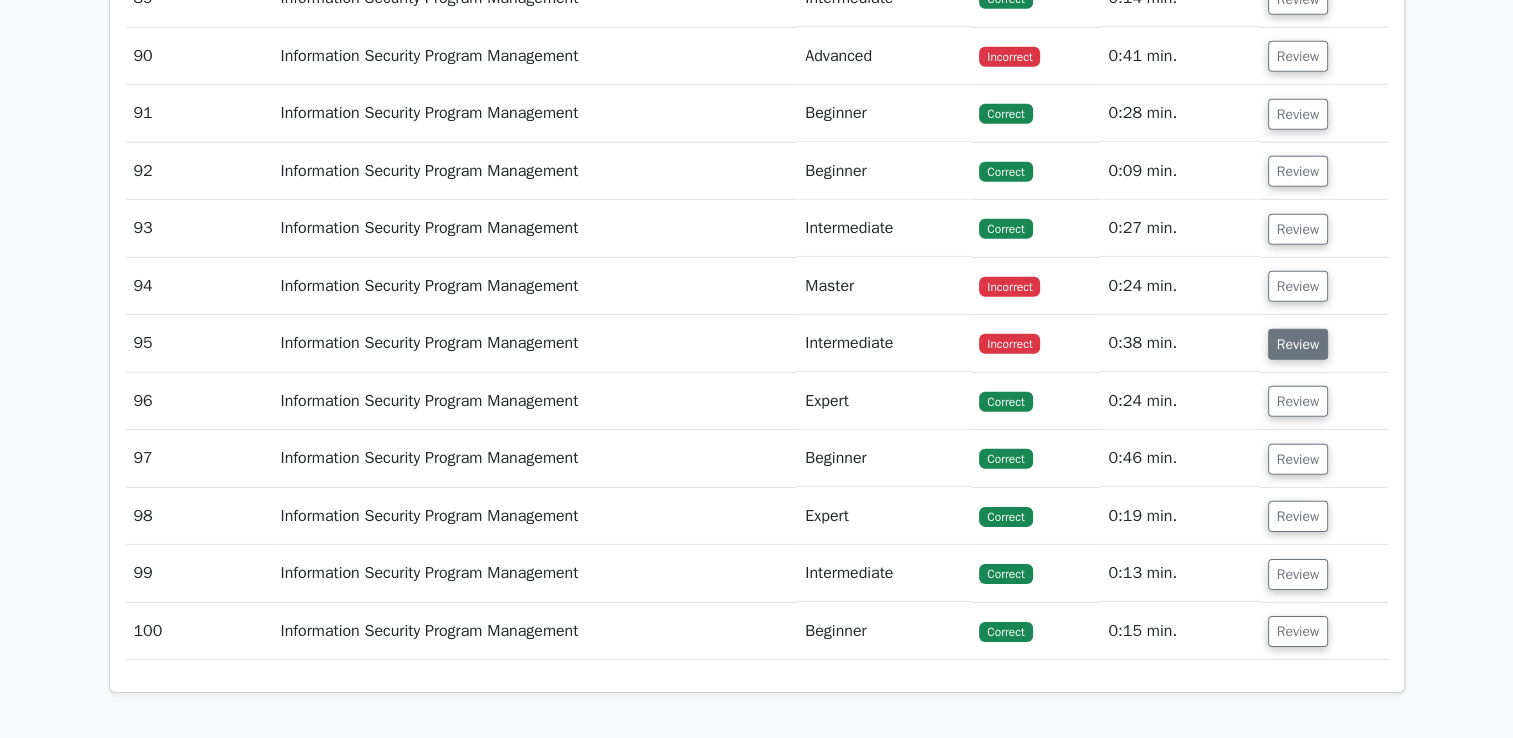 click on "Review" at bounding box center [1298, 344] 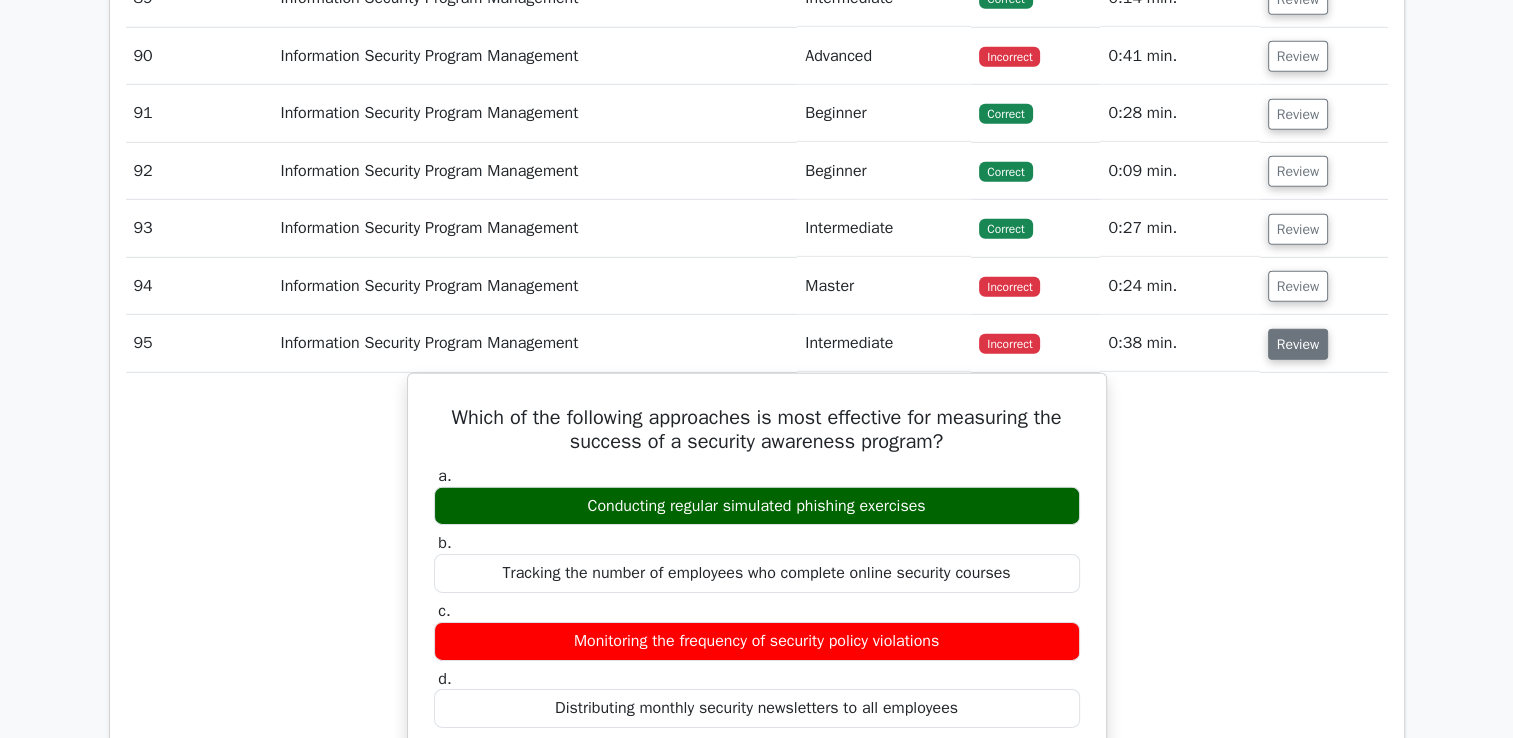 click on "Review" at bounding box center [1298, 344] 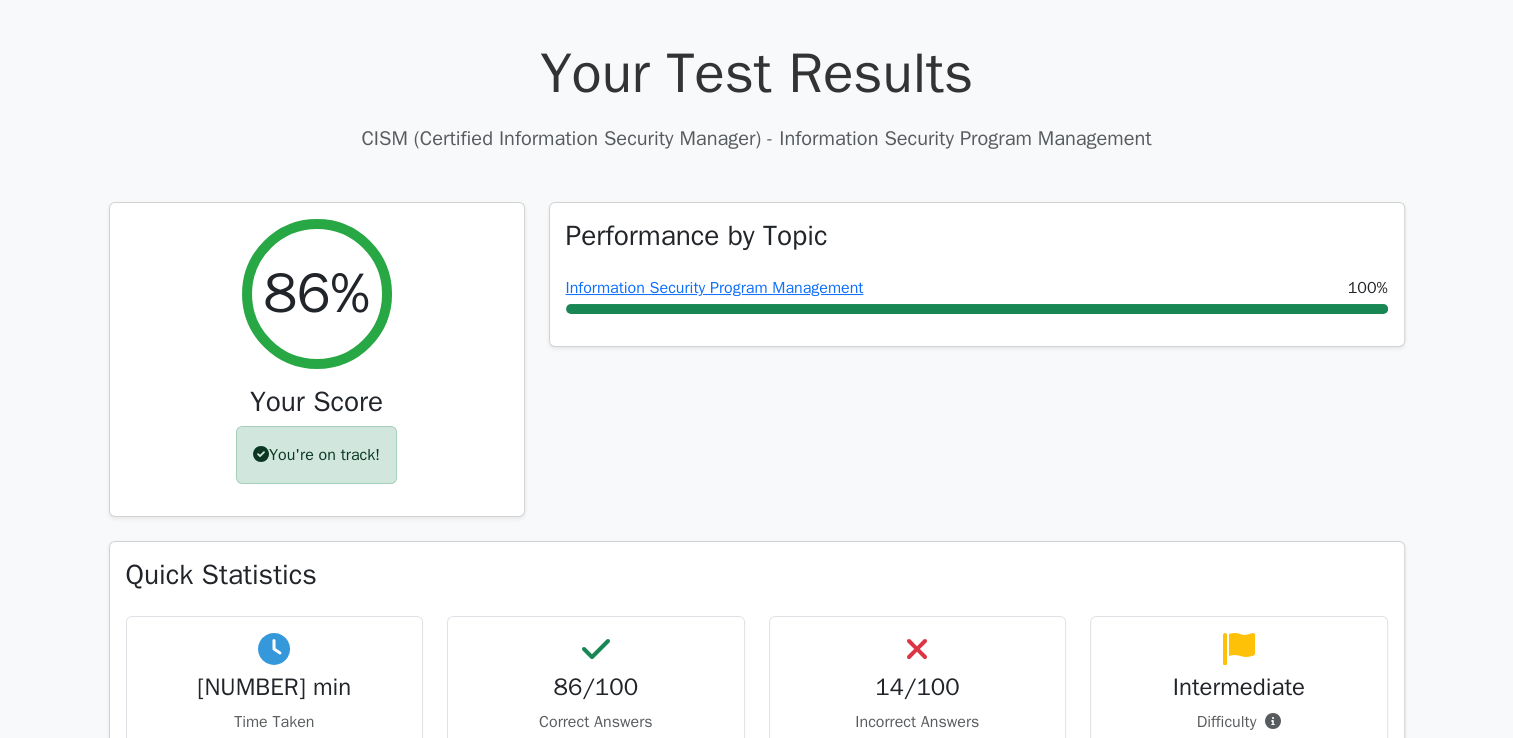scroll, scrollTop: 0, scrollLeft: 0, axis: both 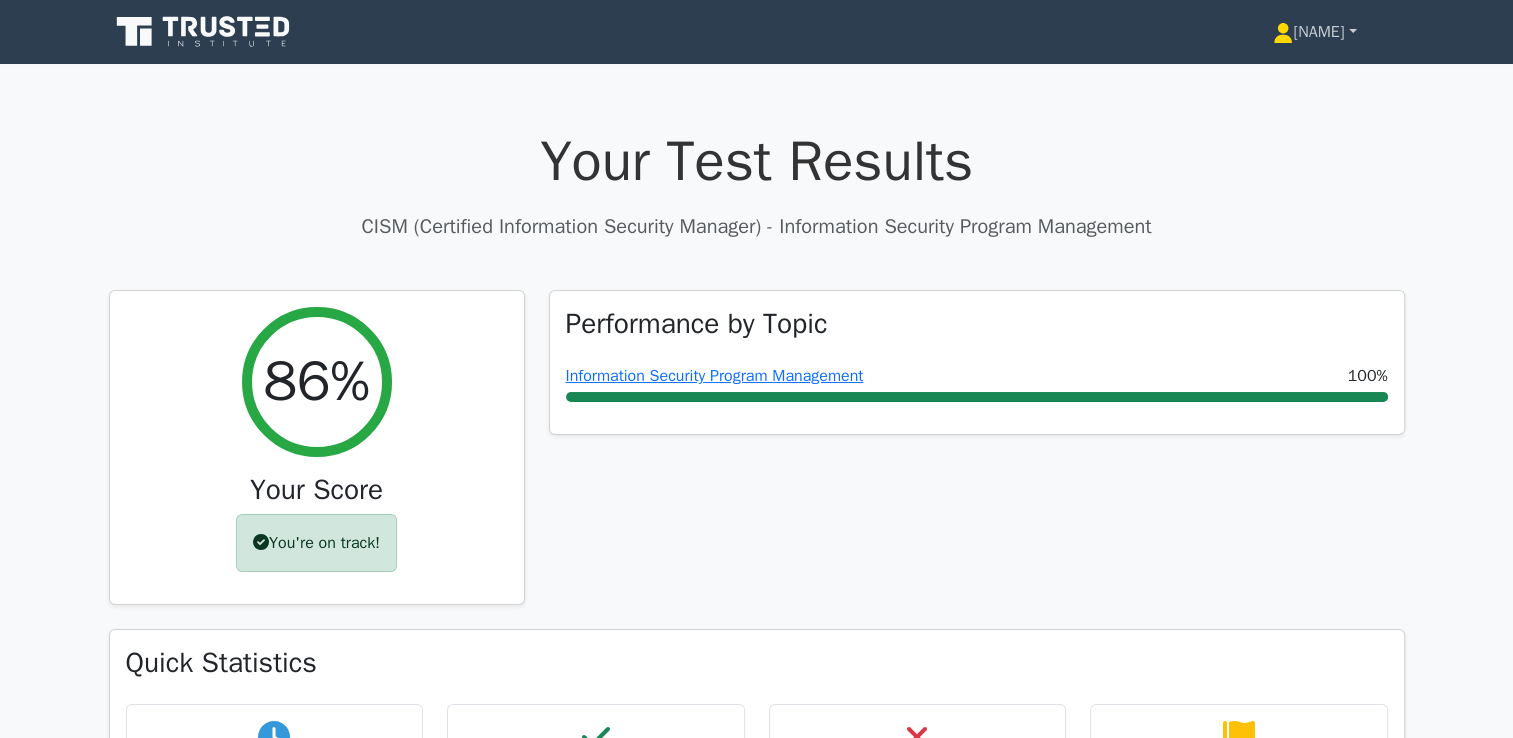 click on "[FIRST]" at bounding box center [1314, 32] 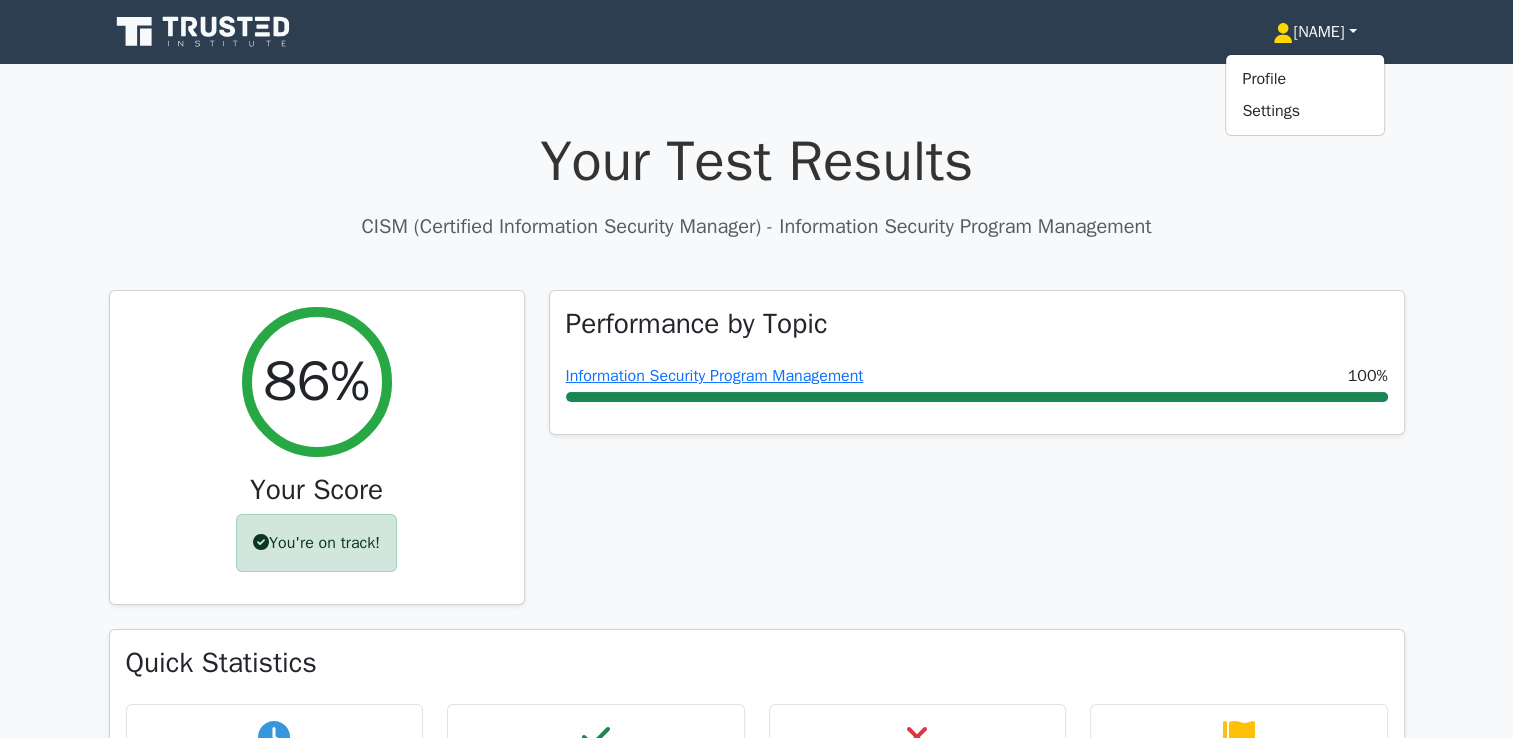 drag, startPoint x: 820, startPoint y: 75, endPoint x: 580, endPoint y: 41, distance: 242.39636 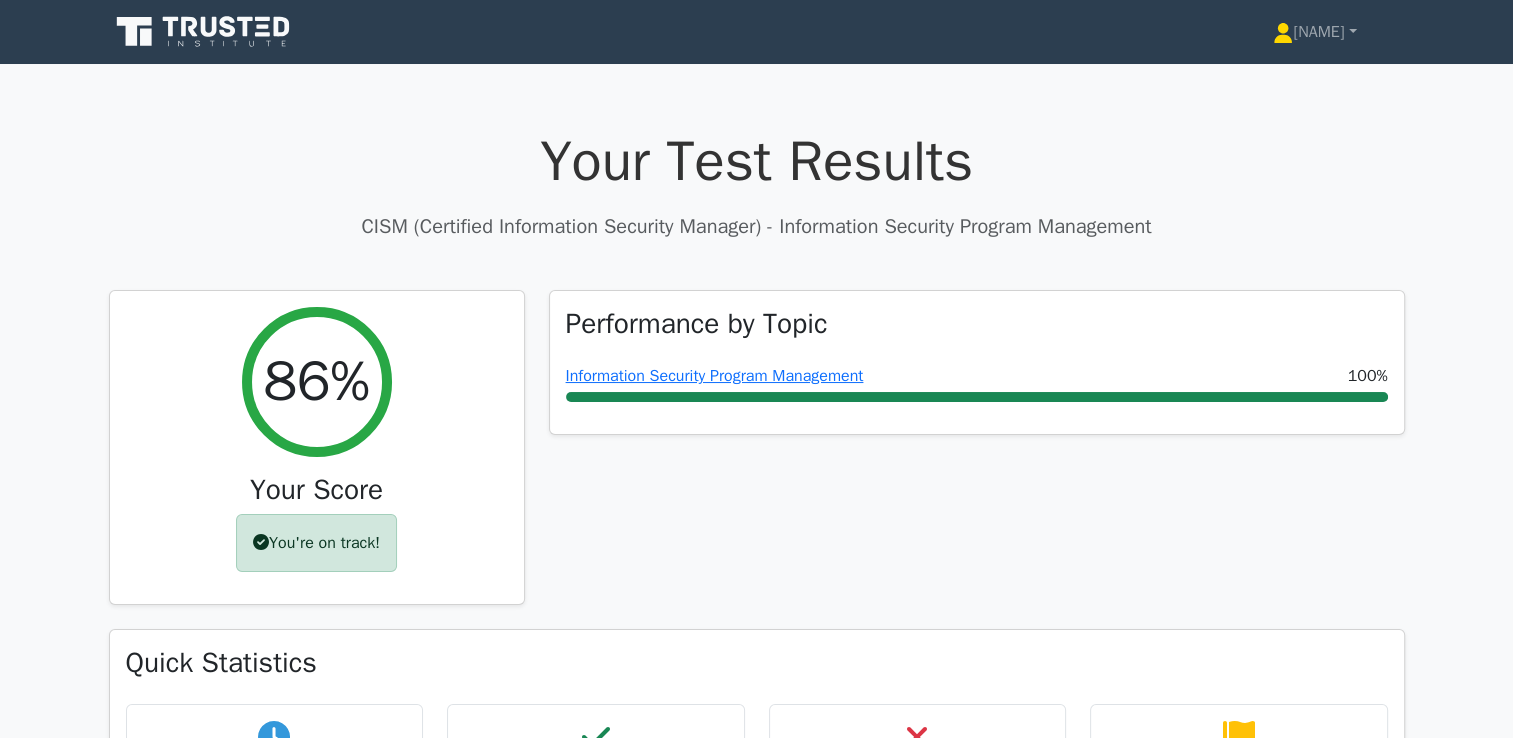 click 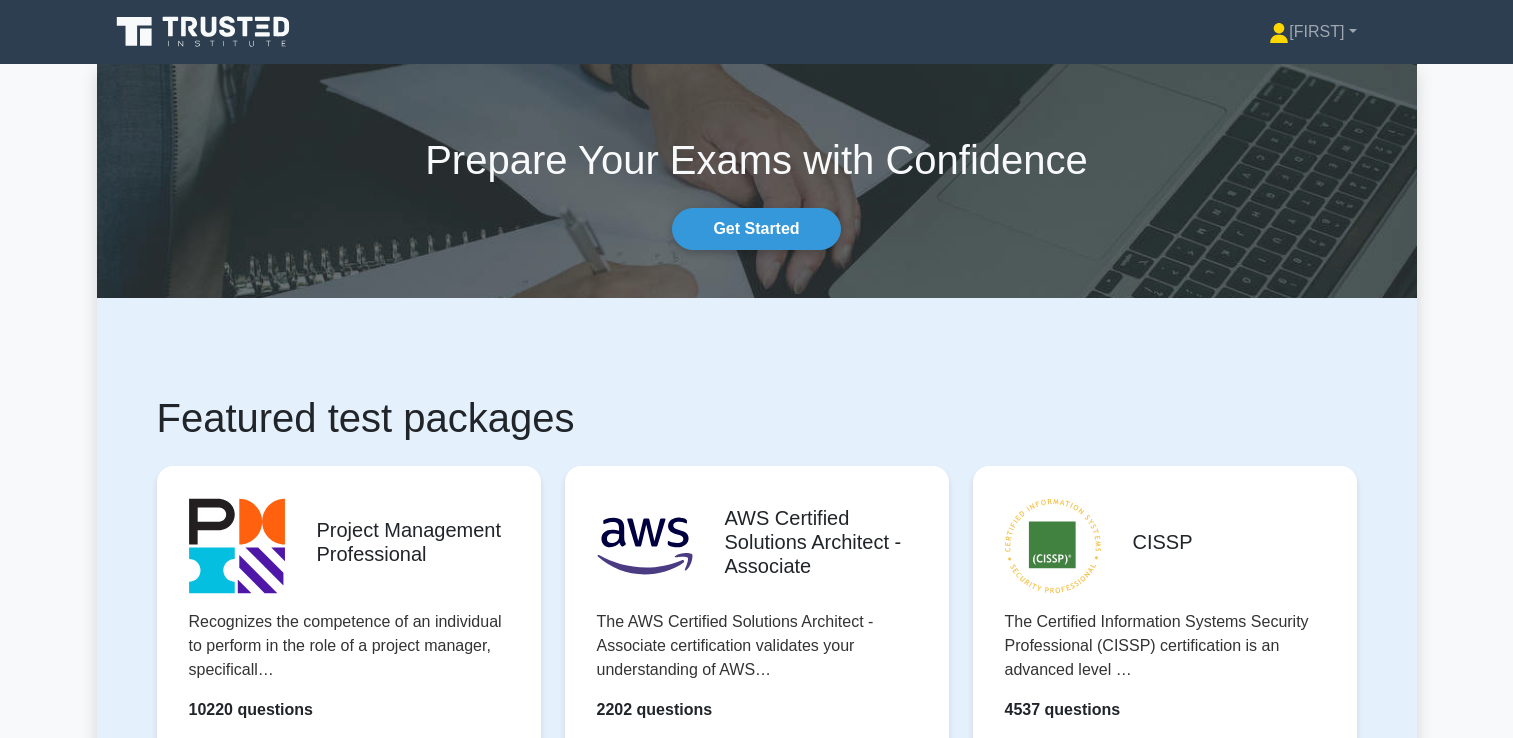 scroll, scrollTop: 0, scrollLeft: 0, axis: both 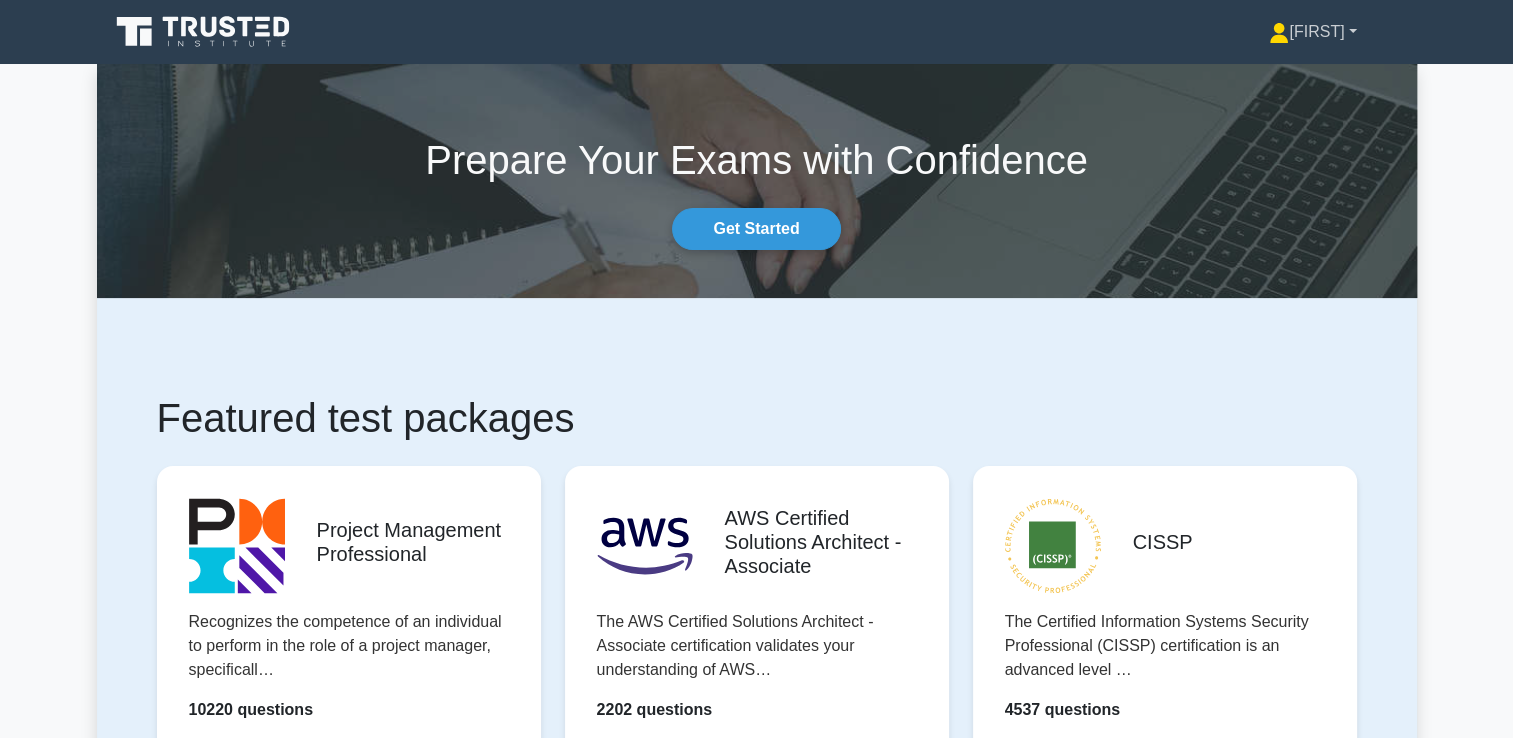 click on "[NAME]" at bounding box center (1312, 32) 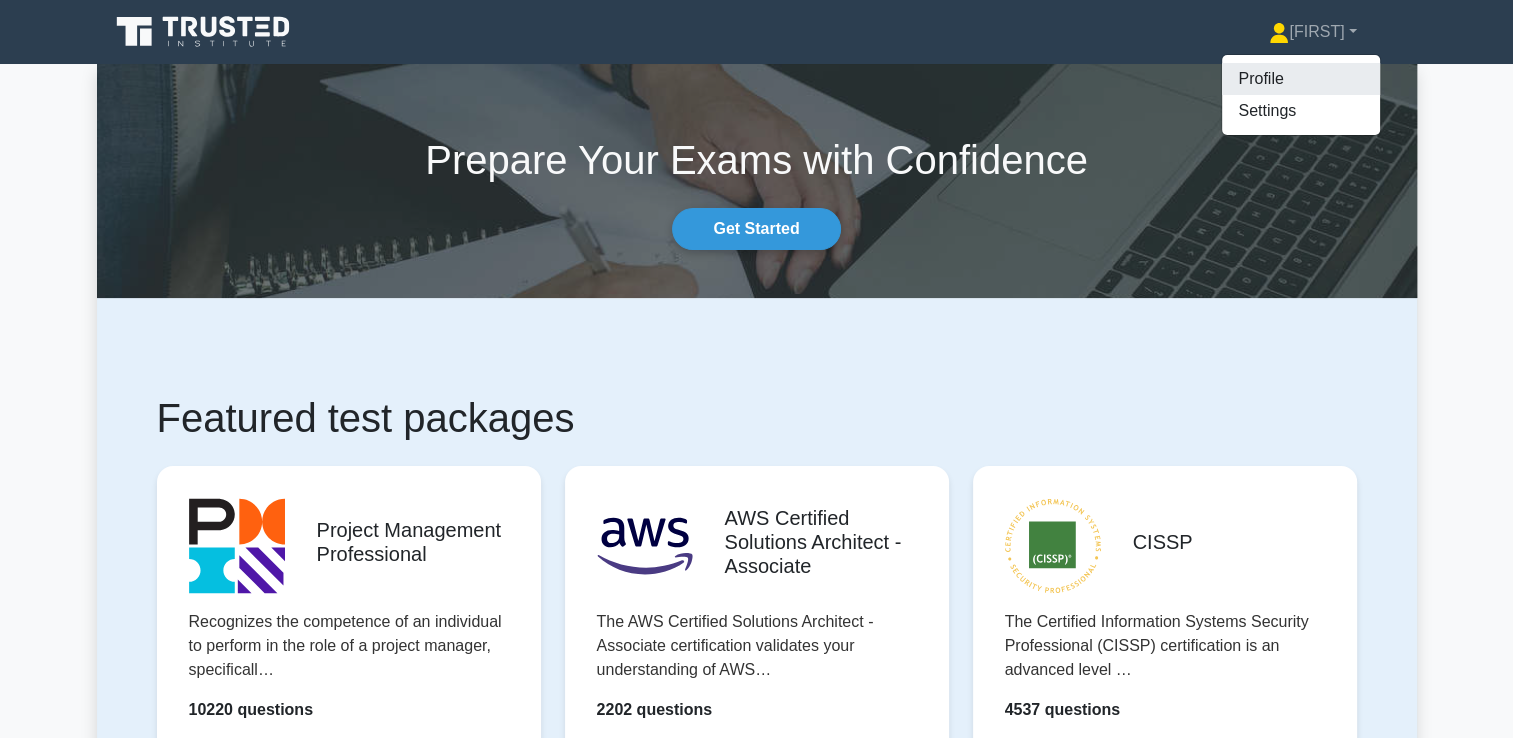 click on "Profile" at bounding box center [1301, 79] 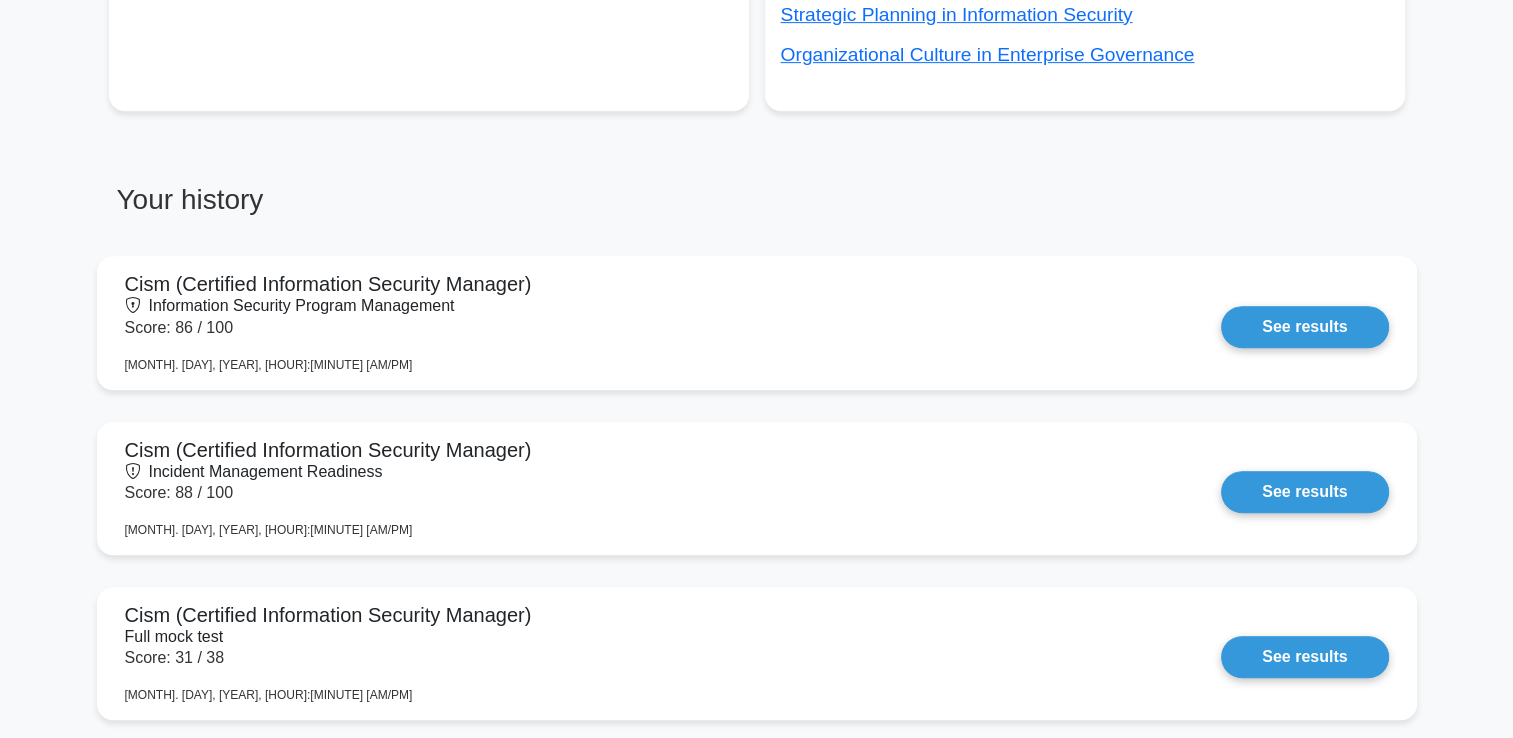scroll, scrollTop: 945, scrollLeft: 0, axis: vertical 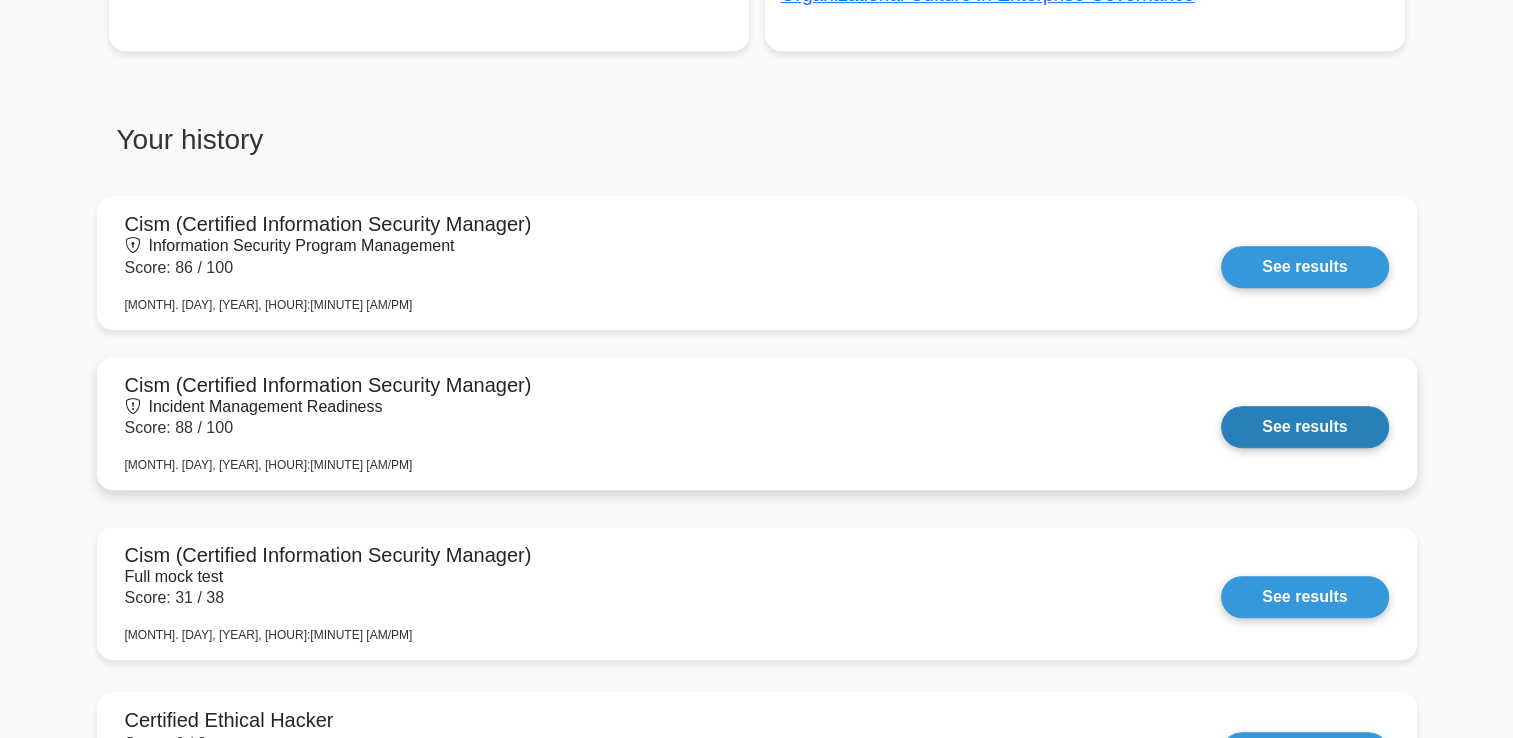 click on "See results" at bounding box center [1304, 427] 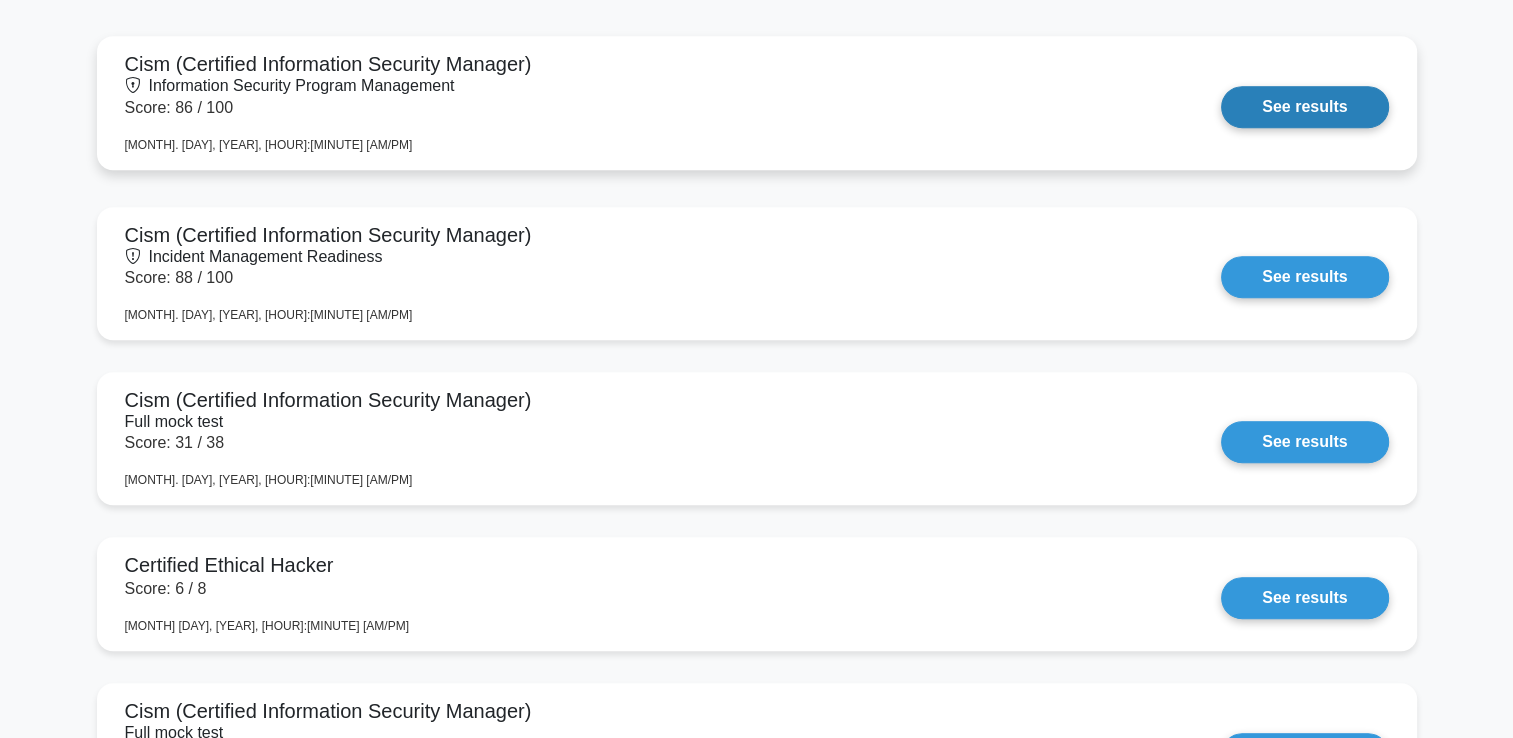 scroll, scrollTop: 1101, scrollLeft: 0, axis: vertical 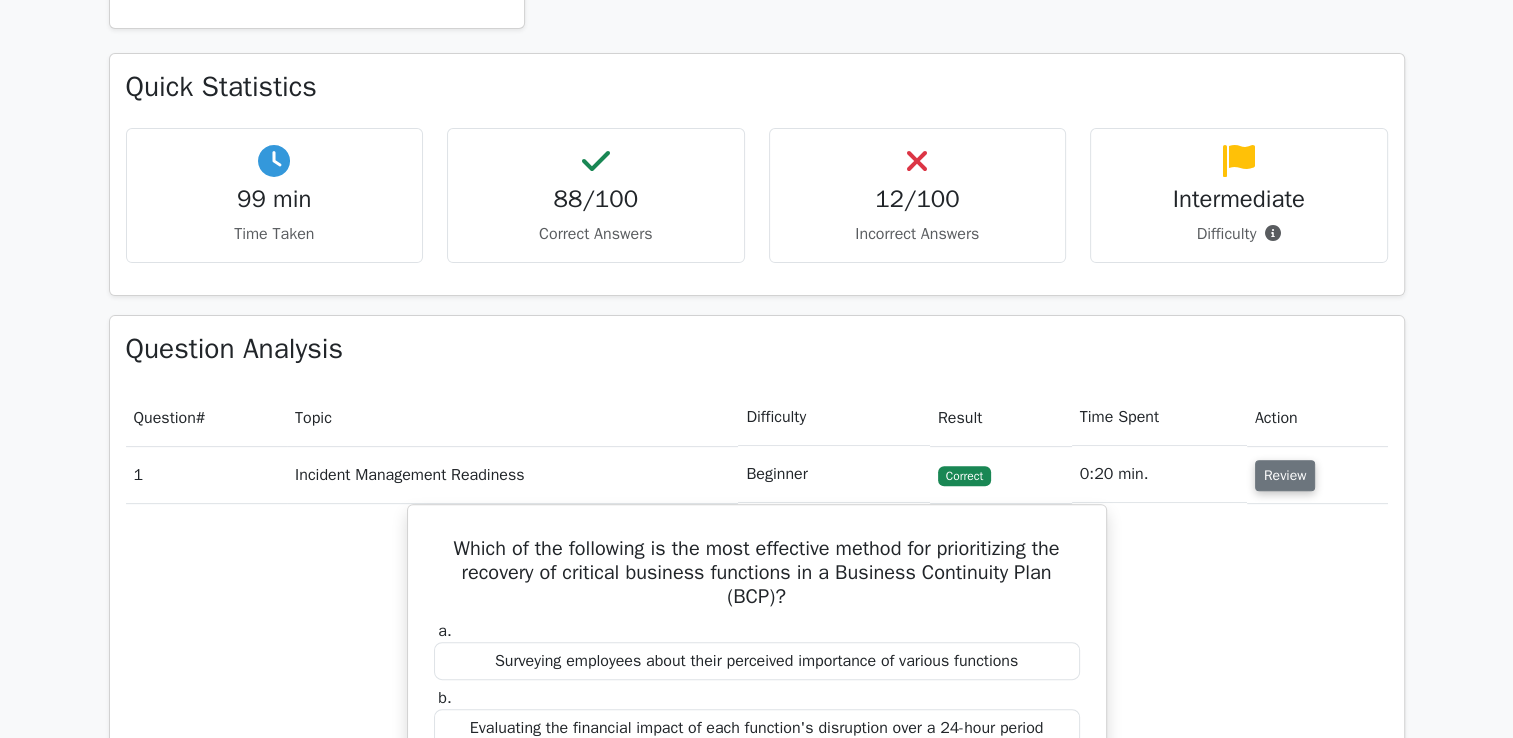 click on "Review" at bounding box center [1285, 475] 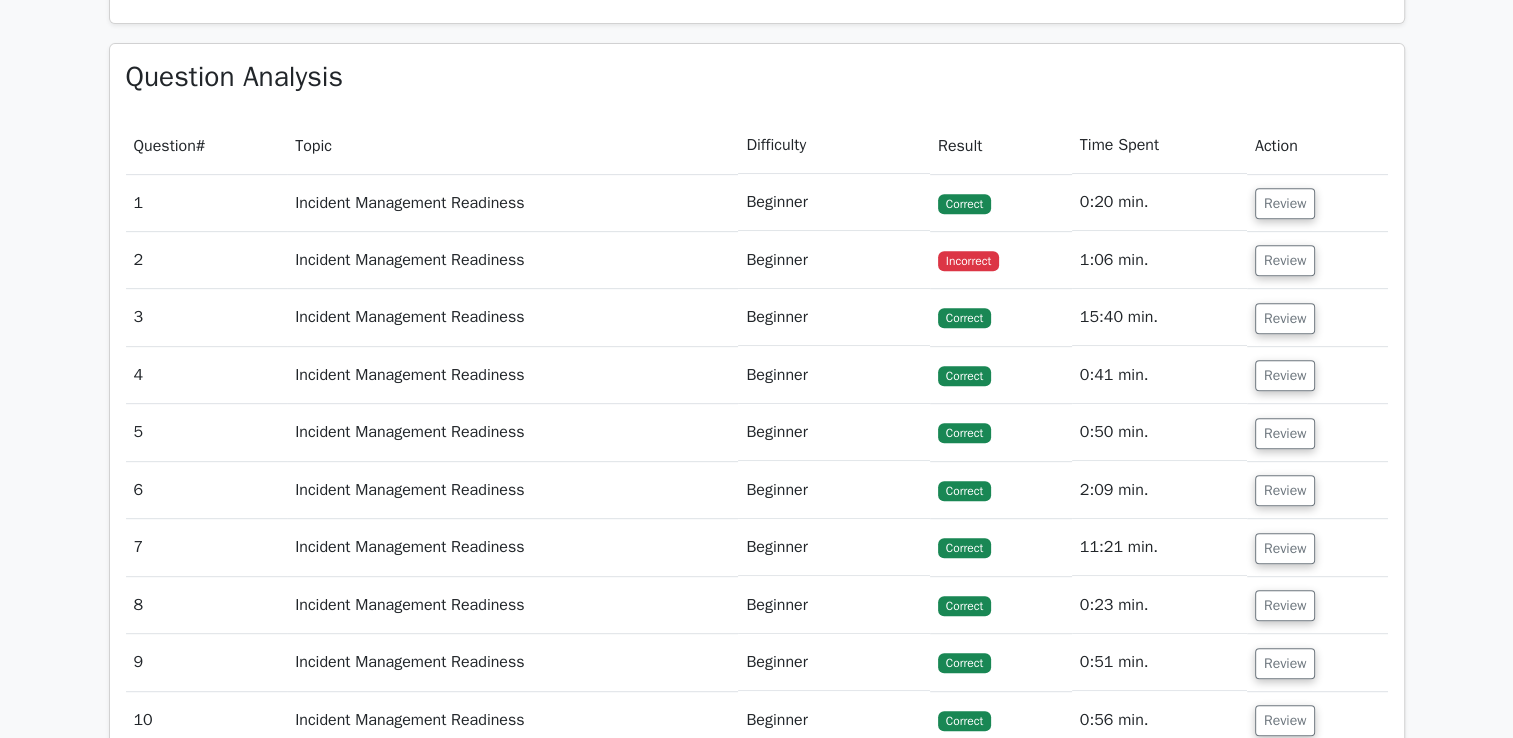 scroll, scrollTop: 852, scrollLeft: 0, axis: vertical 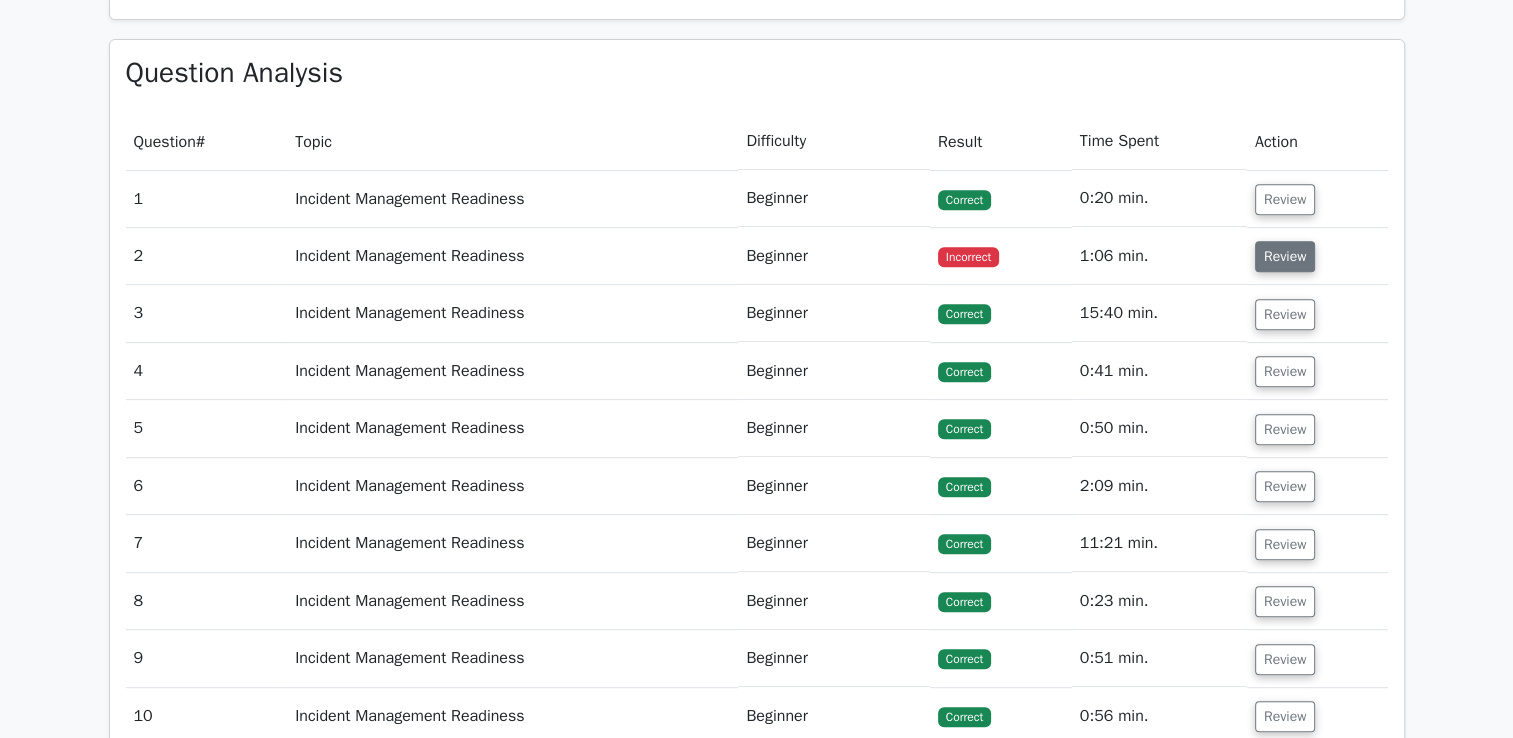 click on "Review" at bounding box center (1285, 256) 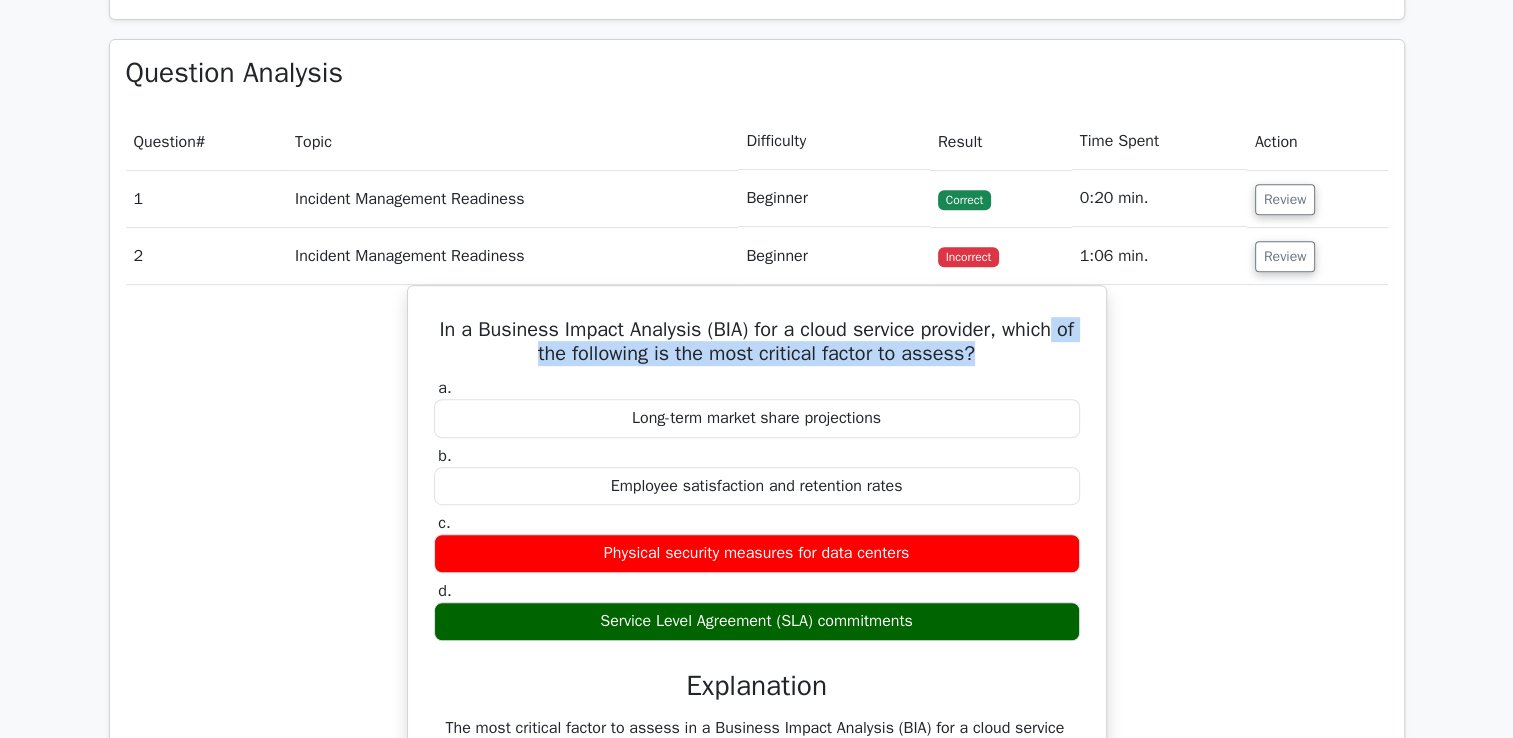 drag, startPoint x: 1062, startPoint y: 356, endPoint x: 1139, endPoint y: 328, distance: 81.9329 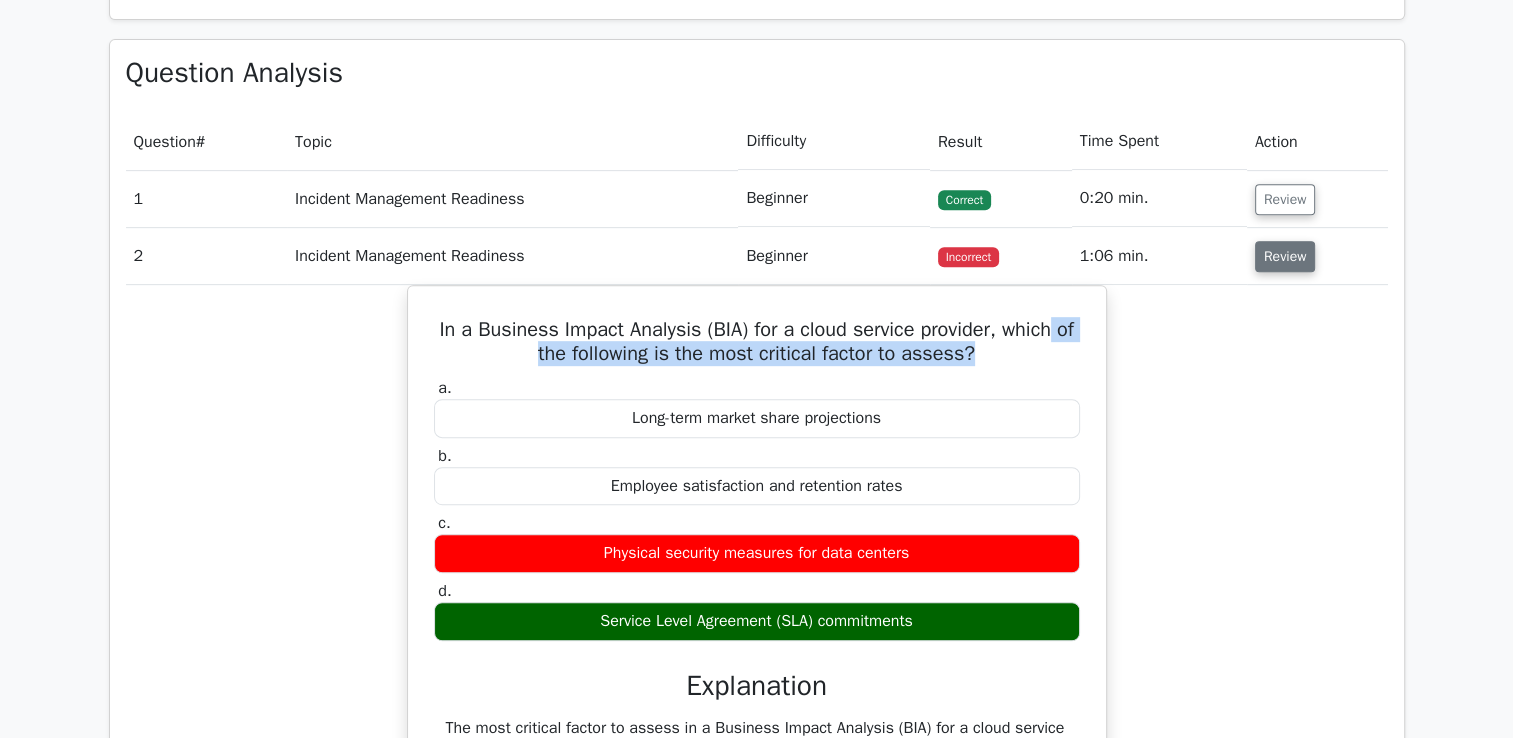 drag, startPoint x: 1139, startPoint y: 328, endPoint x: 1290, endPoint y: 251, distance: 169.49927 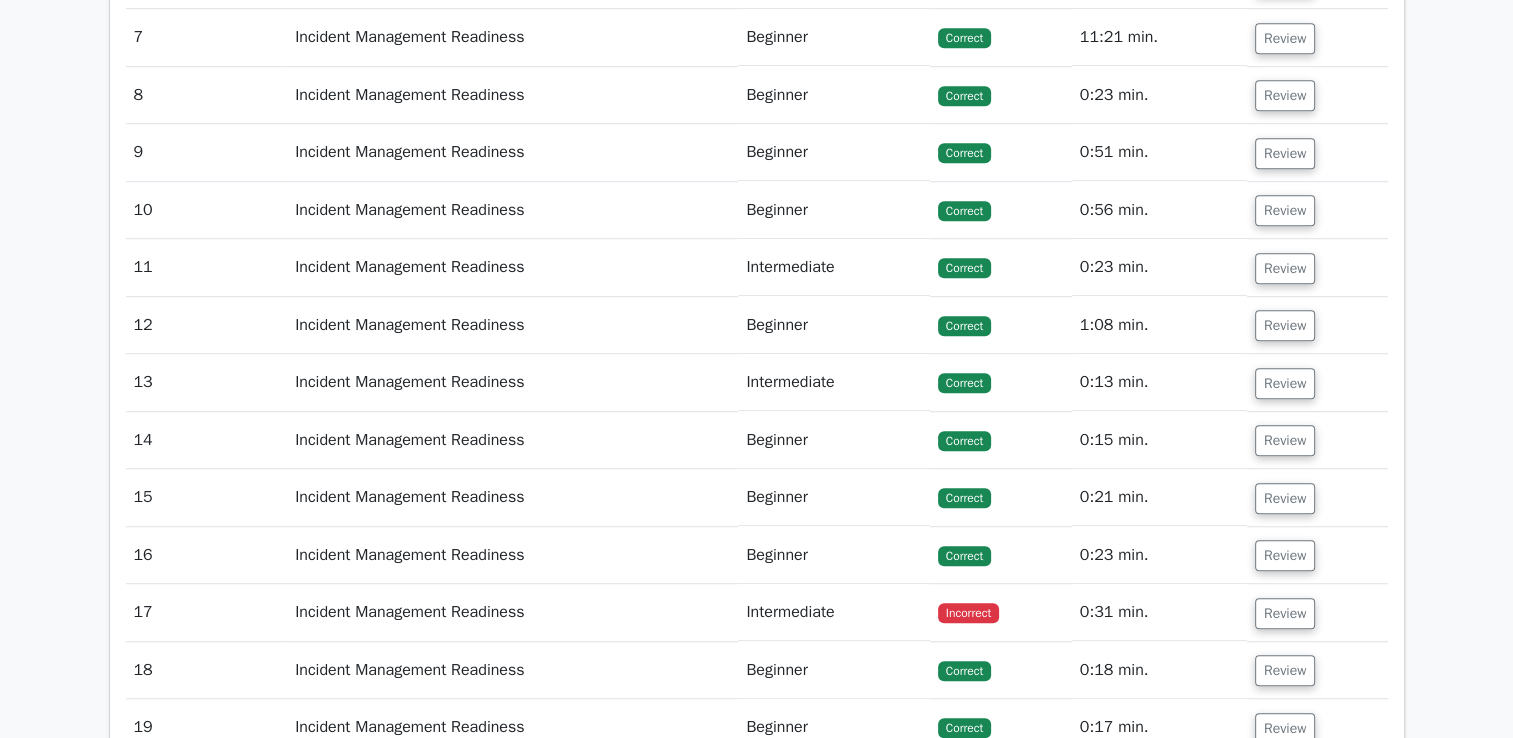 scroll, scrollTop: 1632, scrollLeft: 0, axis: vertical 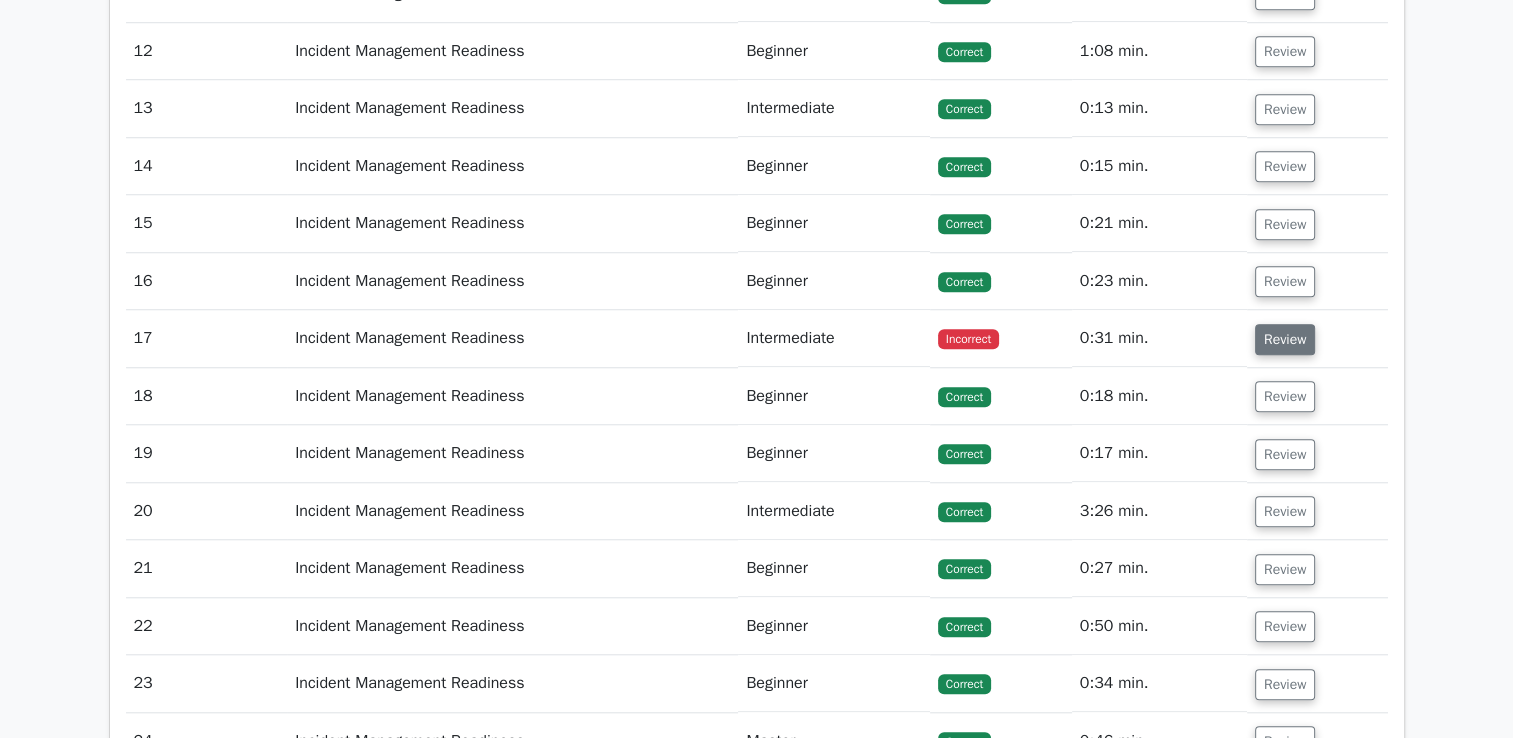 click on "Review" at bounding box center [1285, 339] 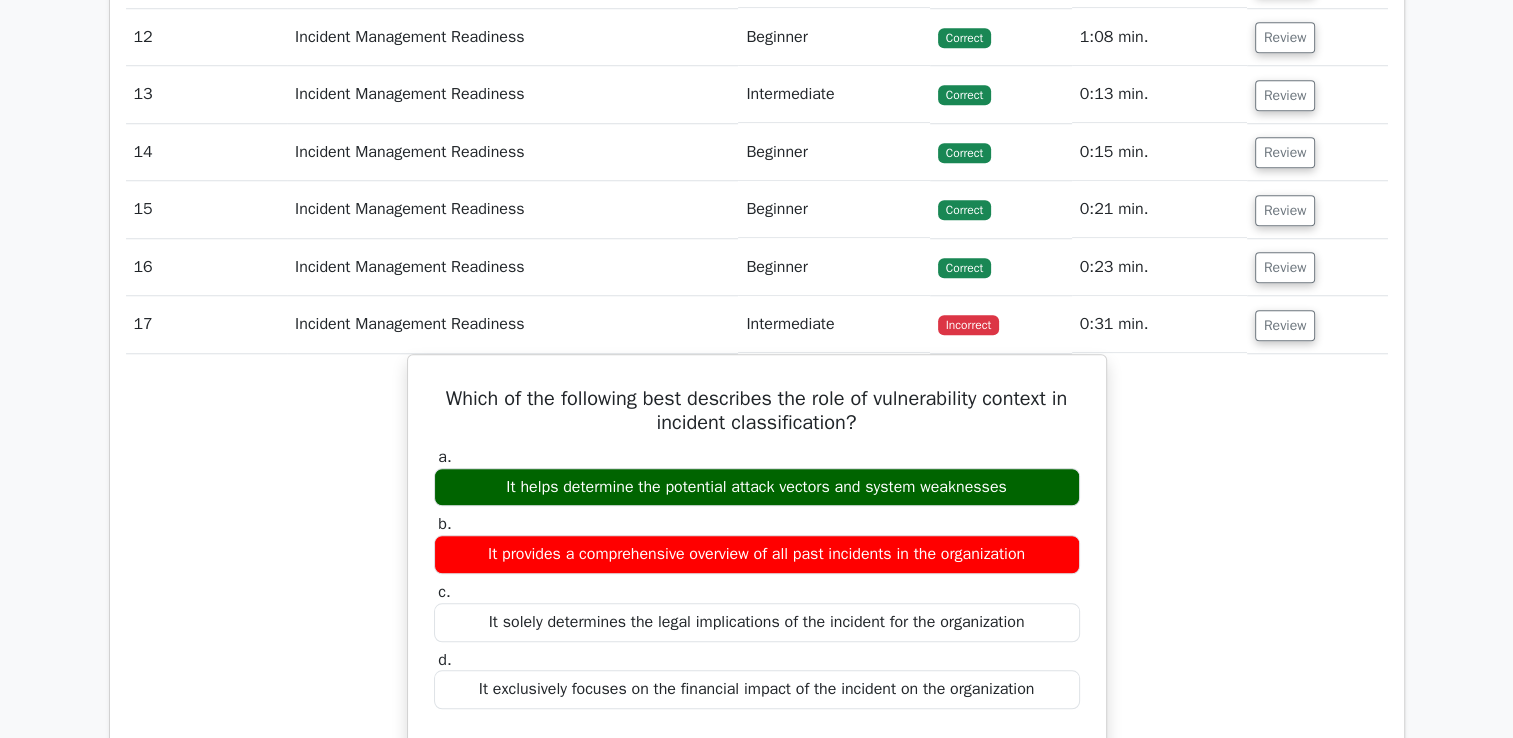 scroll, scrollTop: 1648, scrollLeft: 0, axis: vertical 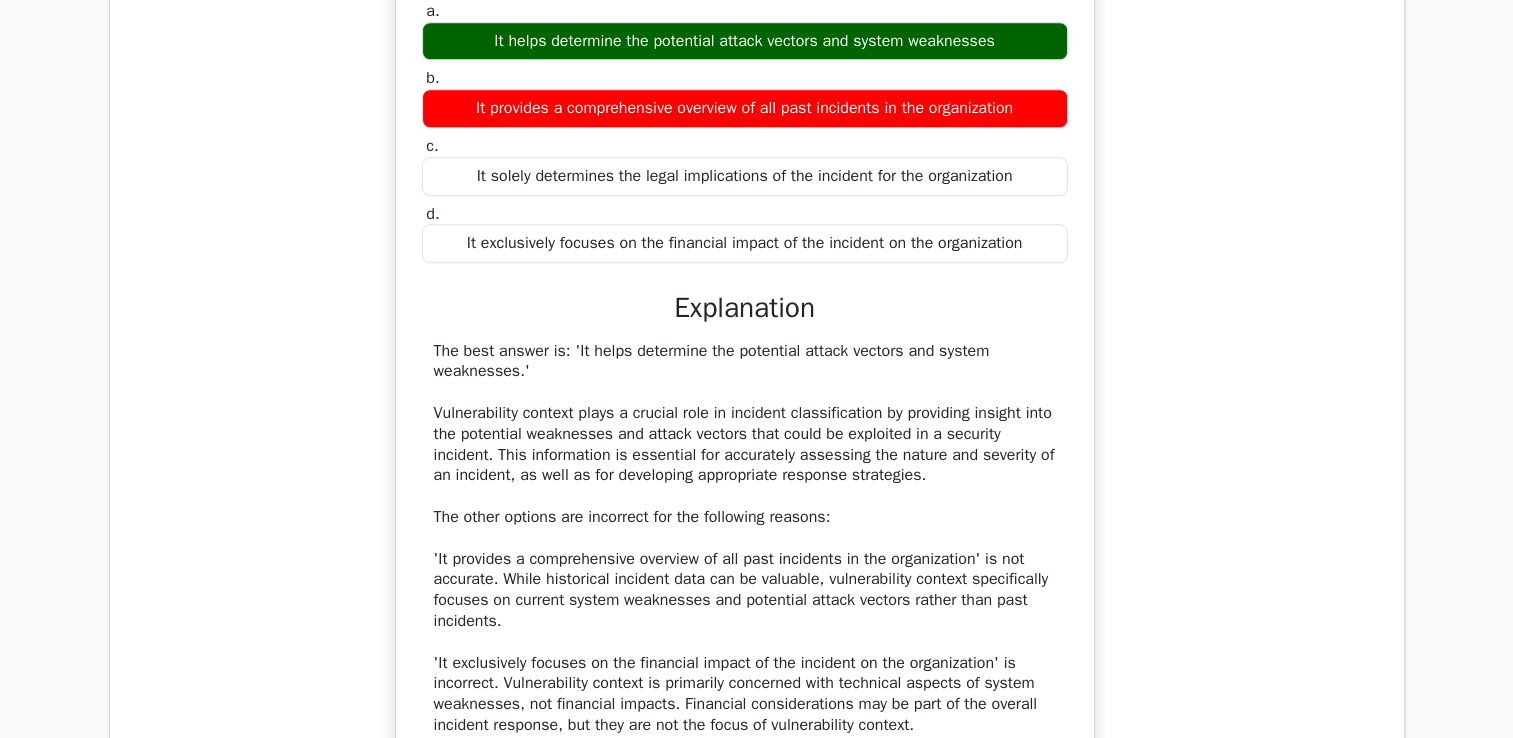 click on "Which of the following best describes the role of vulnerability context in incident classification?
a.
It helps determine the potential attack vectors and system weaknesses
b.
c." at bounding box center [745, 479] 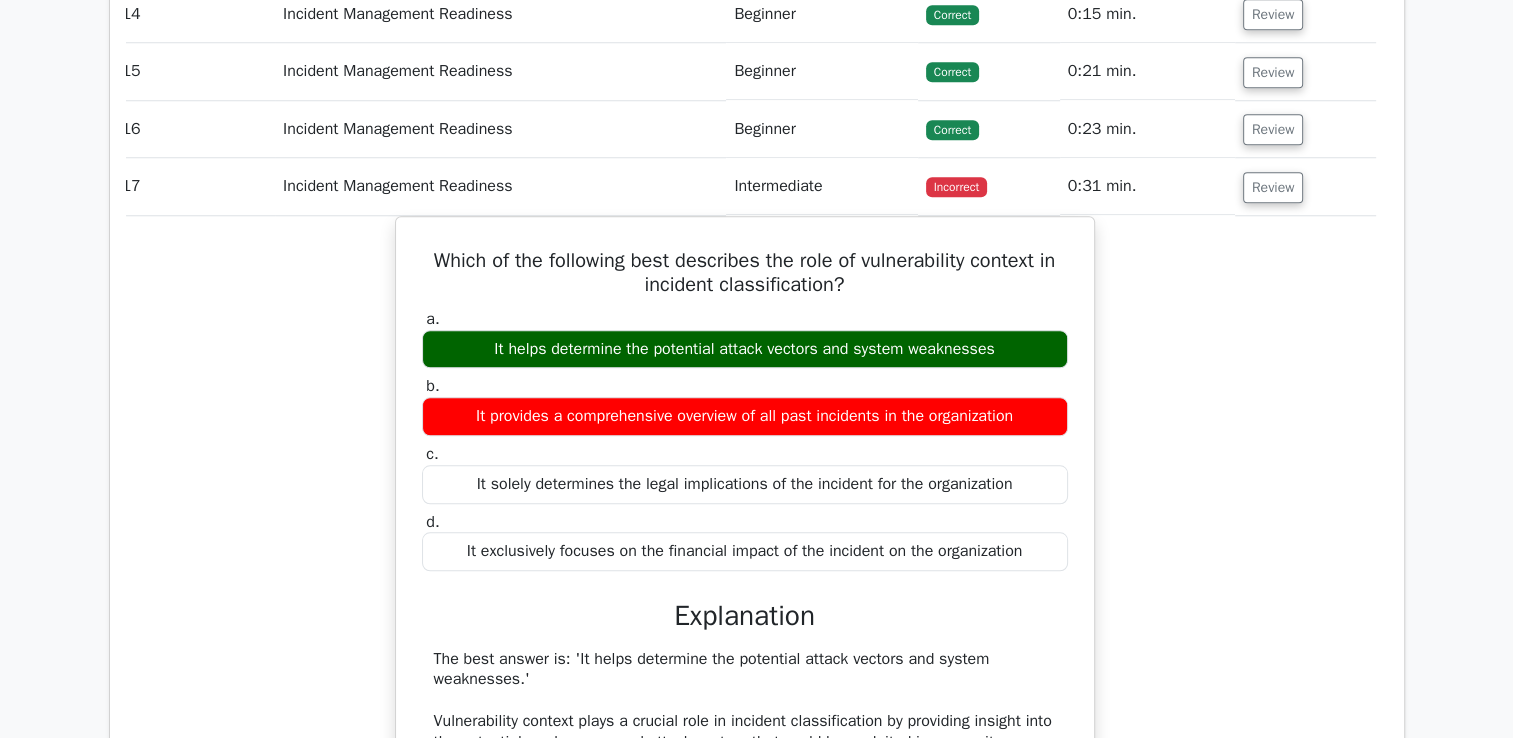 scroll, scrollTop: 1786, scrollLeft: 0, axis: vertical 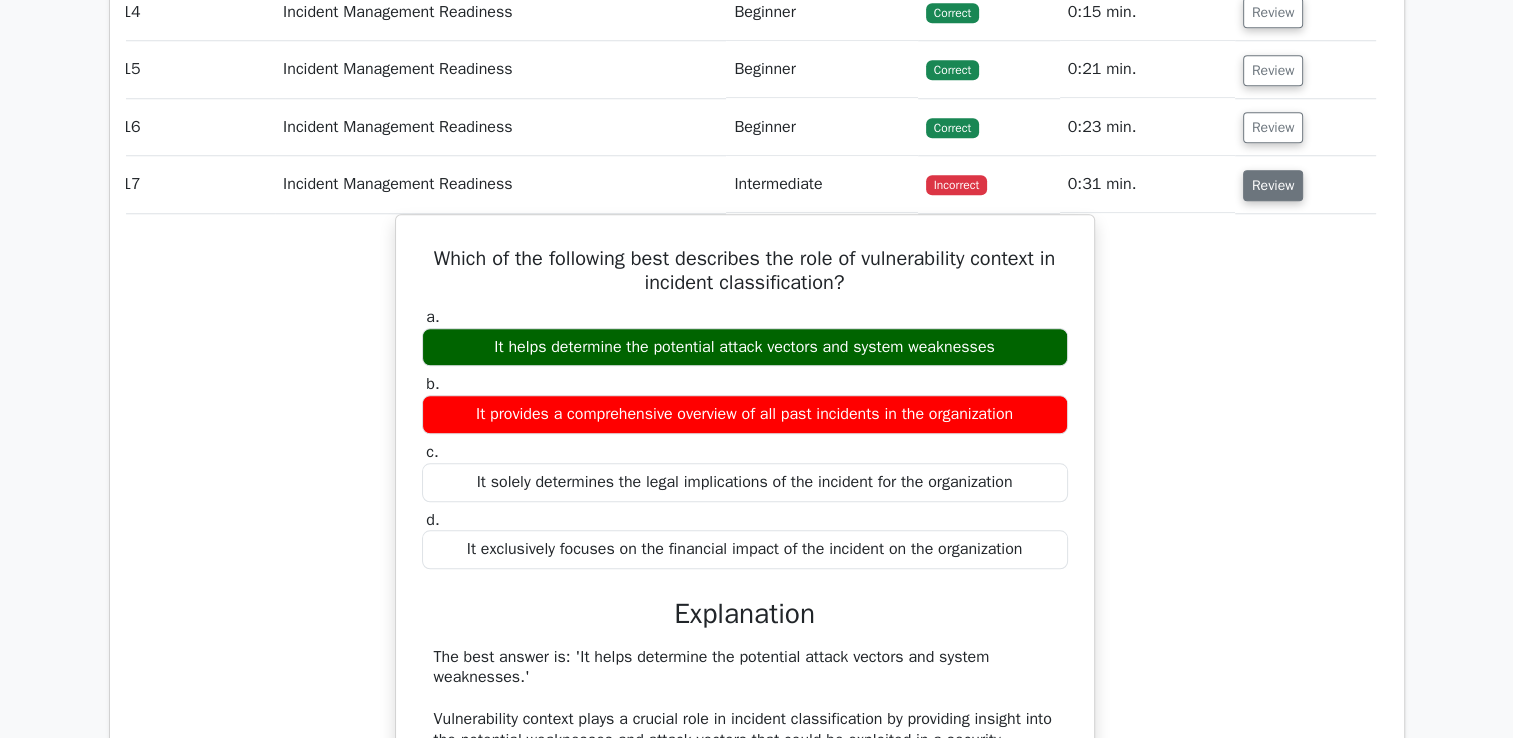 click on "Review" at bounding box center (1273, 185) 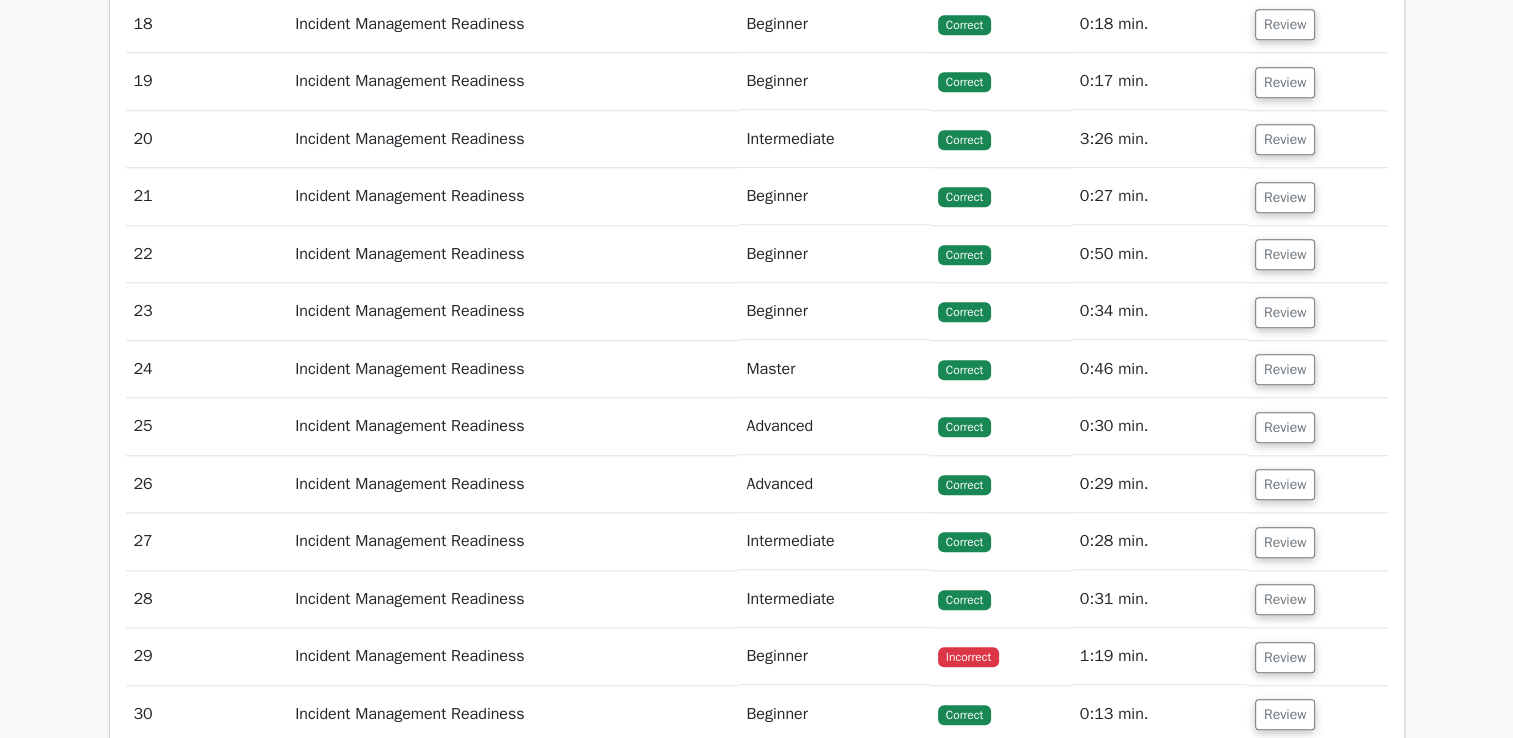 scroll, scrollTop: 2124, scrollLeft: 0, axis: vertical 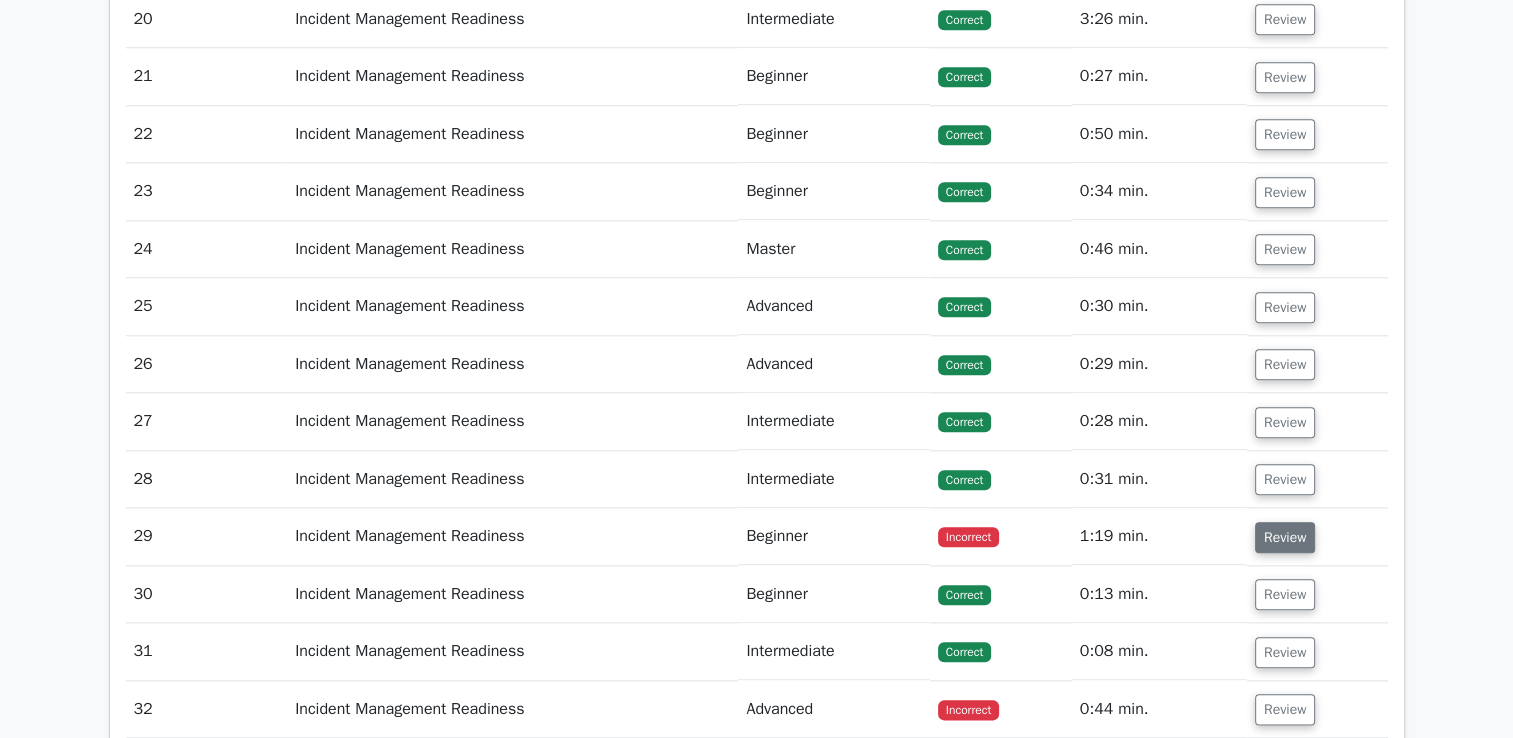 click on "Review" at bounding box center [1285, 537] 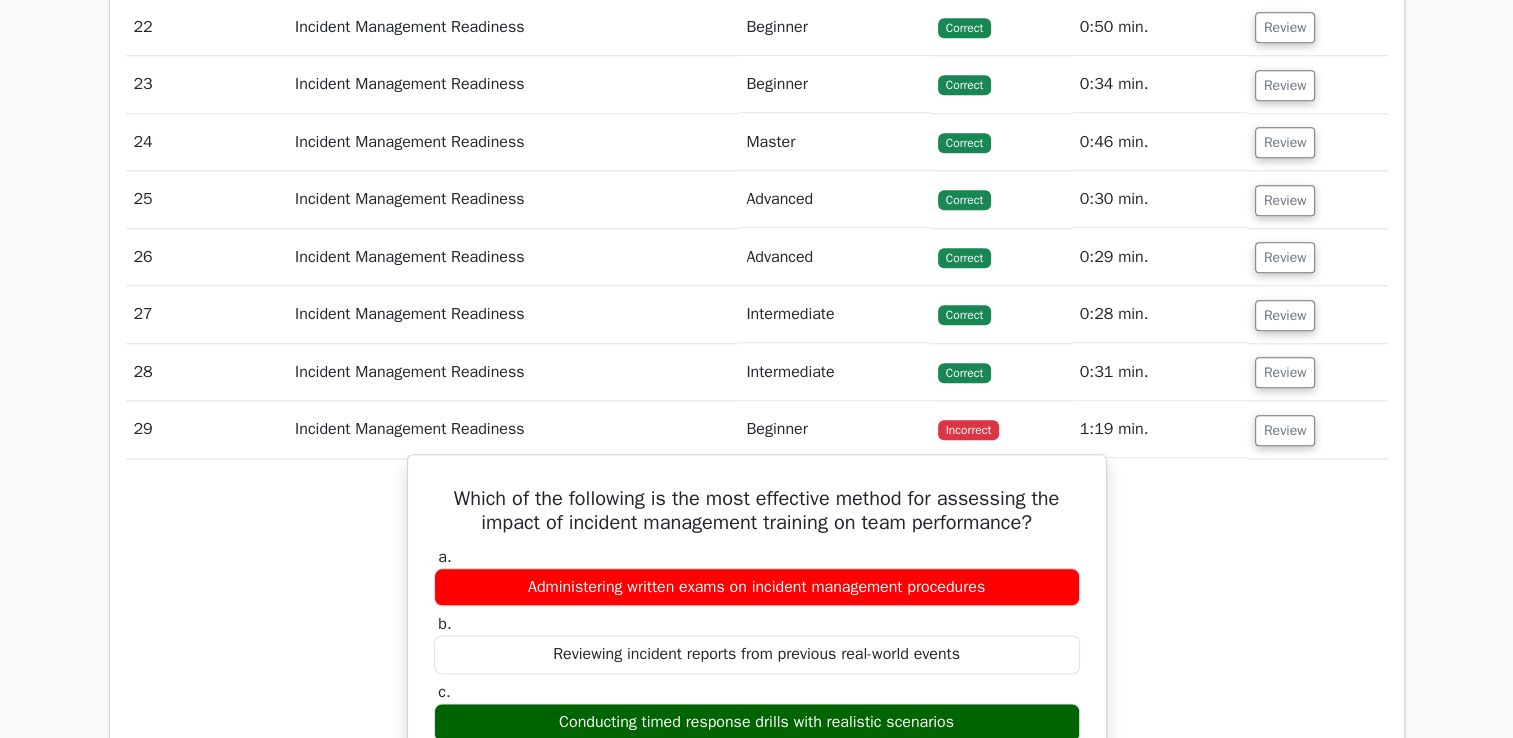 scroll, scrollTop: 2232, scrollLeft: 0, axis: vertical 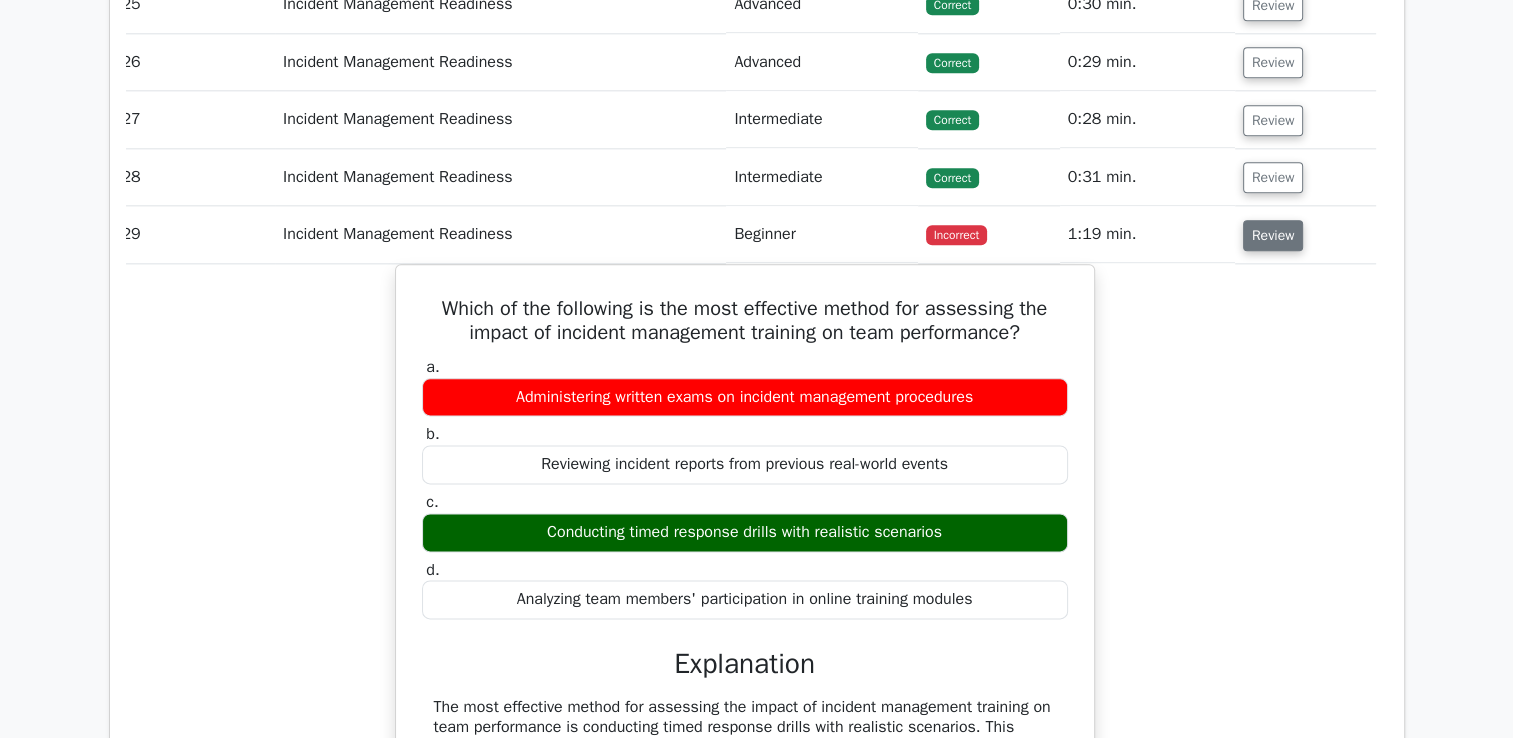 click on "Review" at bounding box center (1273, 235) 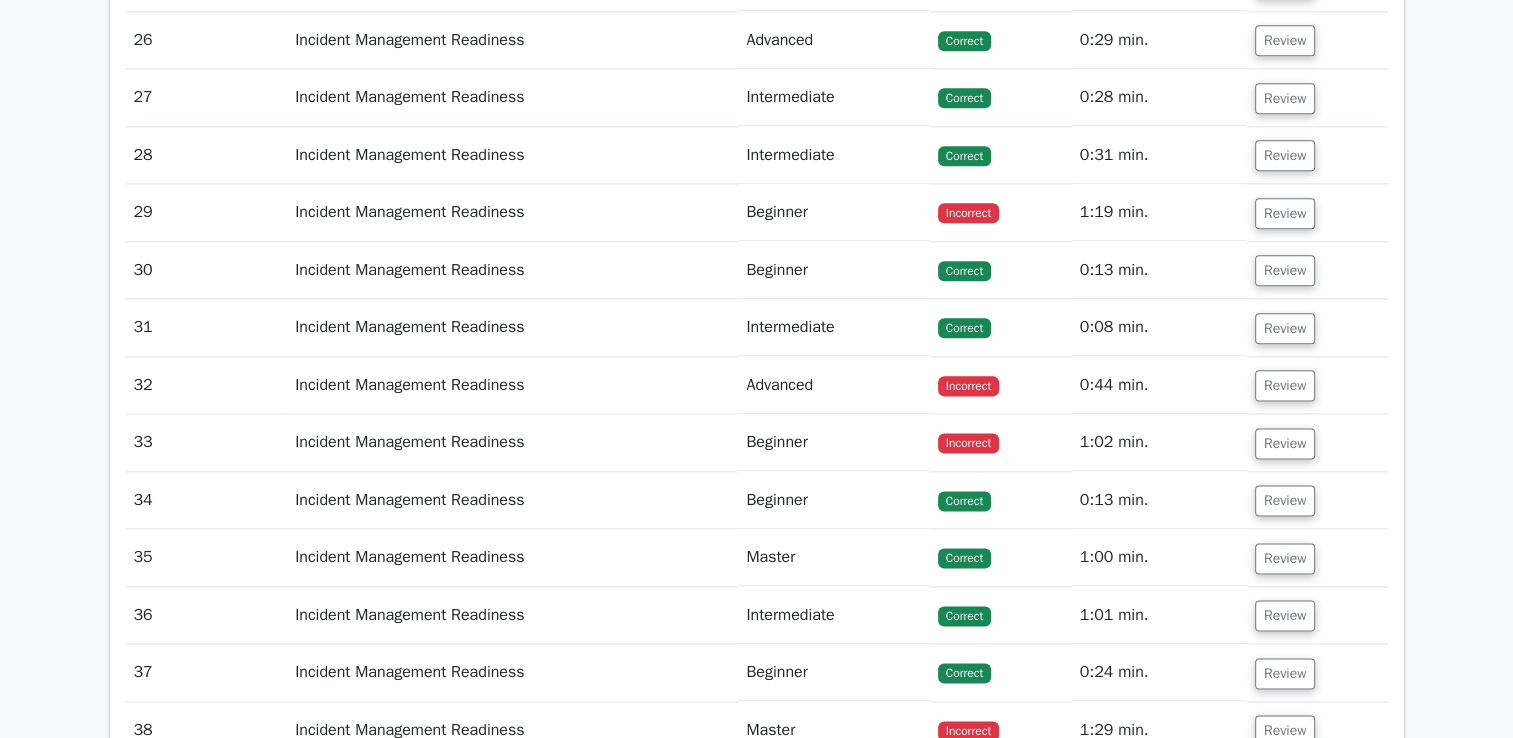 scroll, scrollTop: 2450, scrollLeft: 0, axis: vertical 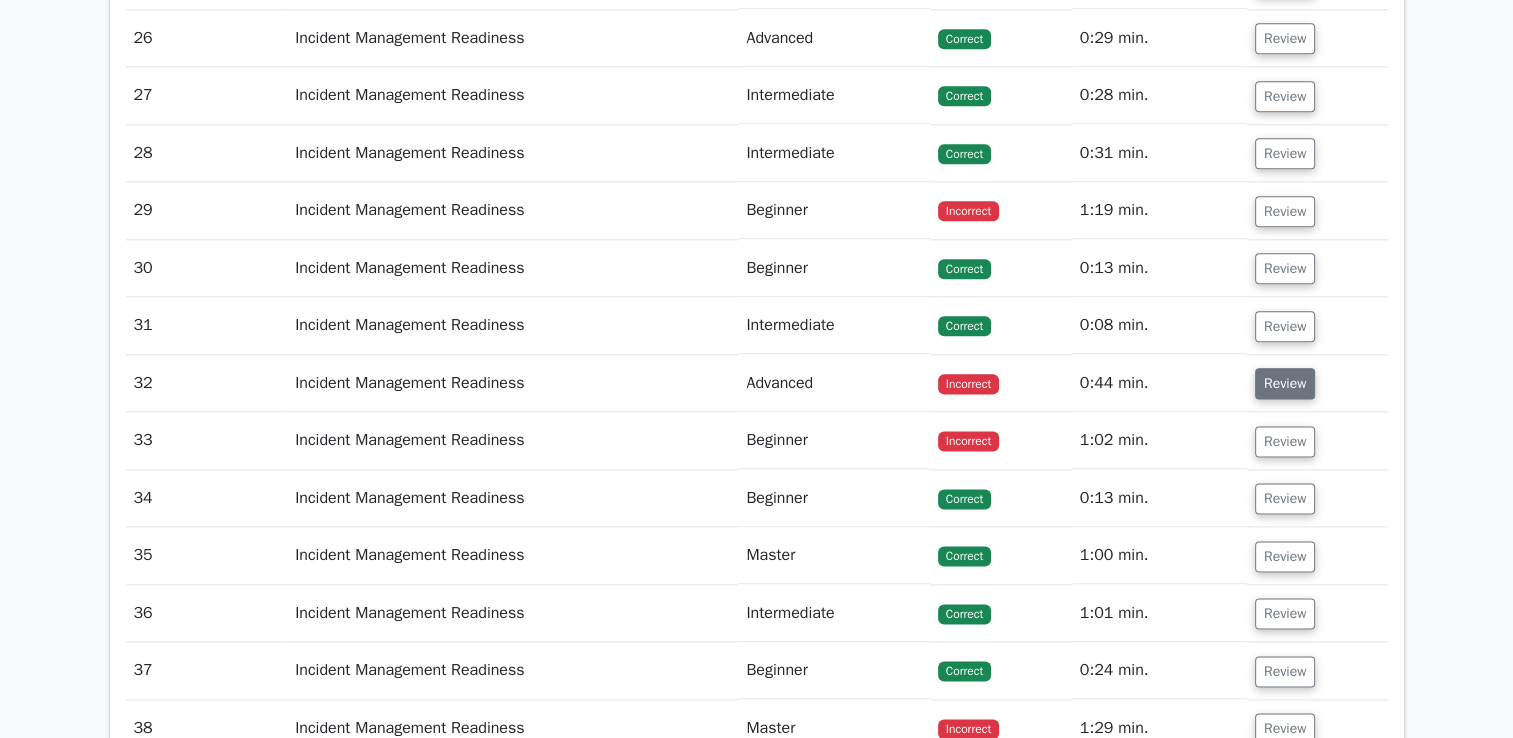 click on "Review" at bounding box center (1285, 383) 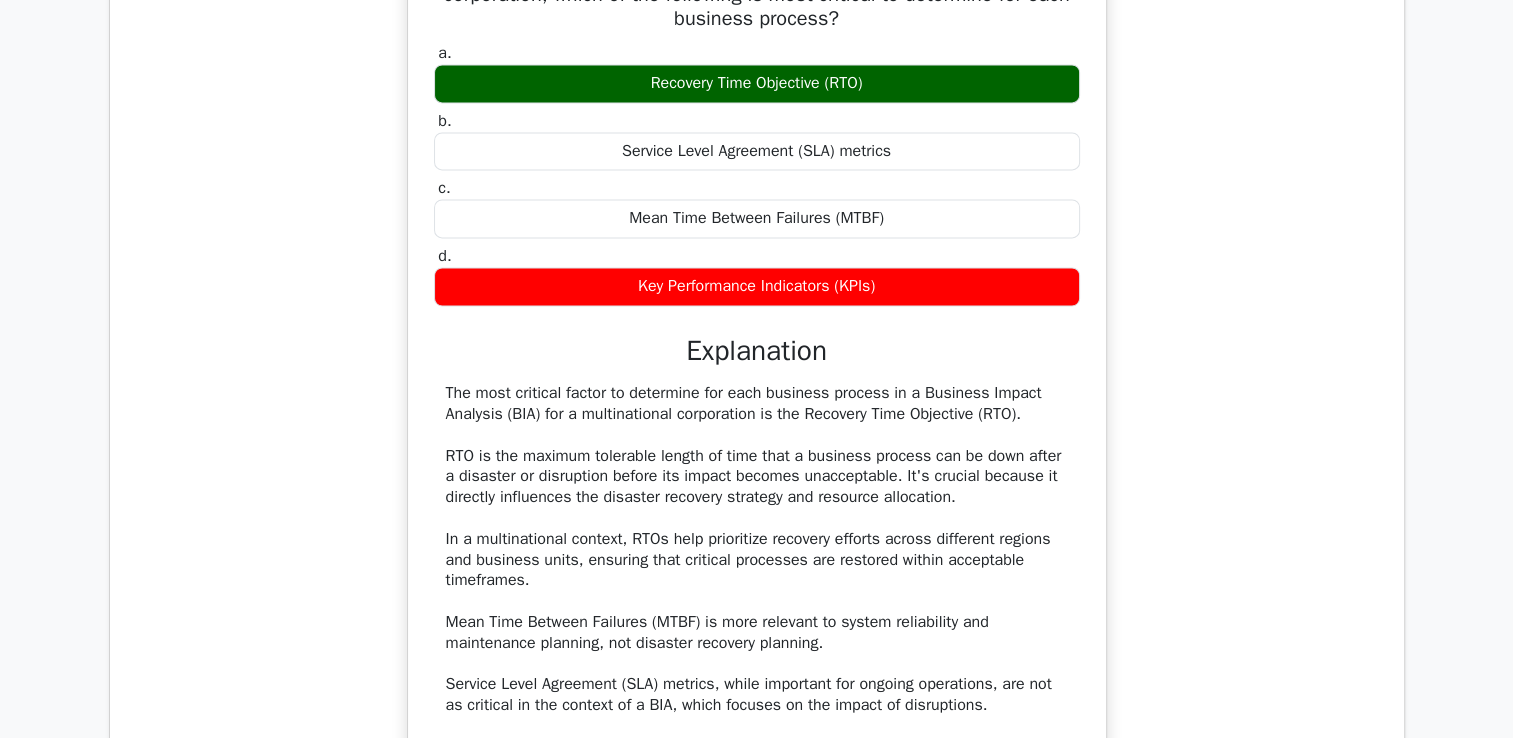 scroll, scrollTop: 2939, scrollLeft: 0, axis: vertical 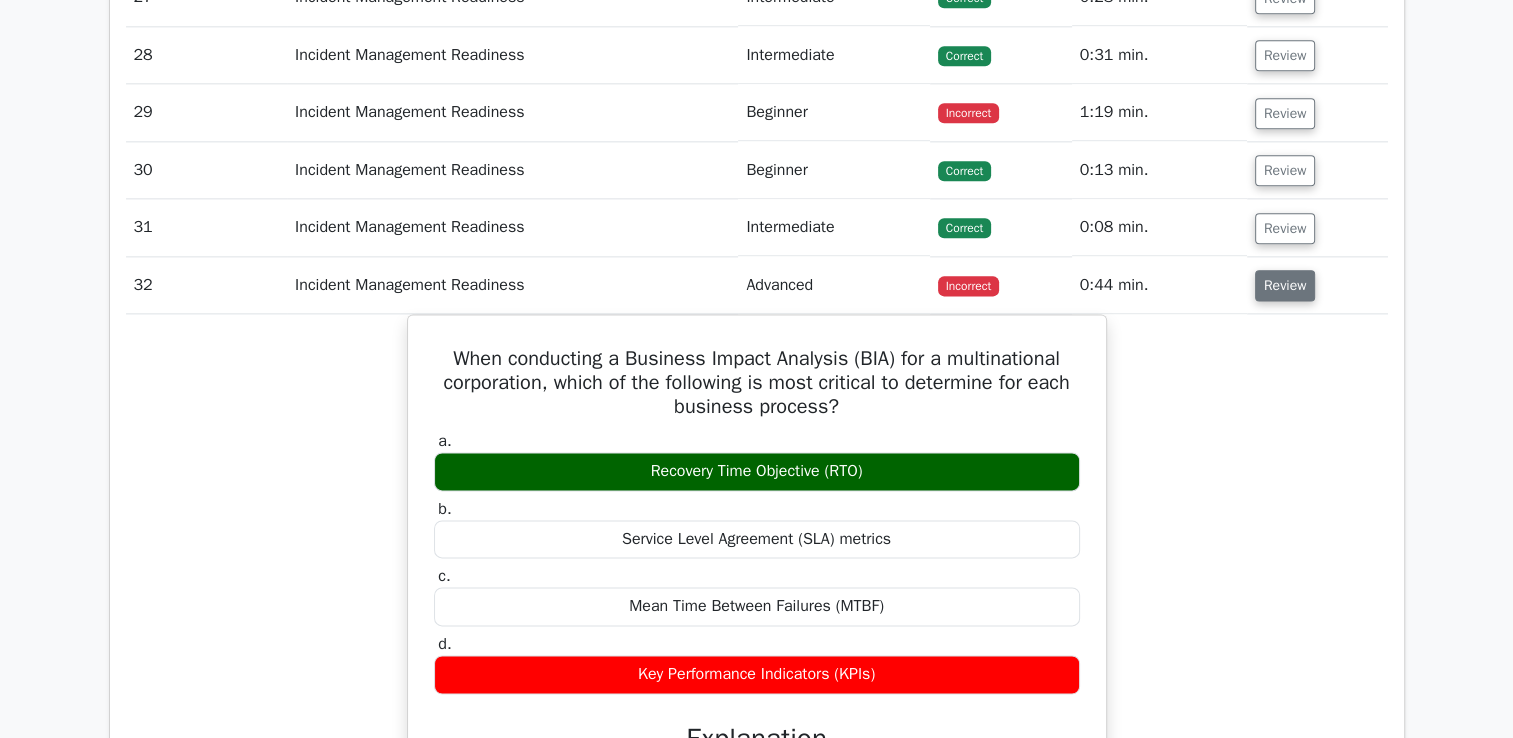 click on "Review" at bounding box center [1285, 285] 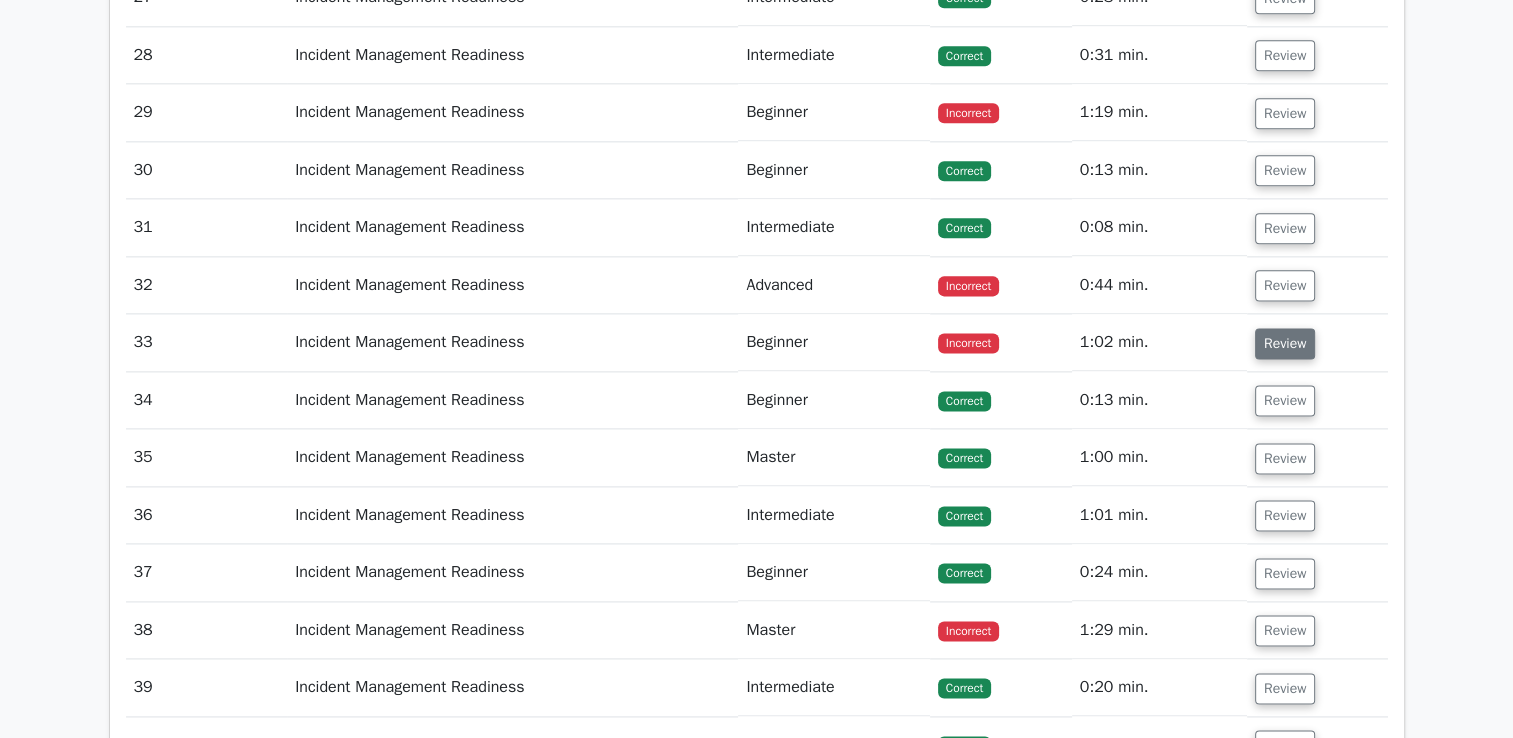 click on "Review" at bounding box center (1285, 343) 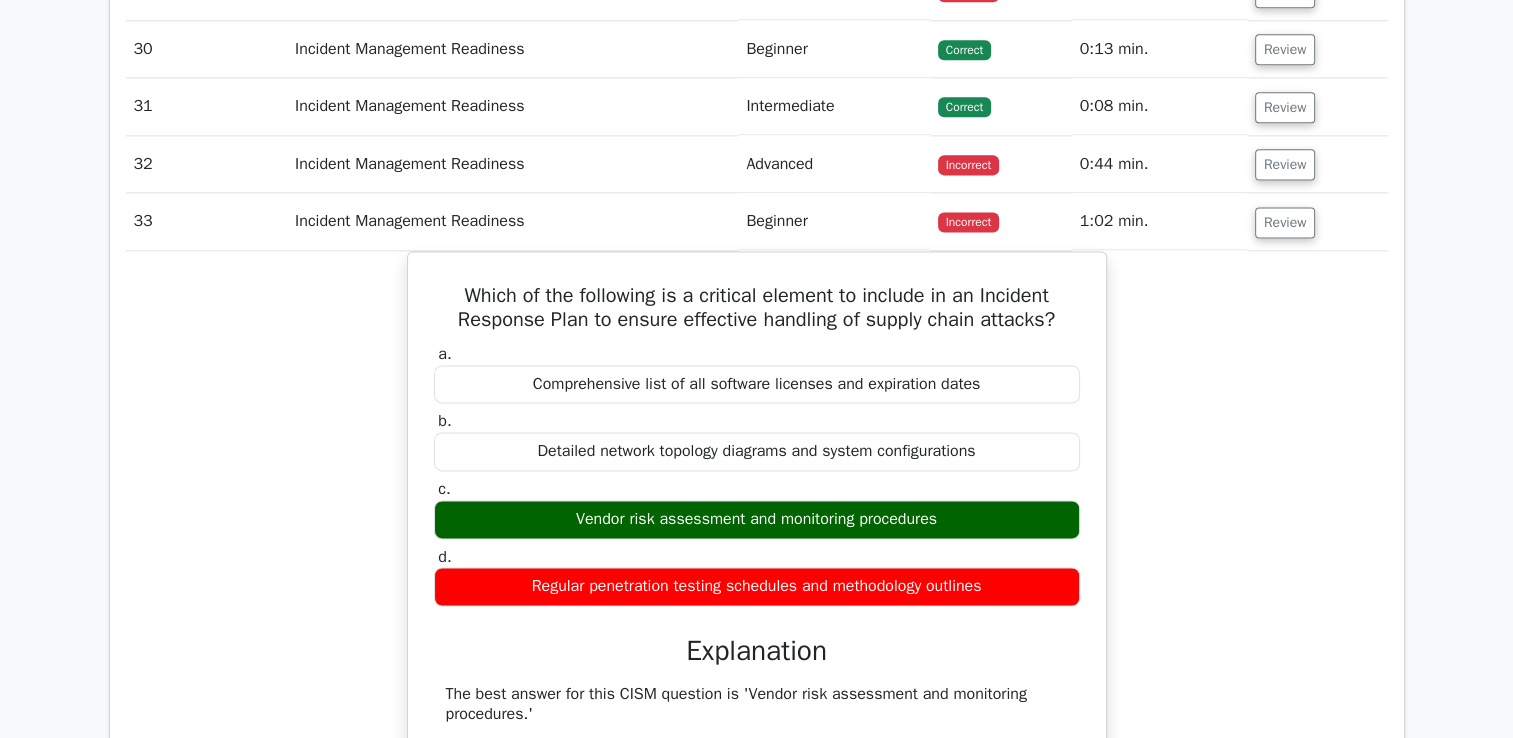 scroll, scrollTop: 2678, scrollLeft: 0, axis: vertical 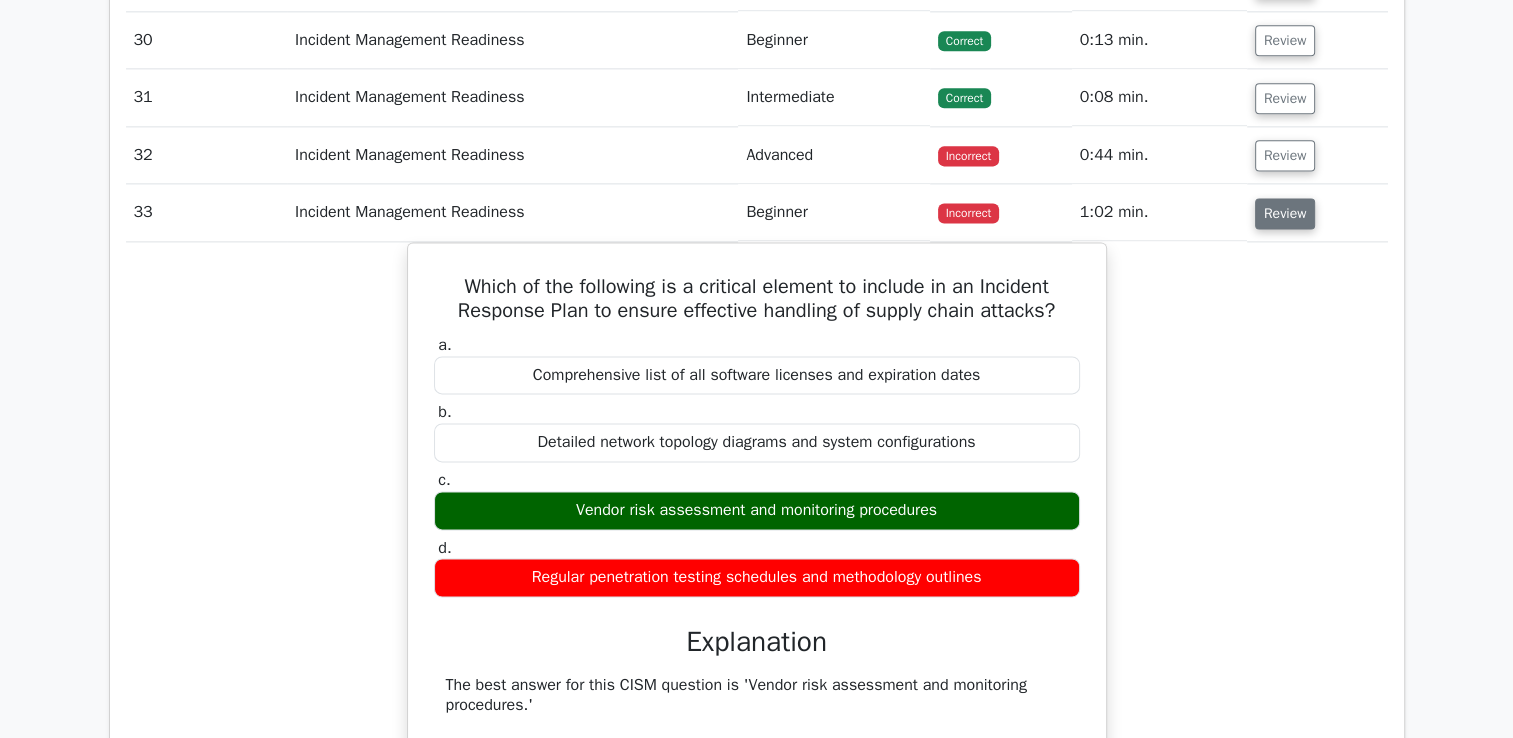 click on "Review" at bounding box center (1285, 213) 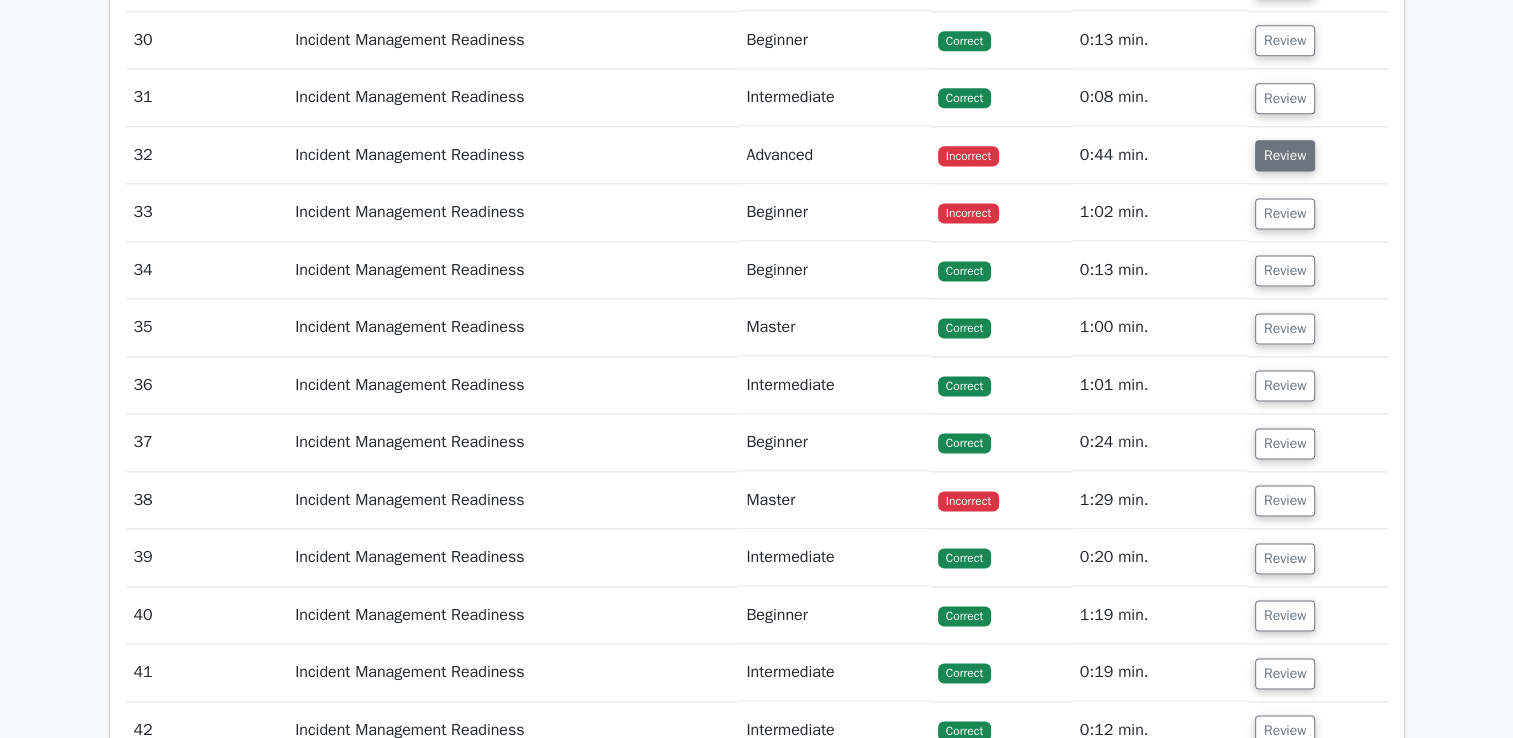 click on "Review" at bounding box center [1285, 155] 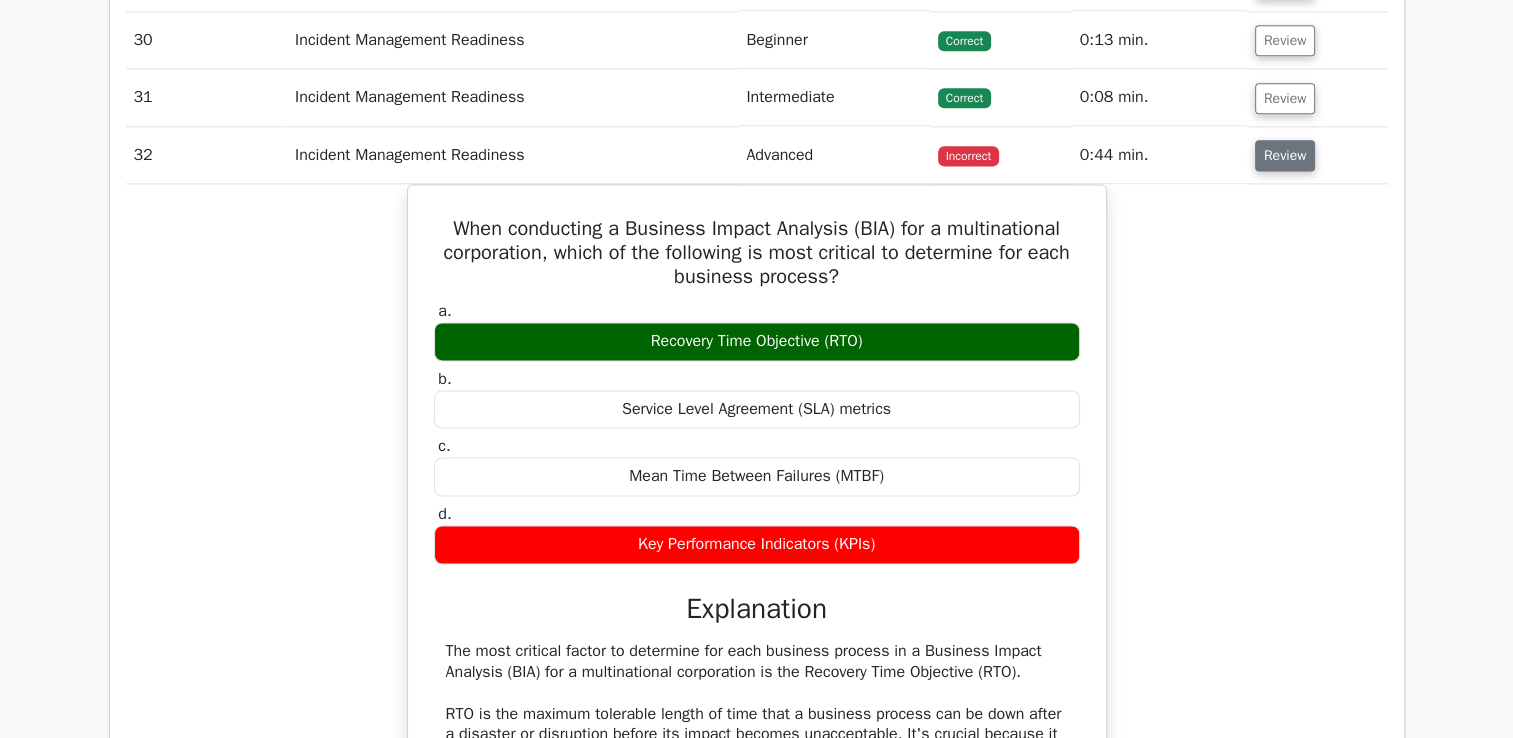 click on "Review" at bounding box center (1285, 155) 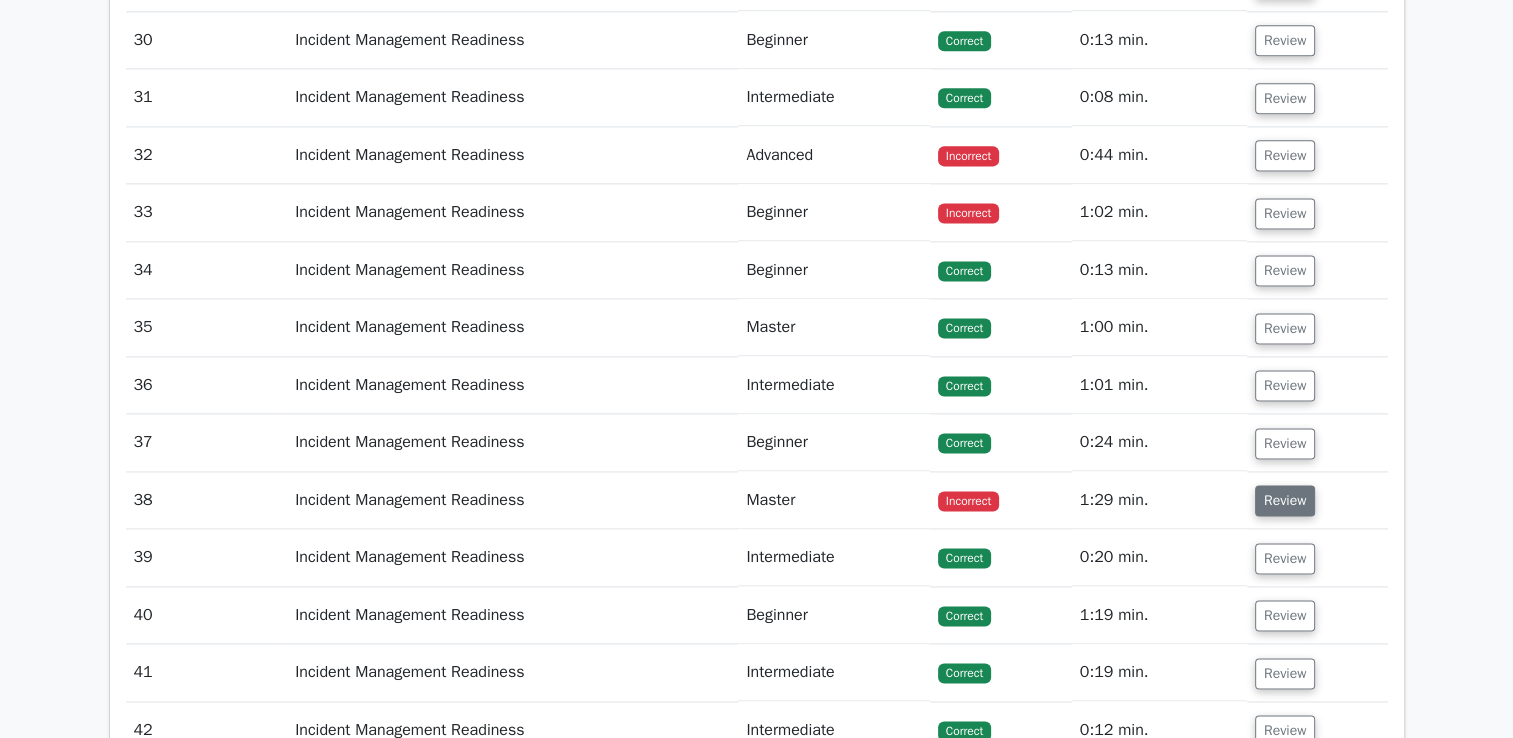 click on "Review" at bounding box center (1285, 500) 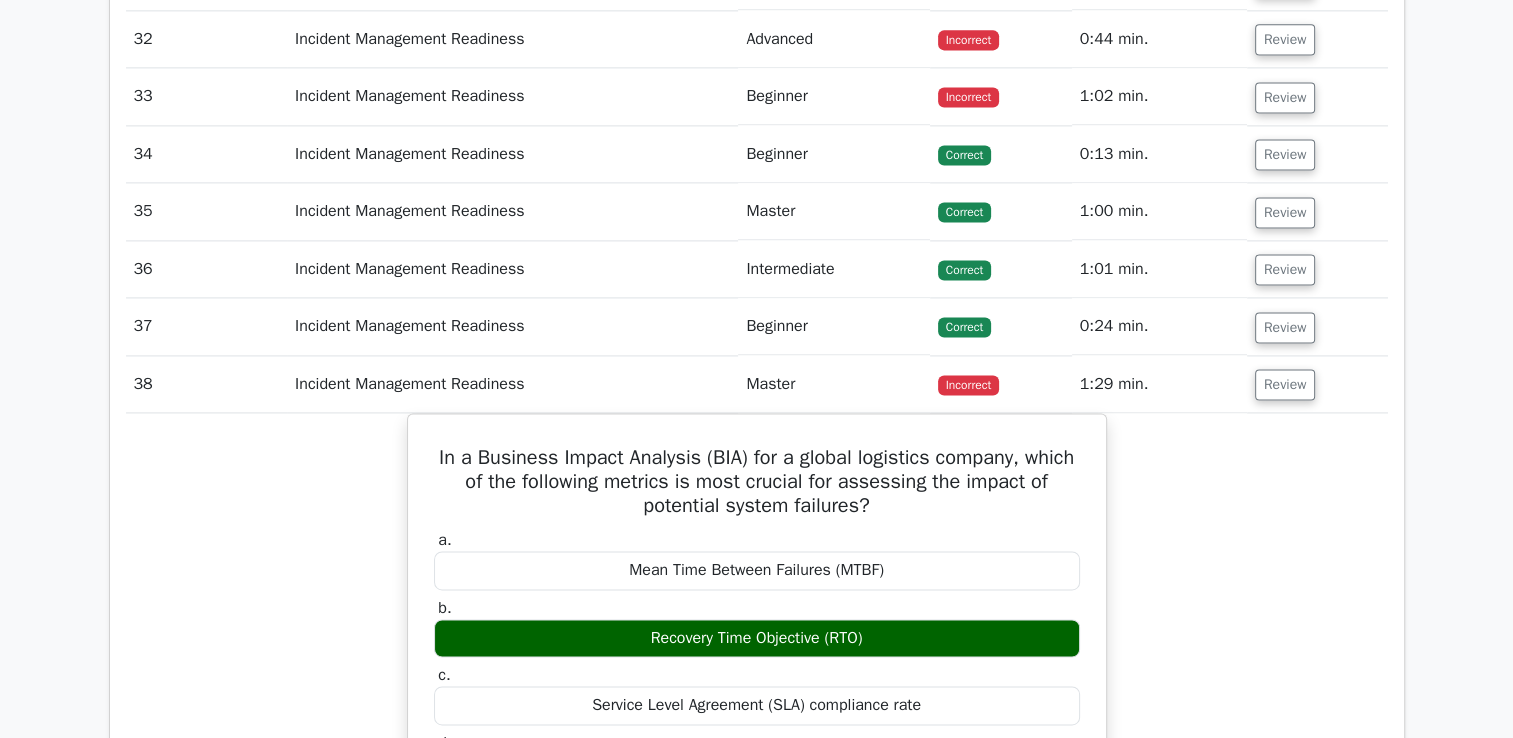 scroll, scrollTop: 2799, scrollLeft: 0, axis: vertical 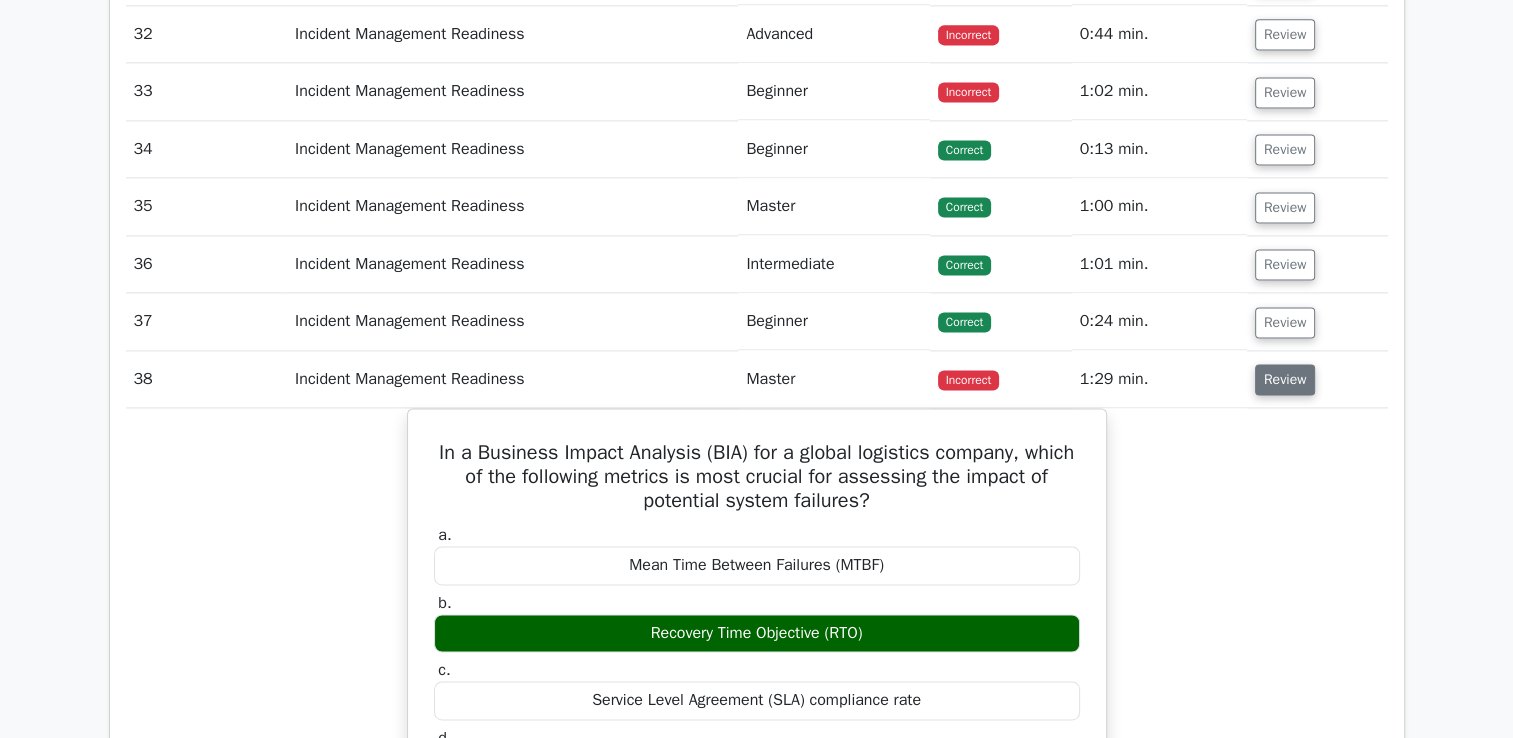 click on "Review" at bounding box center (1285, 379) 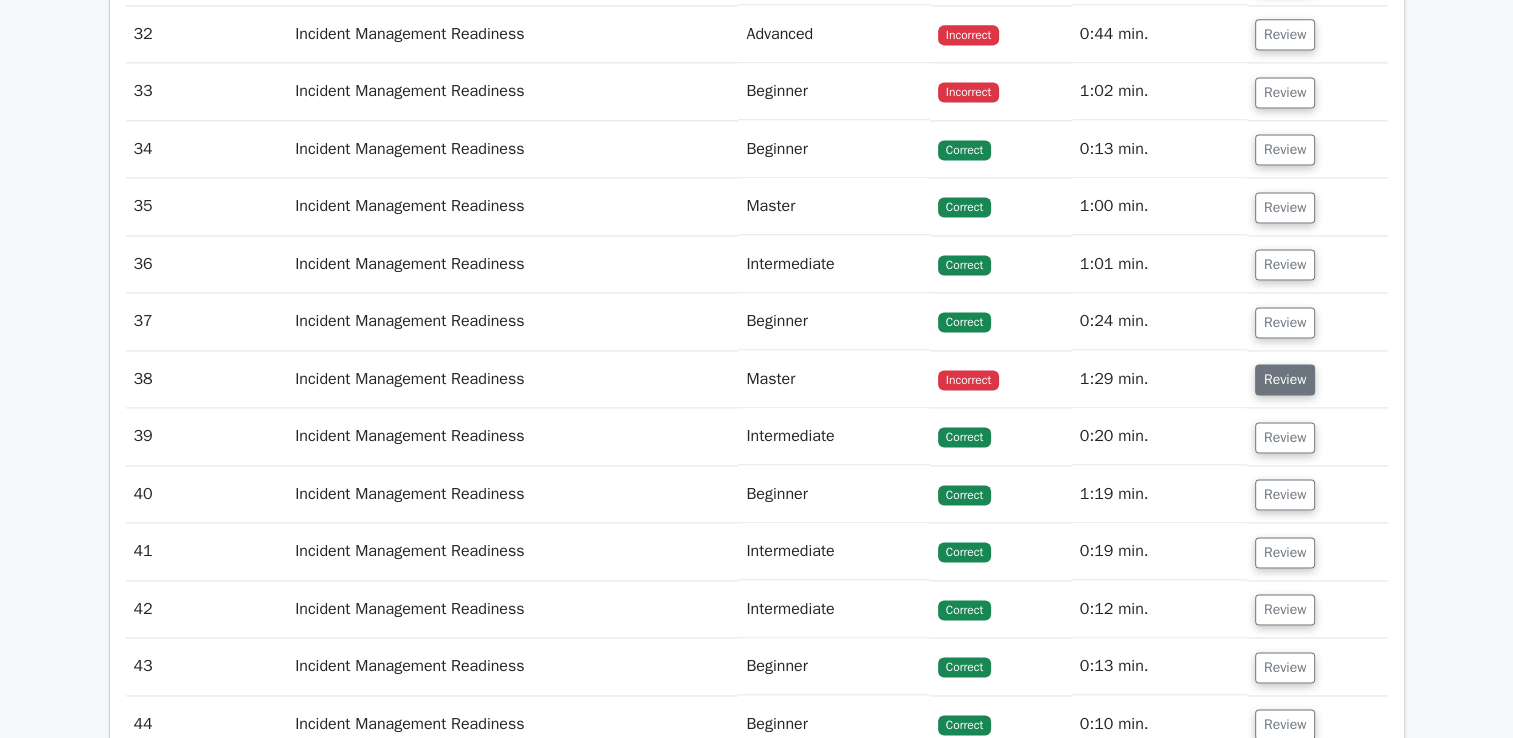 click on "Review" at bounding box center (1285, 379) 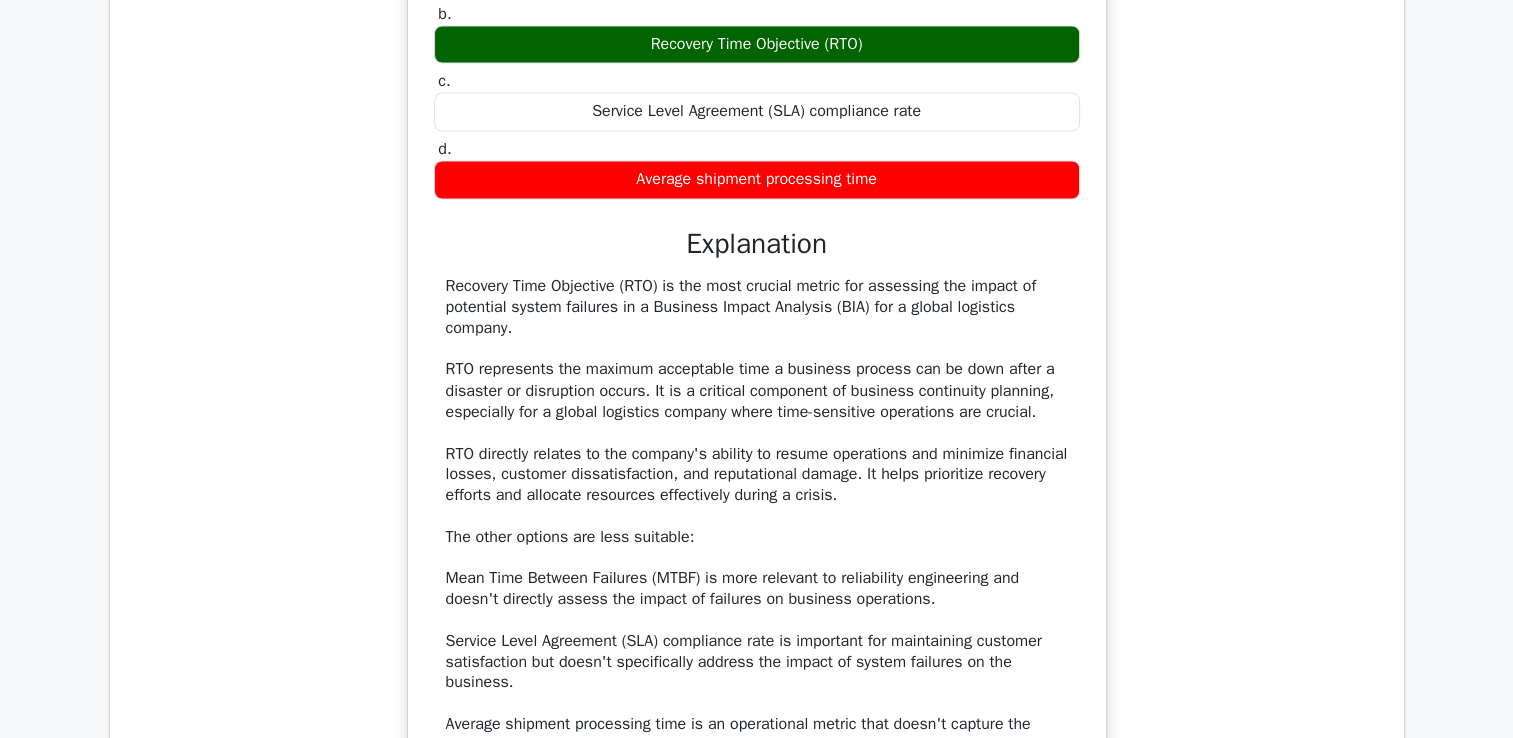 scroll, scrollTop: 3388, scrollLeft: 0, axis: vertical 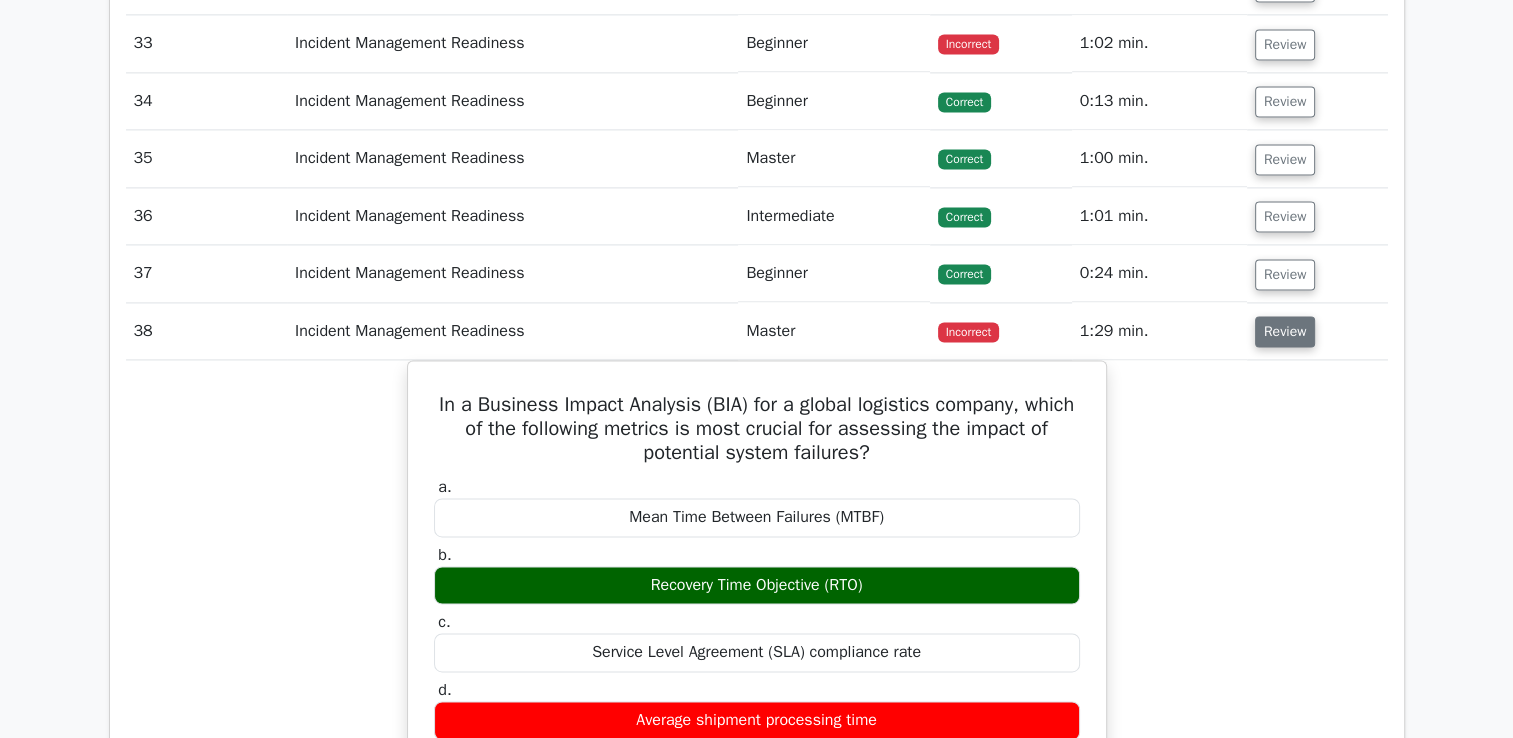 click on "Review" at bounding box center (1285, 331) 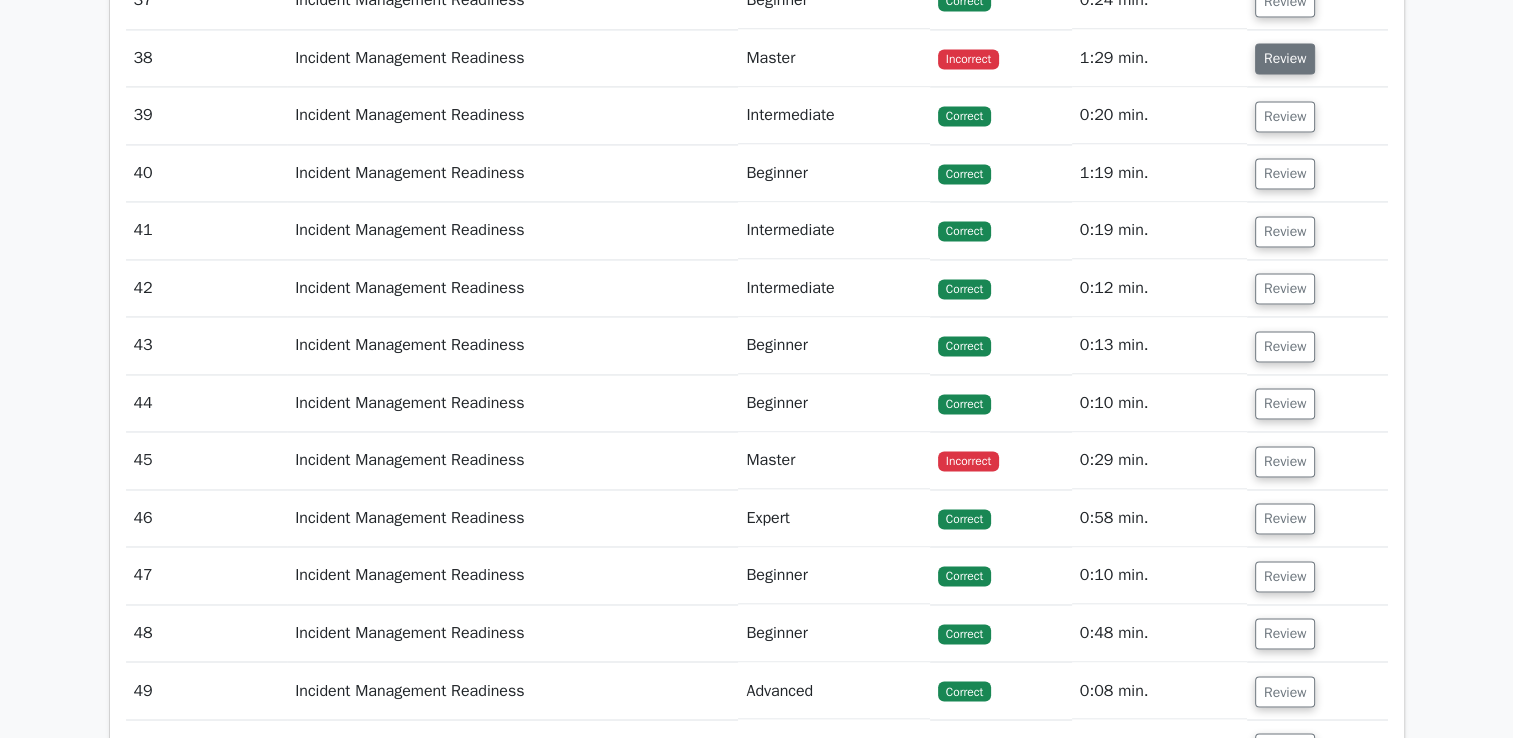 scroll, scrollTop: 3120, scrollLeft: 0, axis: vertical 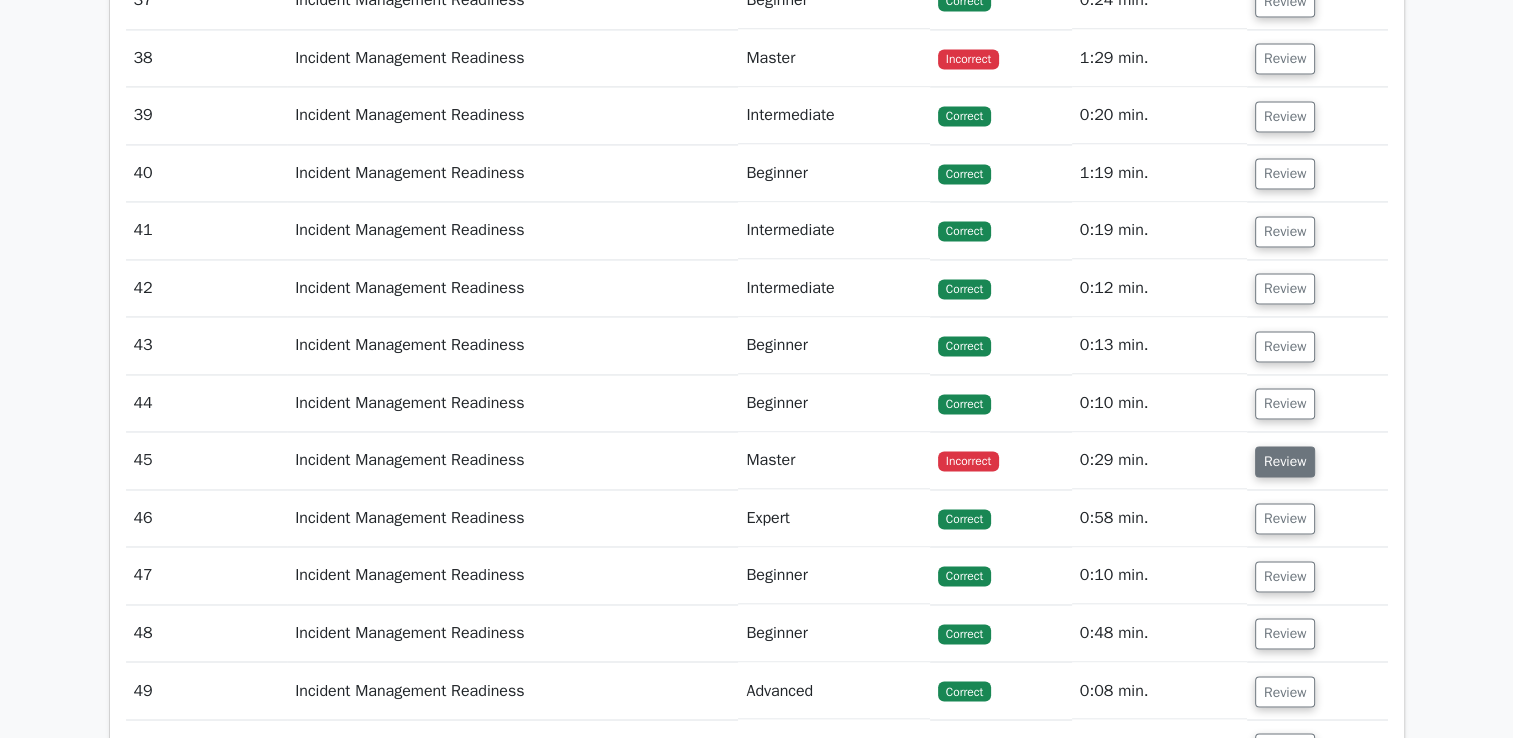 click on "Review" at bounding box center [1285, 461] 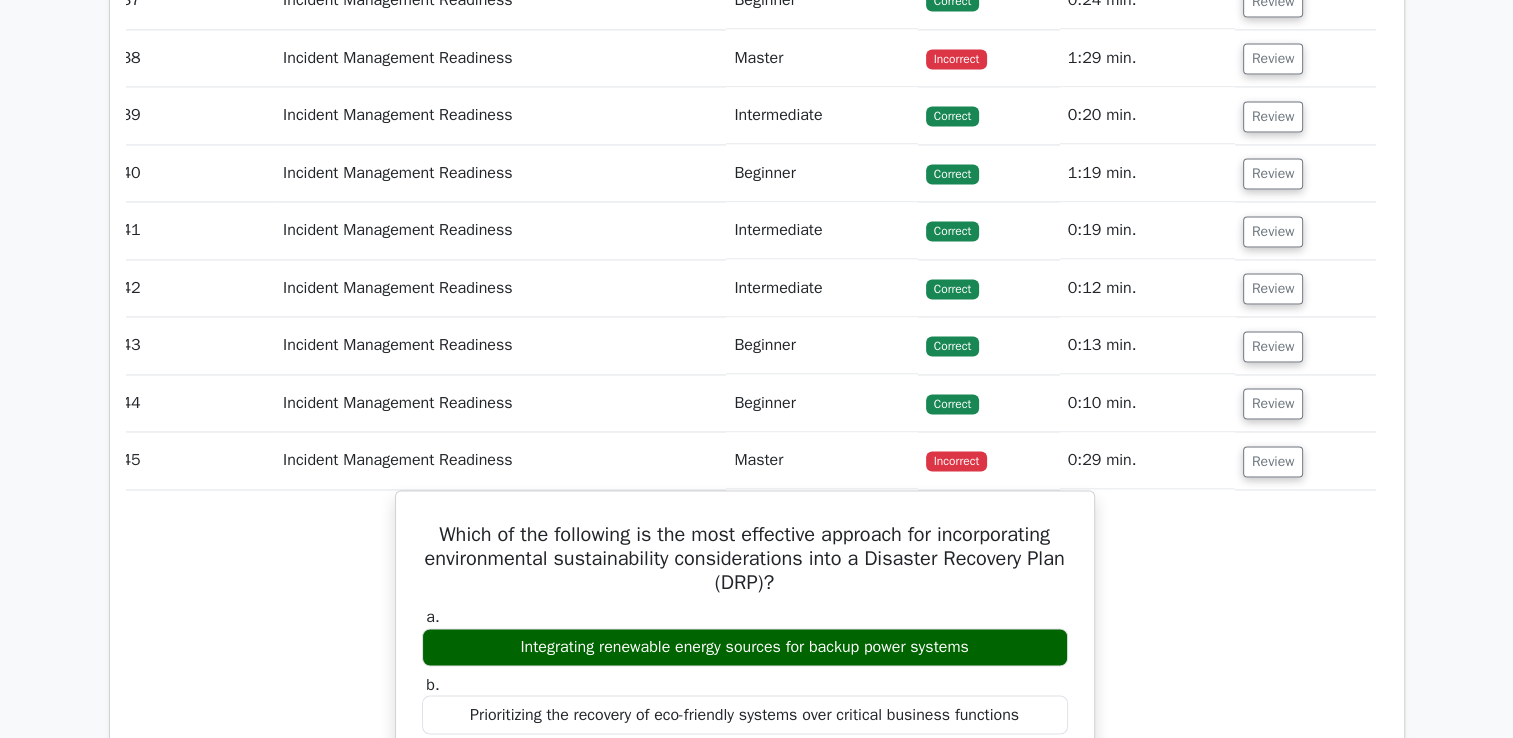 scroll, scrollTop: 0, scrollLeft: 11, axis: horizontal 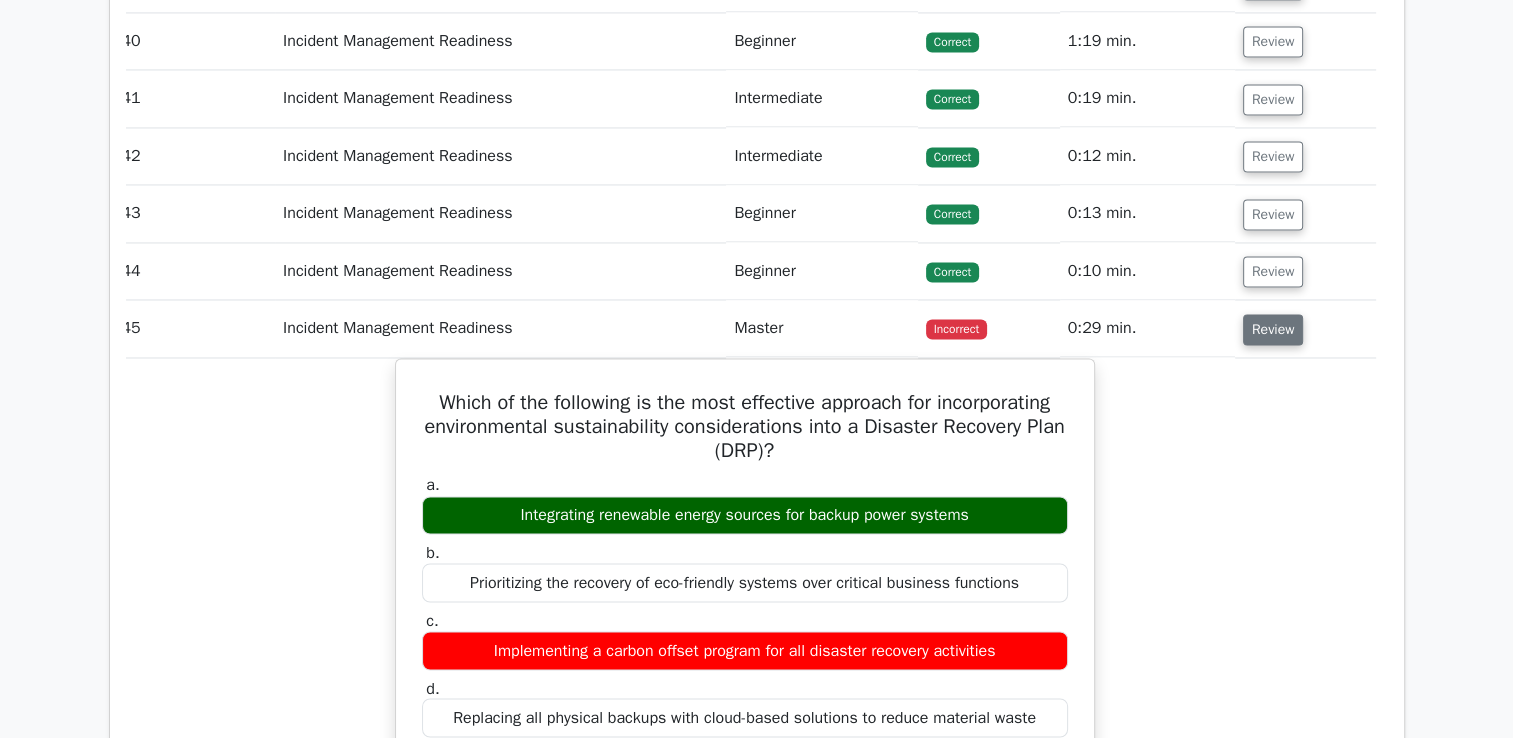 click on "Review" at bounding box center [1273, 329] 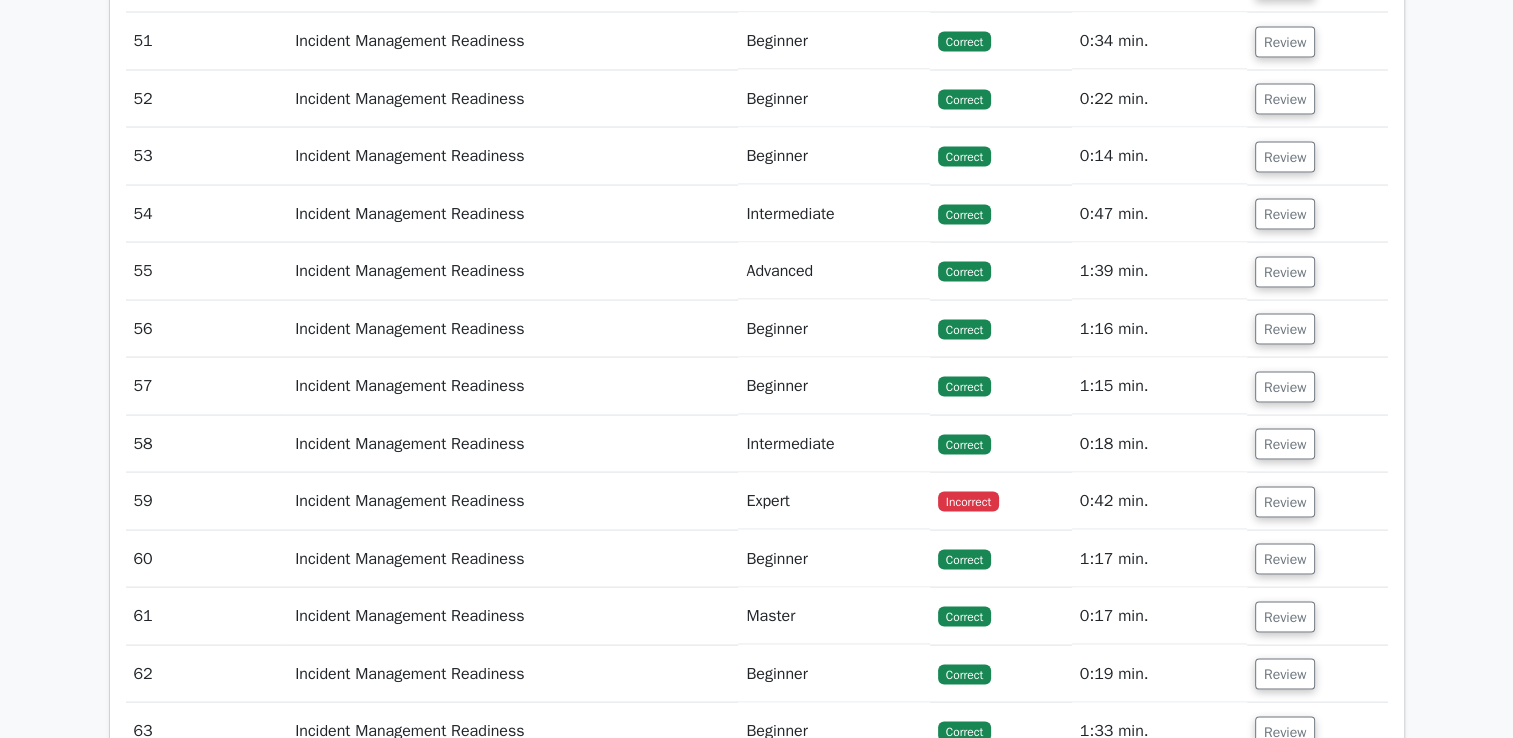 scroll, scrollTop: 3984, scrollLeft: 0, axis: vertical 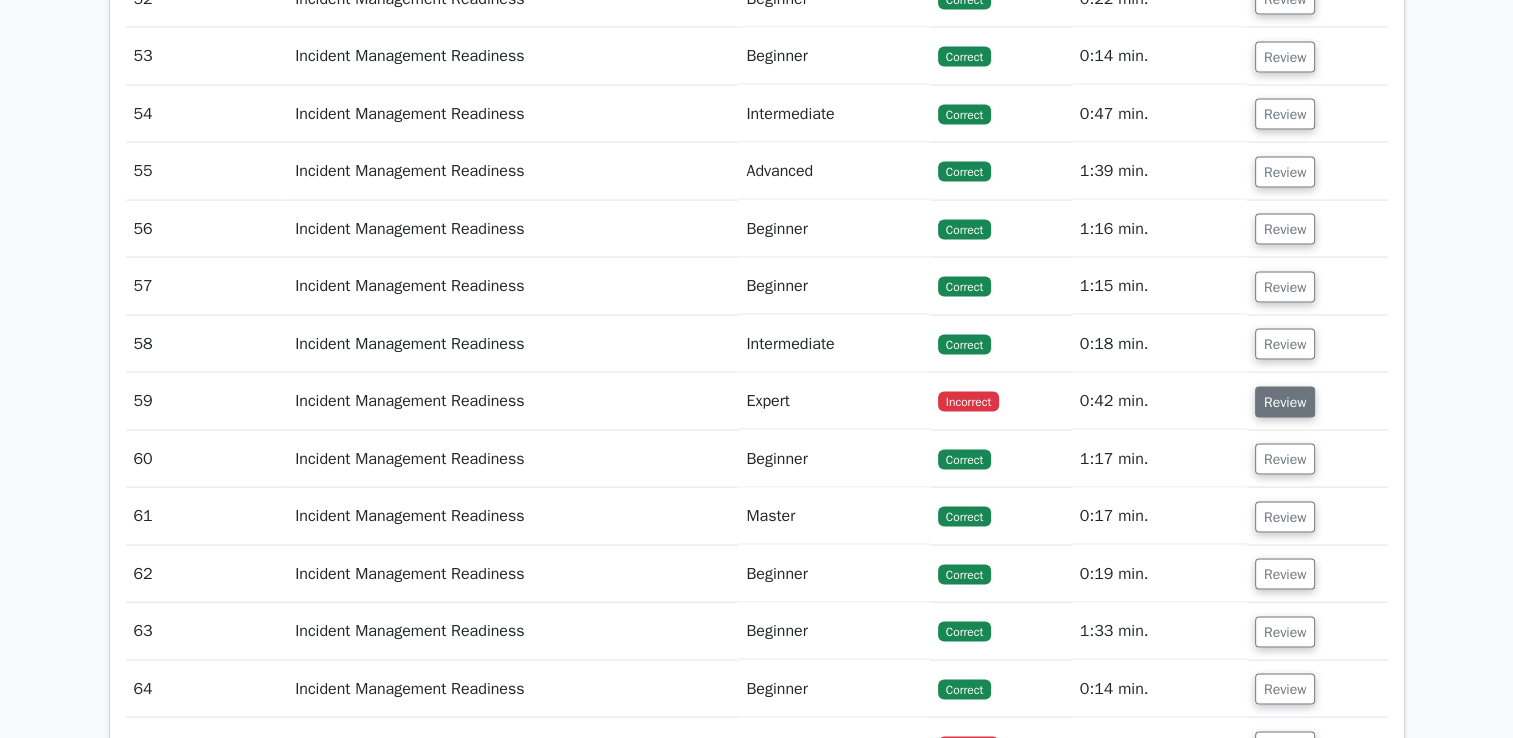 click on "Review" at bounding box center [1285, 402] 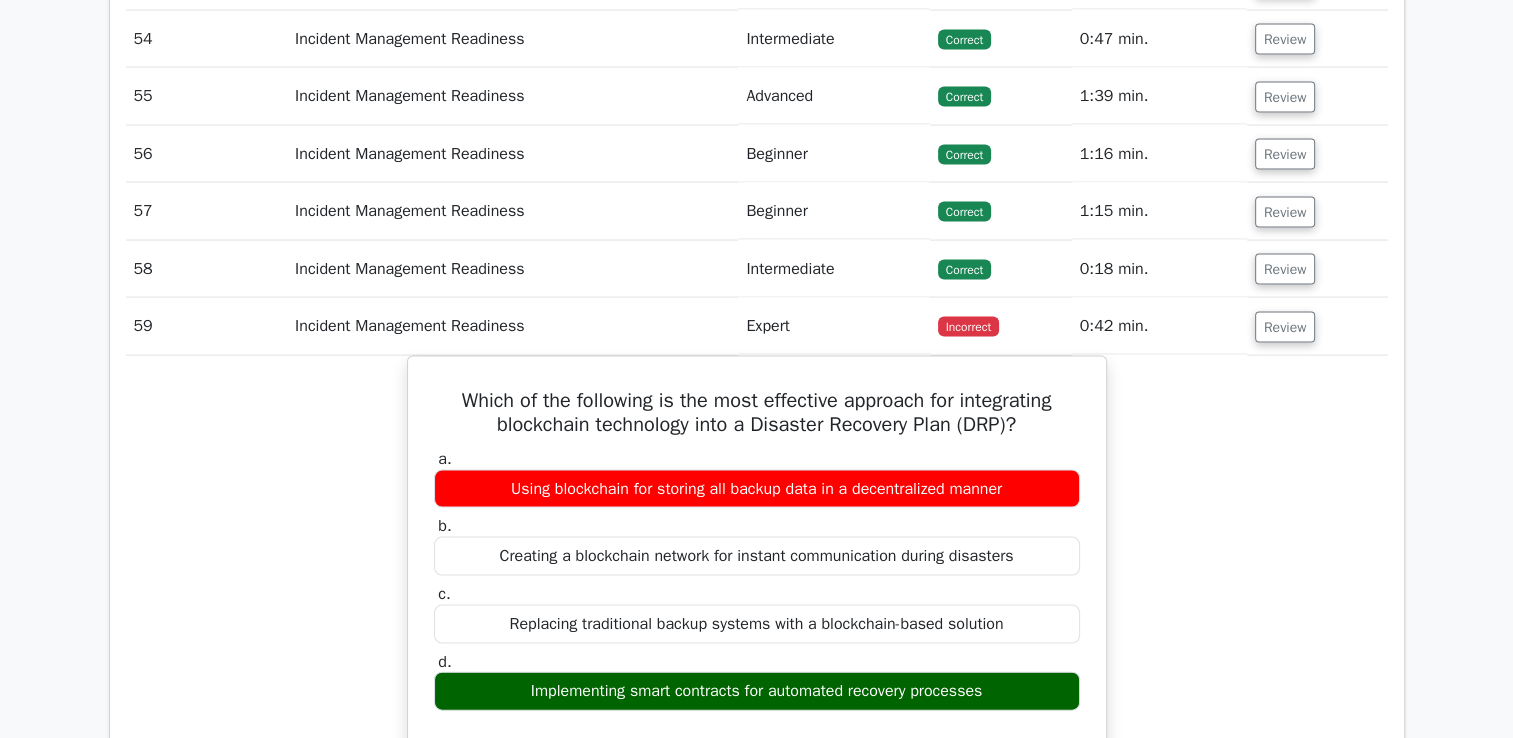 scroll, scrollTop: 4060, scrollLeft: 0, axis: vertical 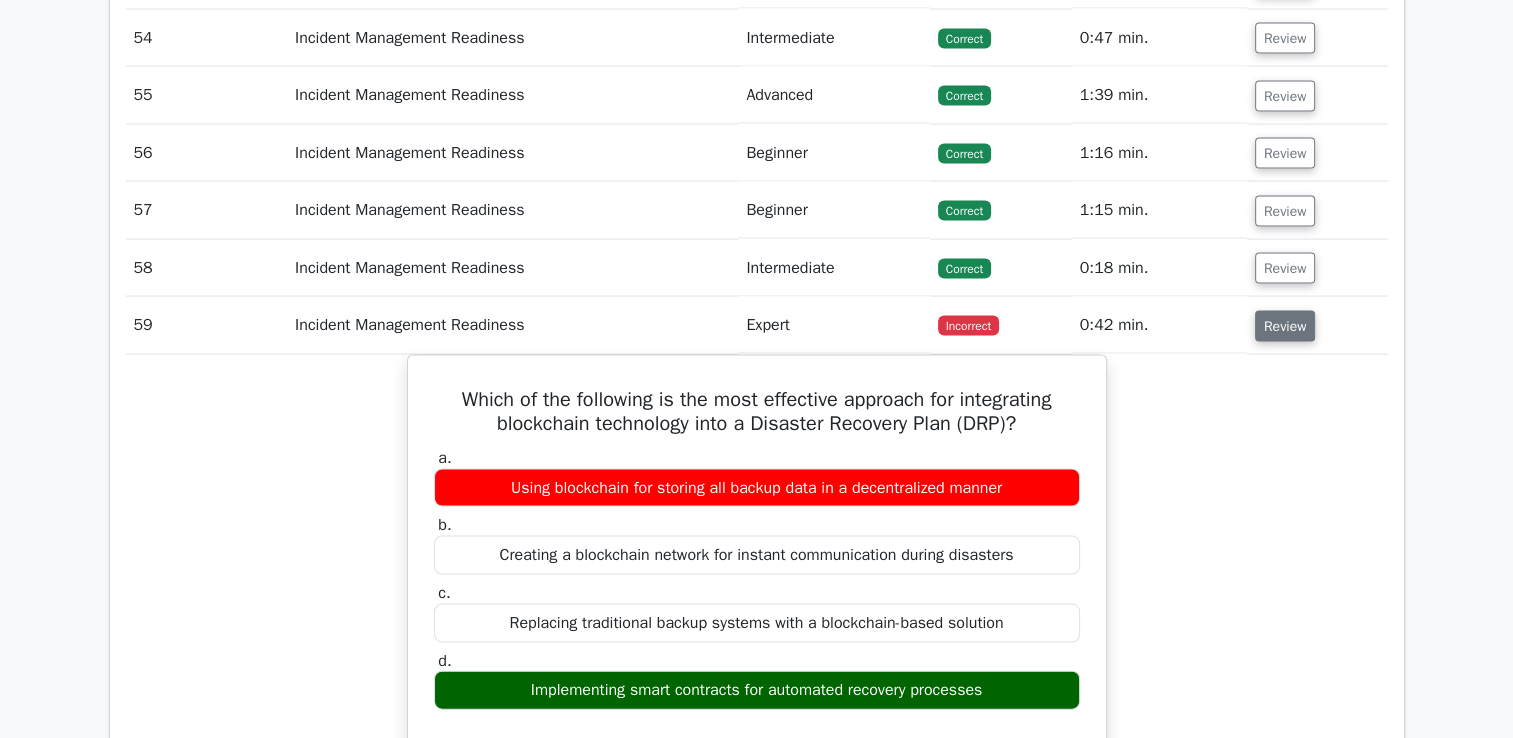 click on "Review" at bounding box center [1285, 326] 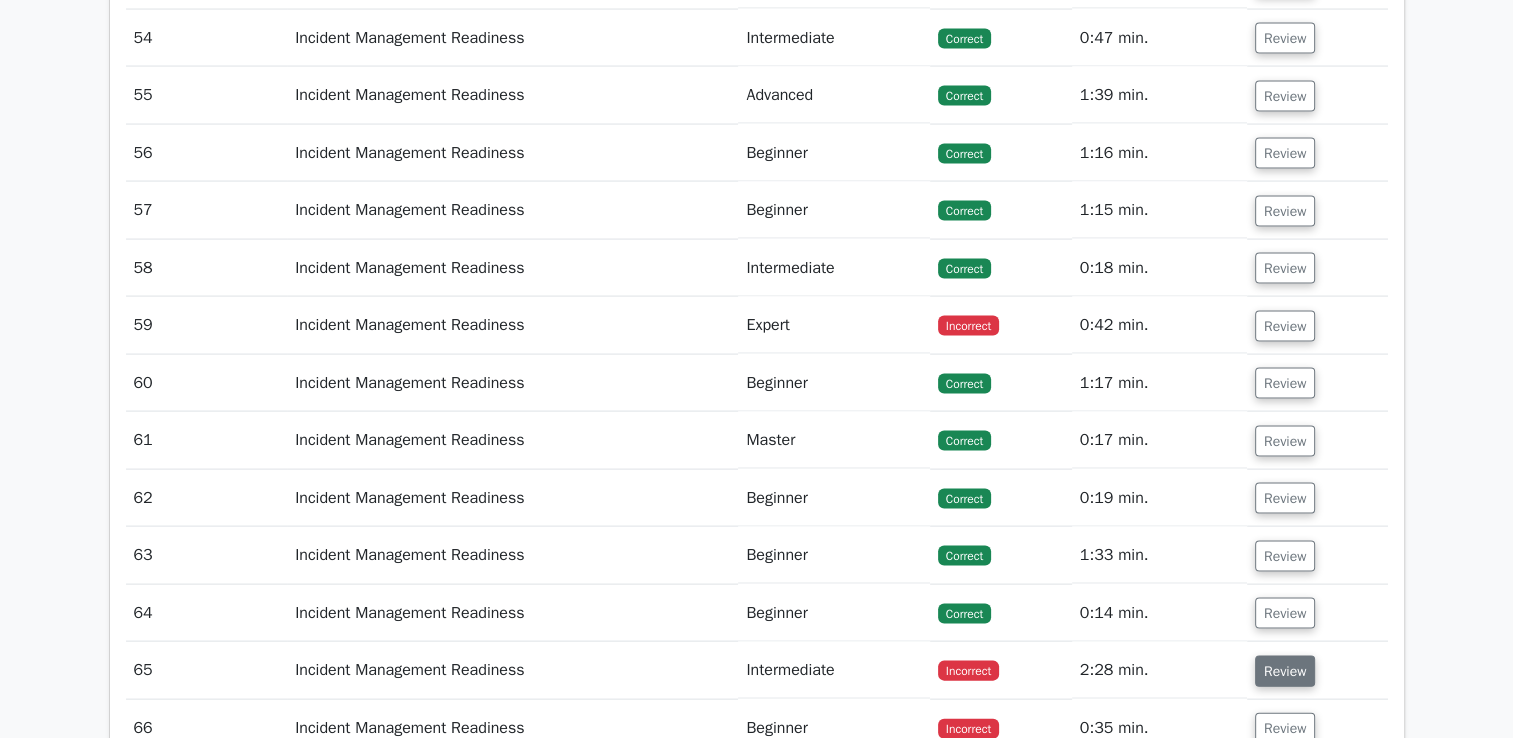 click on "Review" at bounding box center [1285, 671] 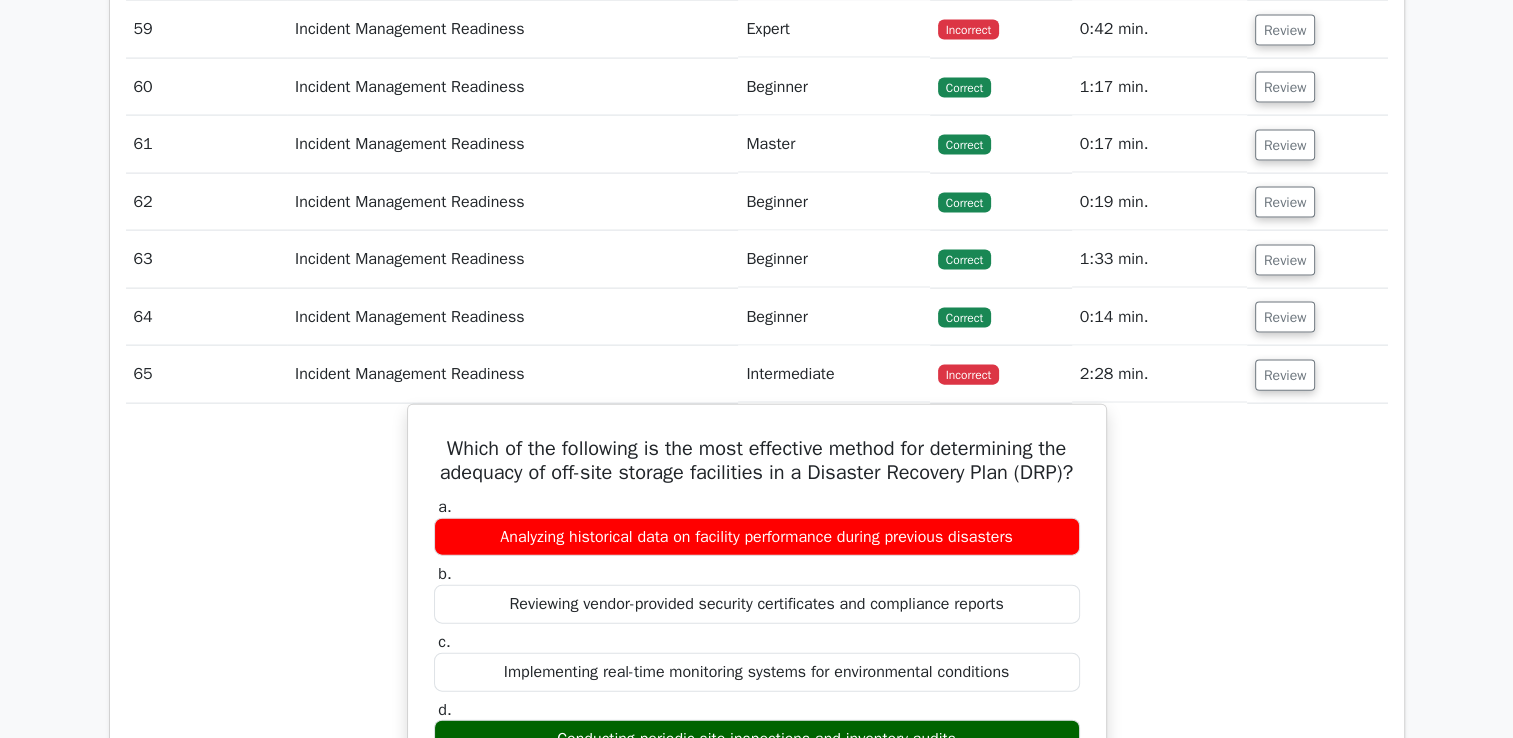 scroll, scrollTop: 4342, scrollLeft: 0, axis: vertical 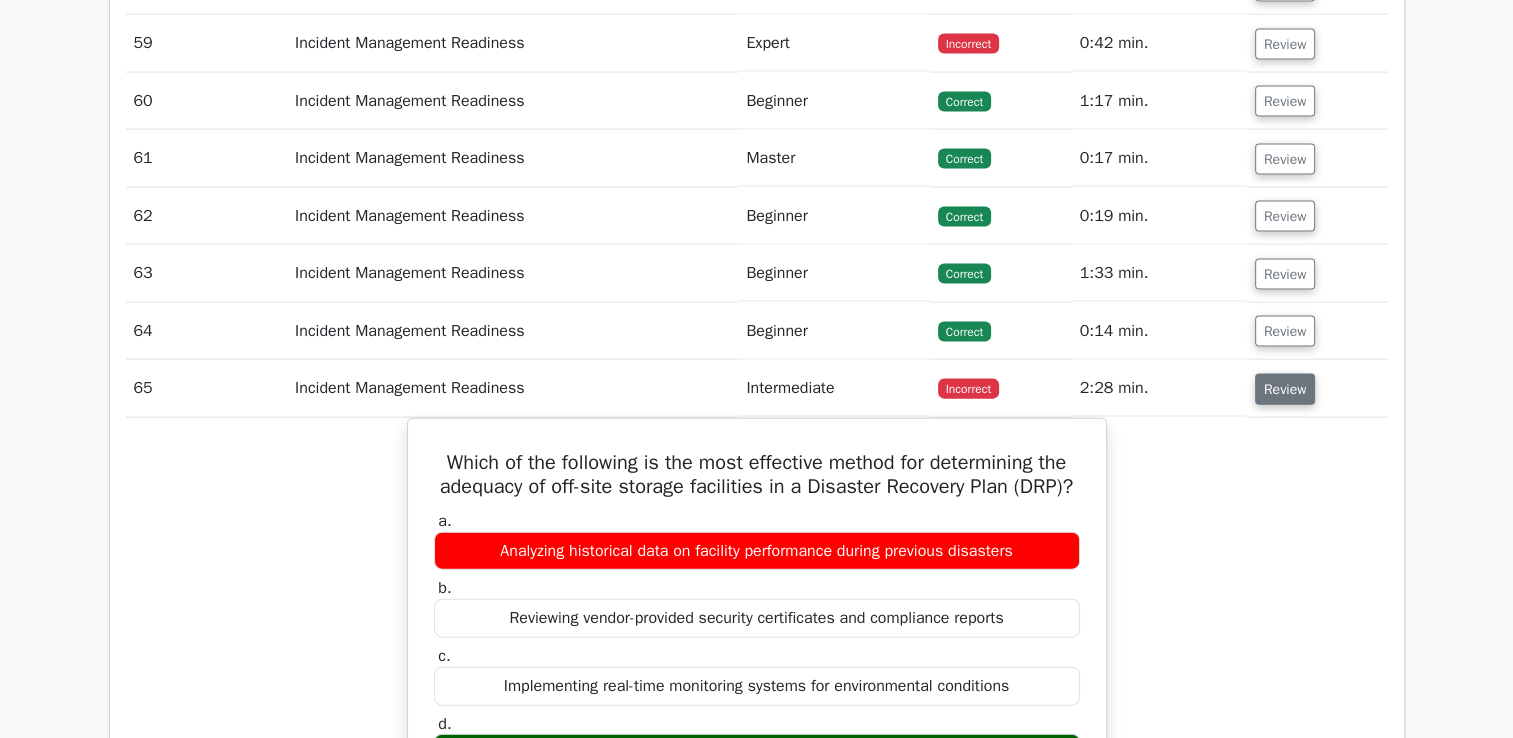 click on "Review" at bounding box center (1285, 389) 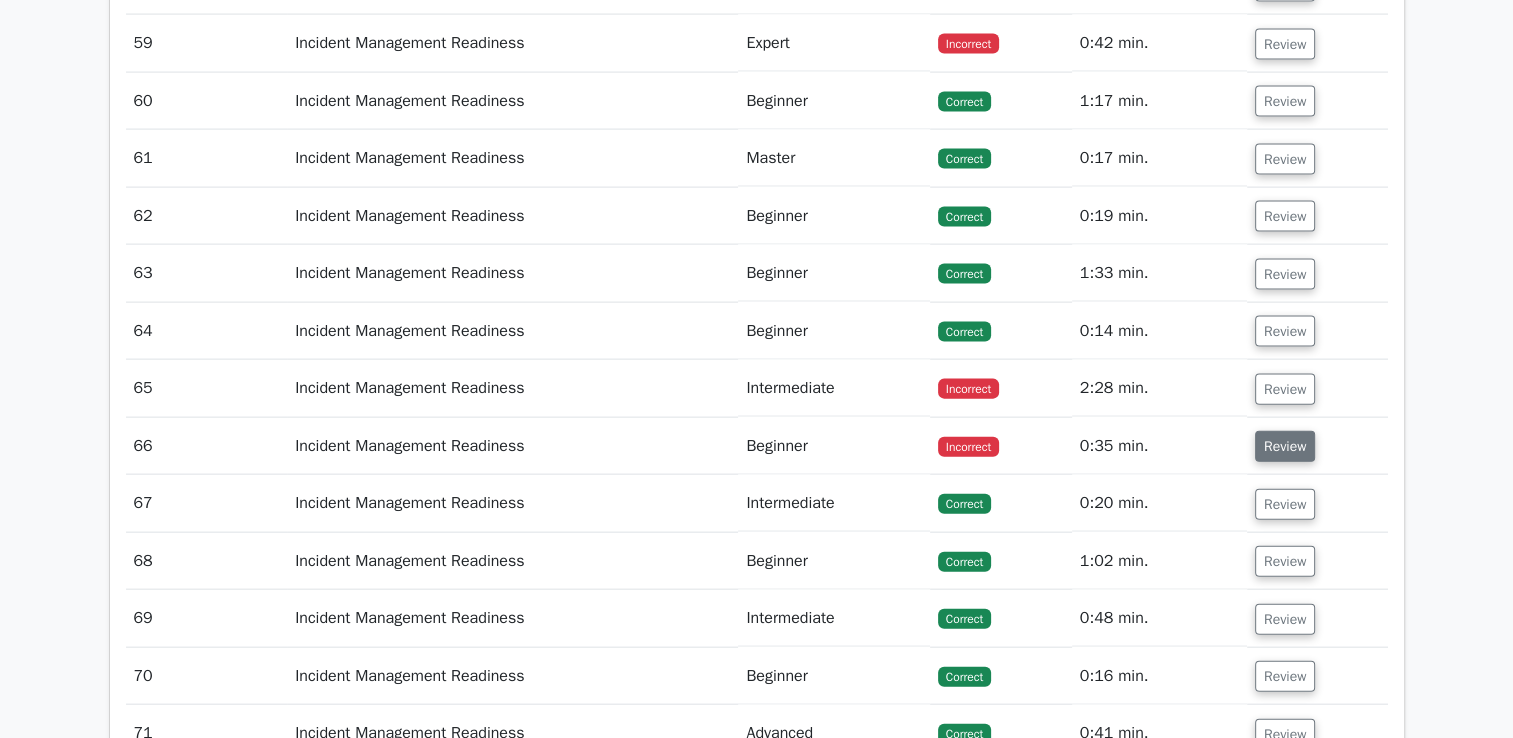 click on "Review" at bounding box center (1285, 446) 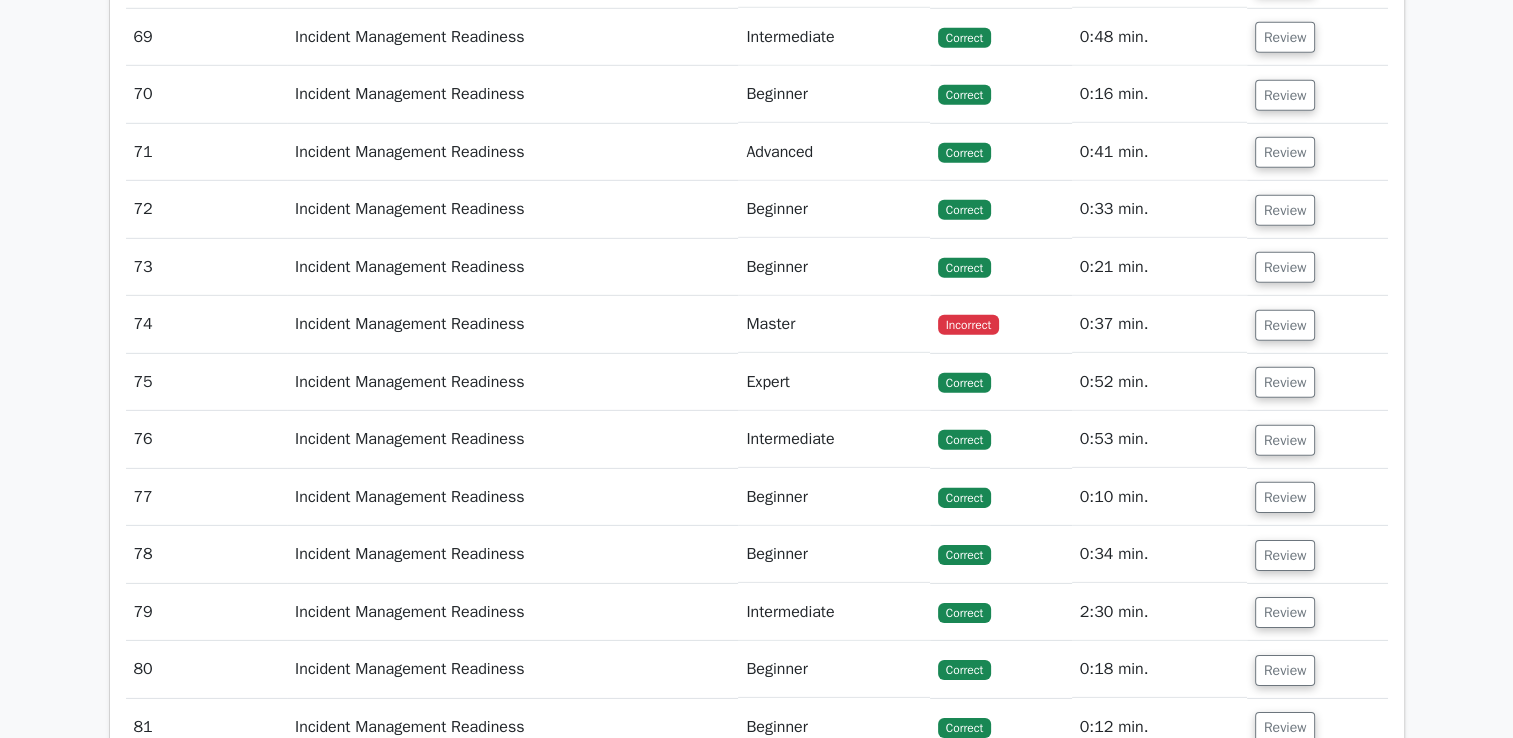 scroll, scrollTop: 6152, scrollLeft: 0, axis: vertical 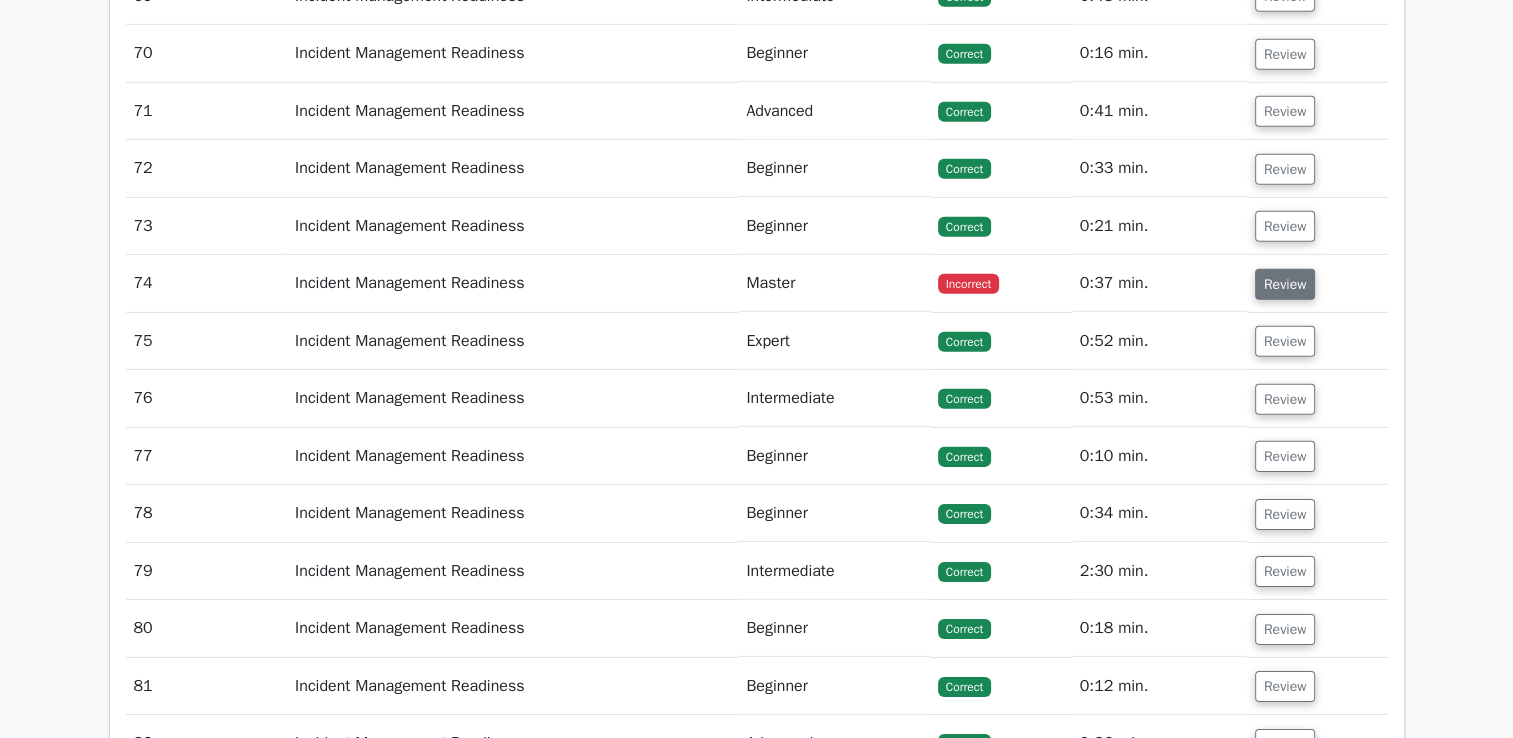 click on "Review" at bounding box center [1285, 284] 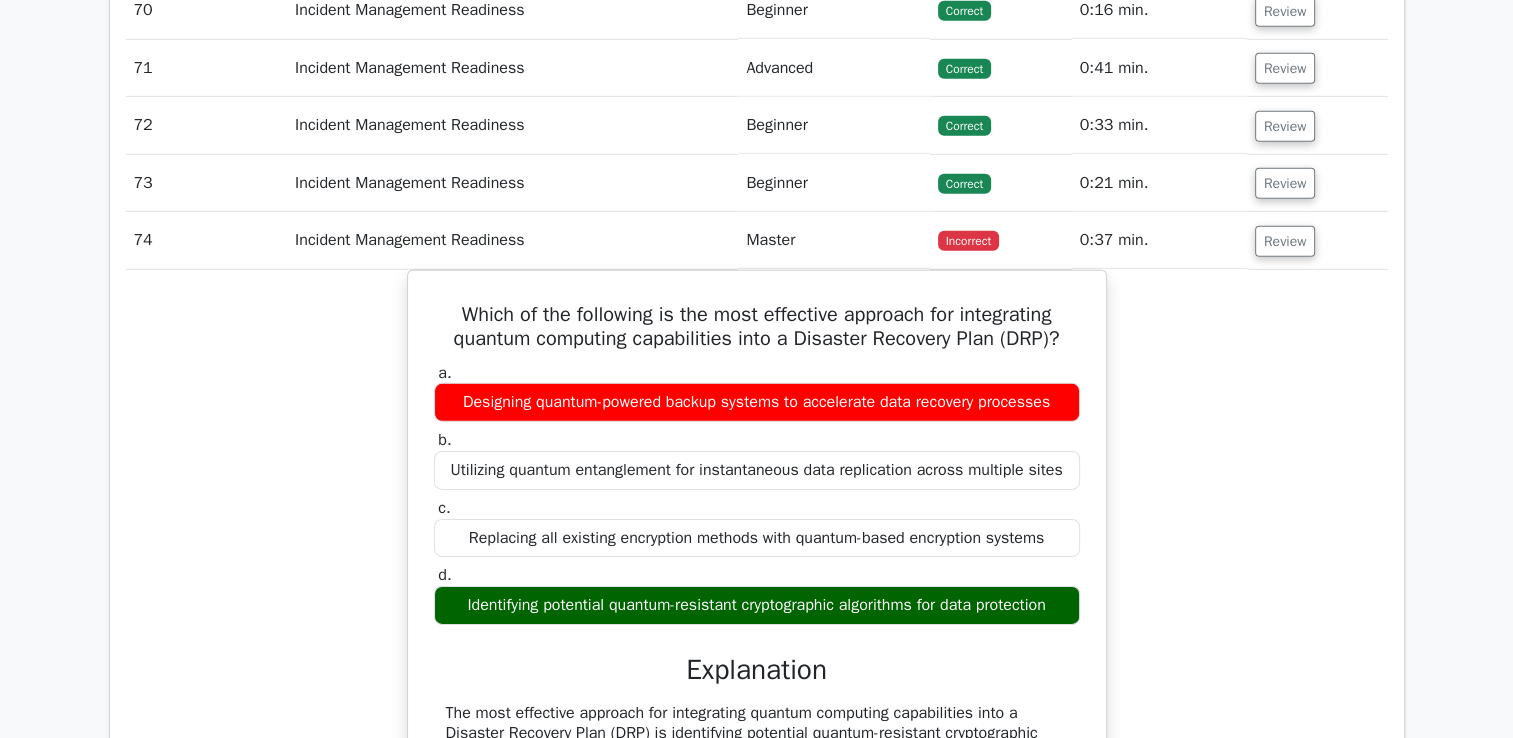 scroll, scrollTop: 6196, scrollLeft: 0, axis: vertical 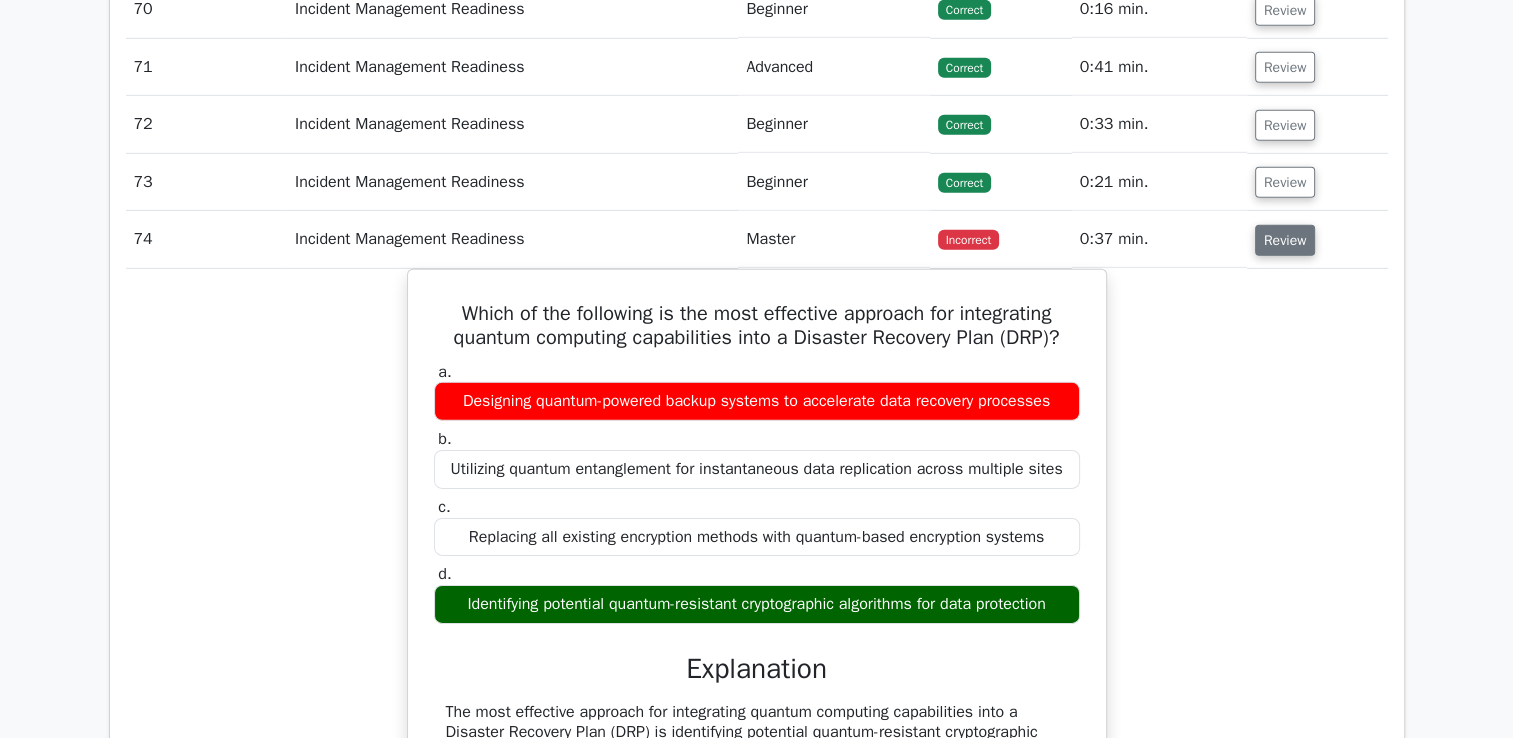 click on "Review" at bounding box center [1285, 240] 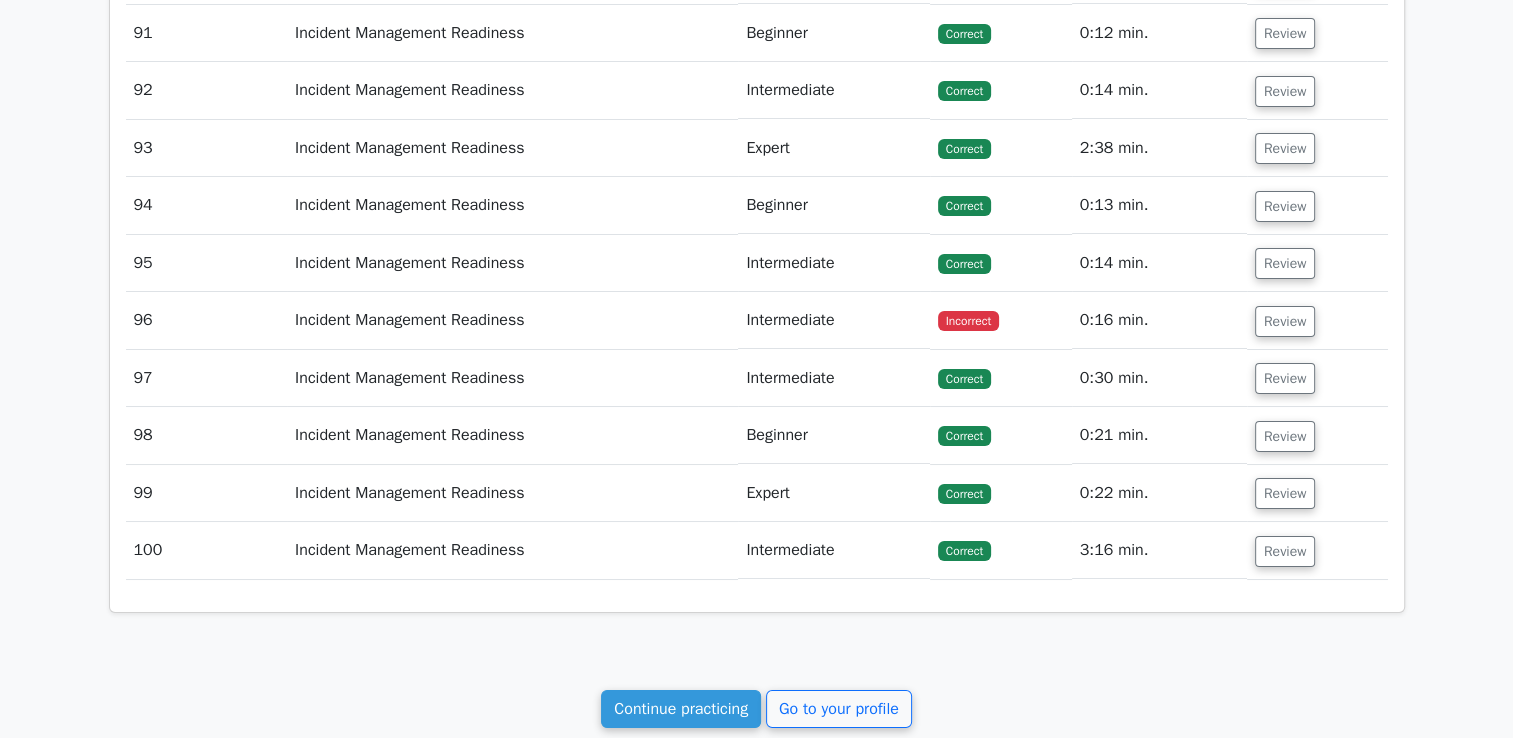 scroll, scrollTop: 7378, scrollLeft: 0, axis: vertical 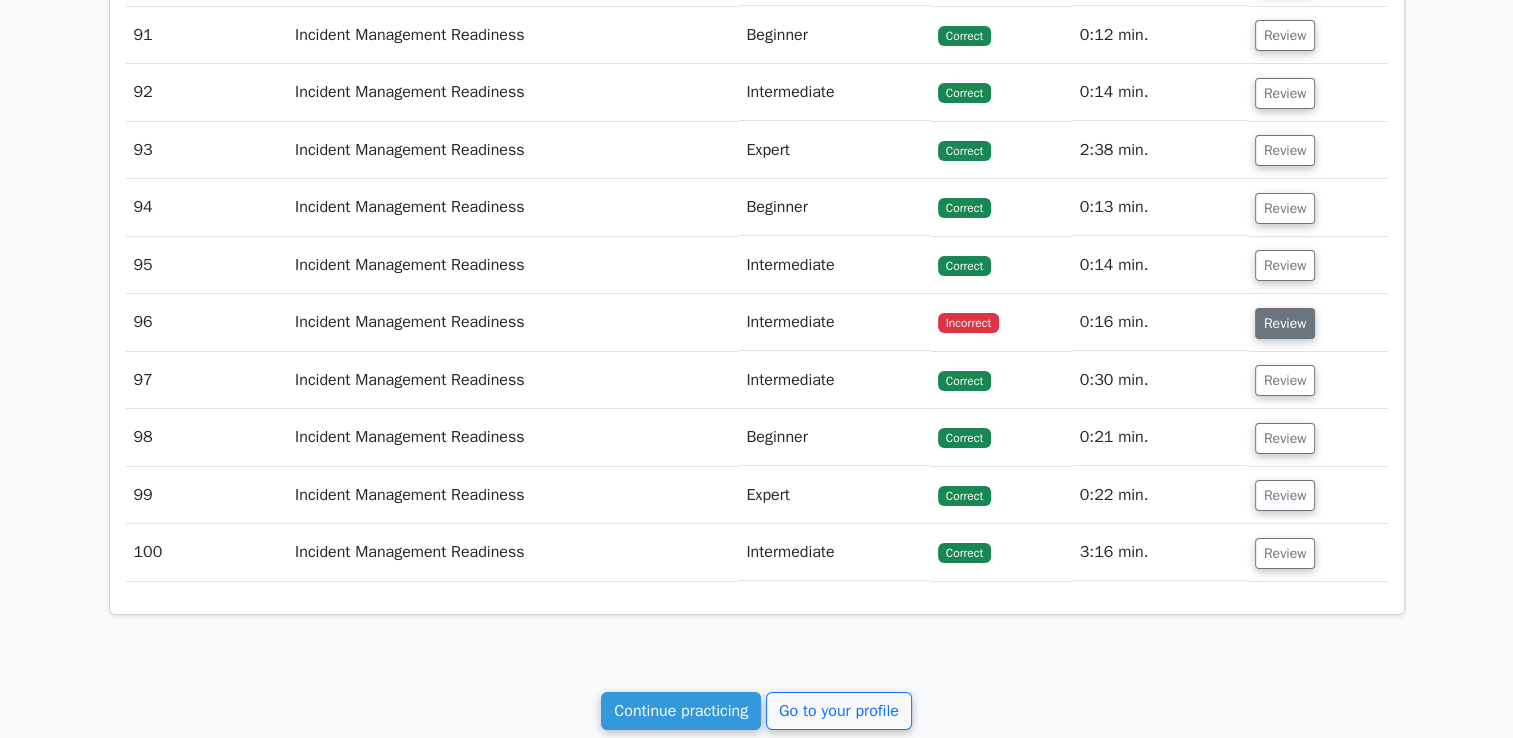 click on "Review" at bounding box center (1285, 323) 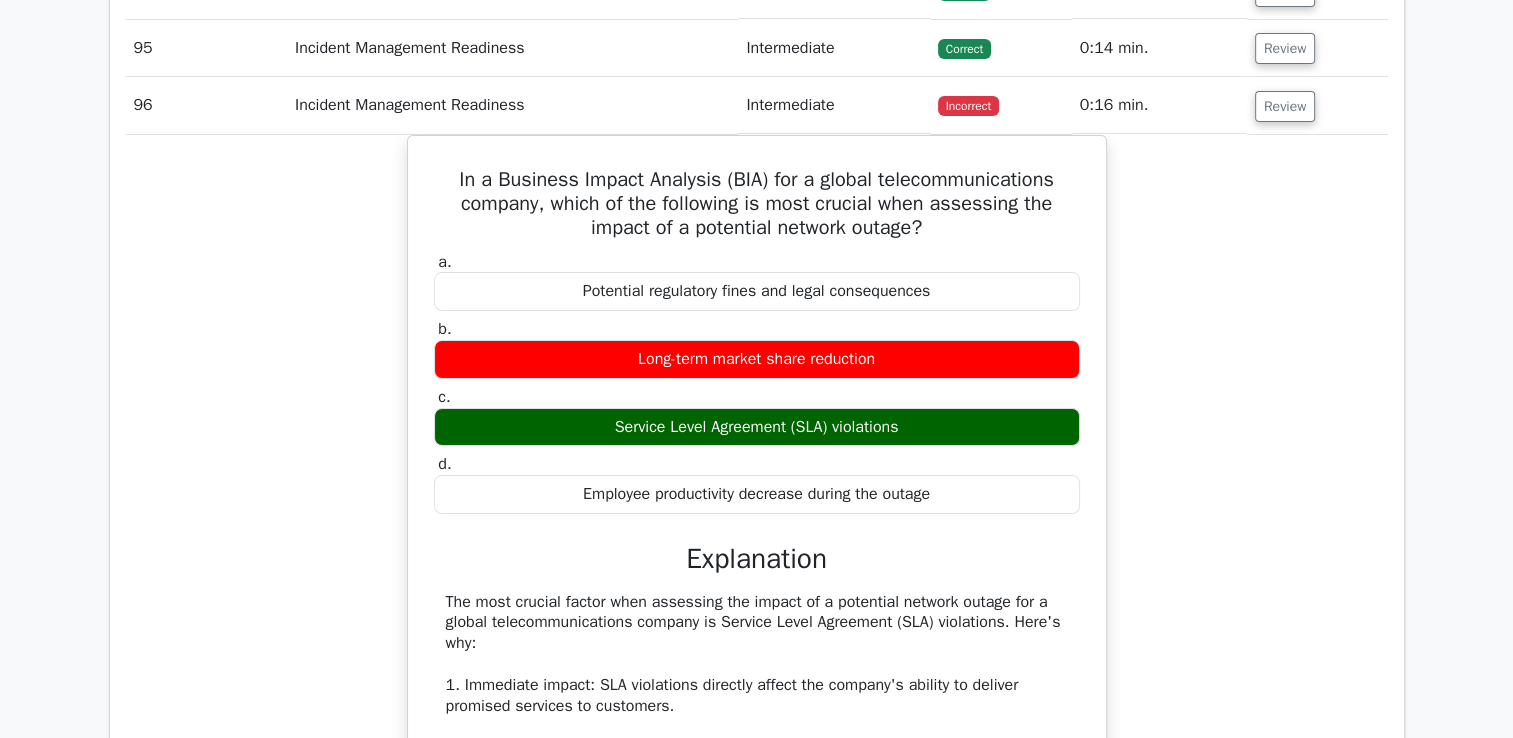 scroll, scrollTop: 7592, scrollLeft: 0, axis: vertical 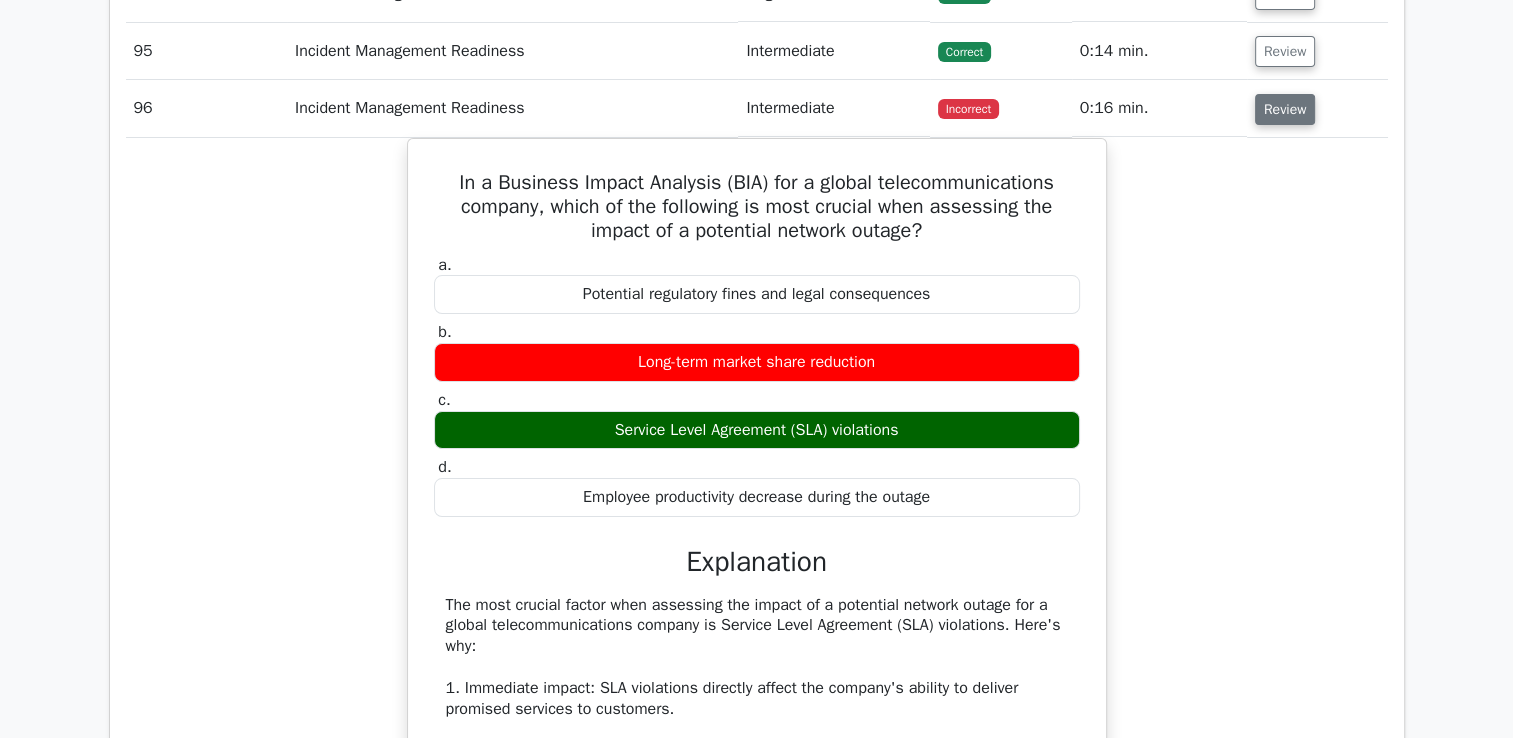click on "Review" at bounding box center (1285, 109) 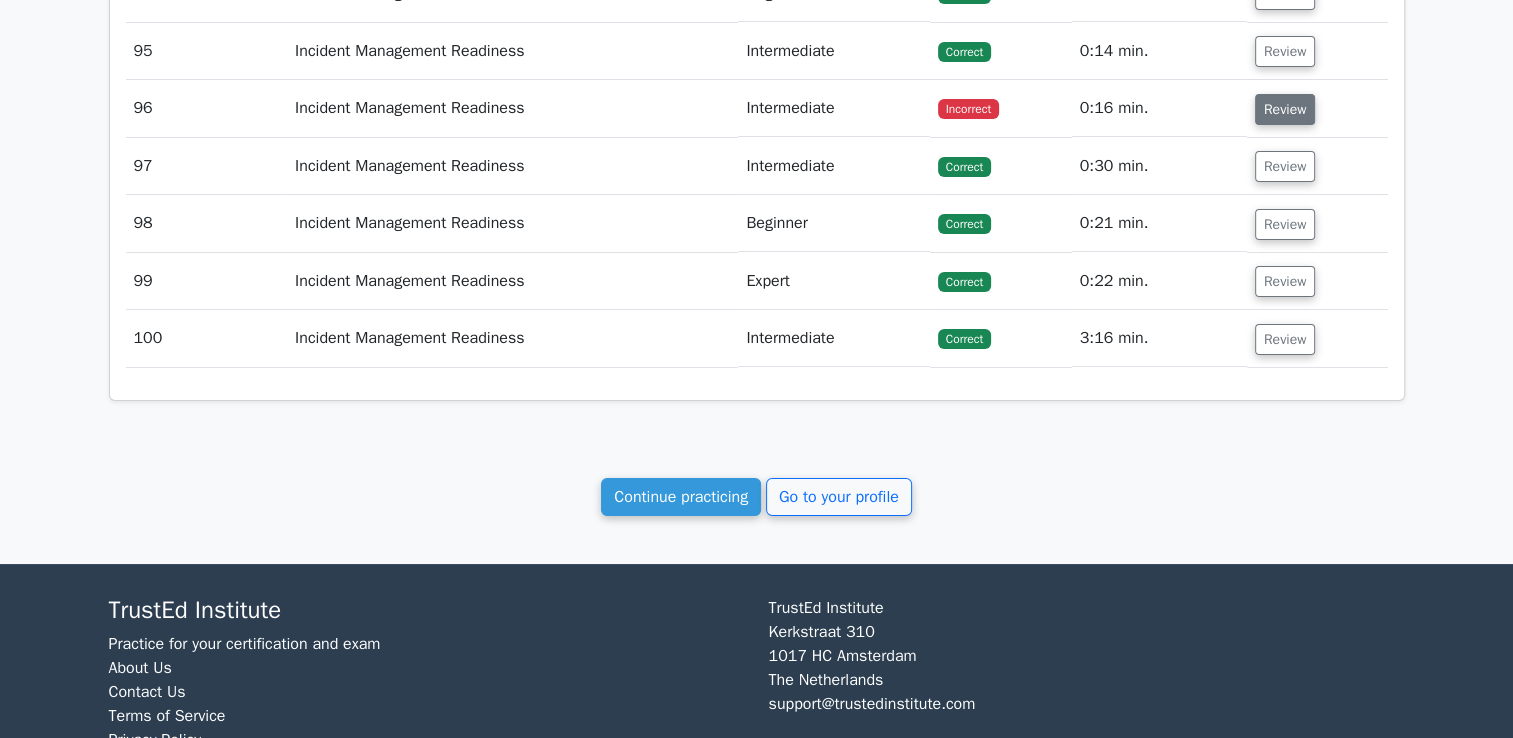 scroll, scrollTop: 0, scrollLeft: 12, axis: horizontal 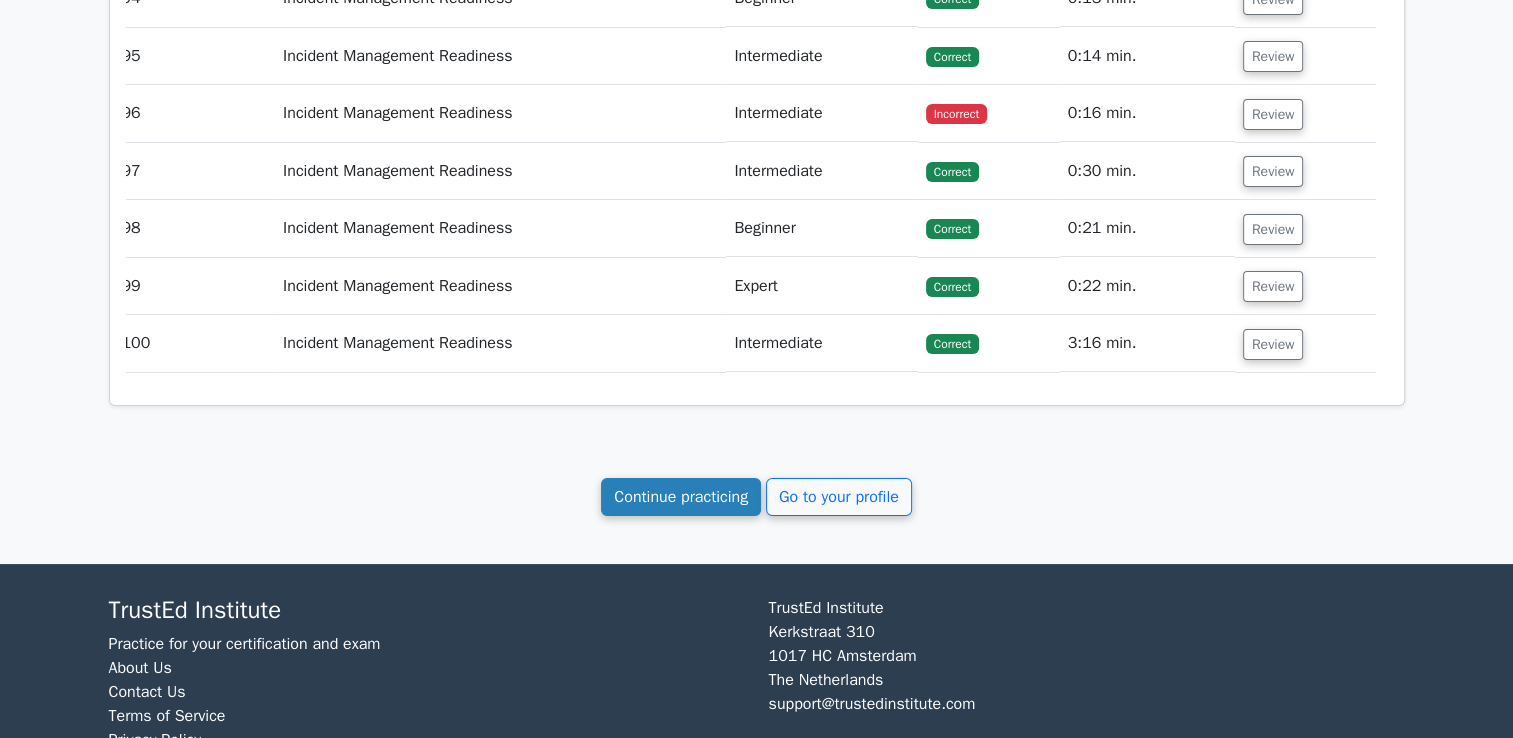 click on "Continue practicing" at bounding box center [681, 497] 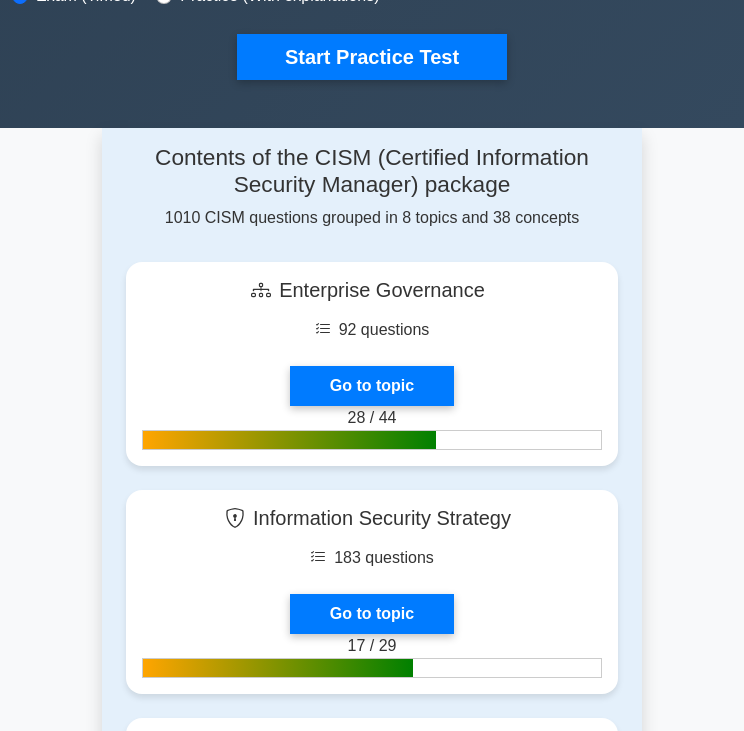 scroll, scrollTop: 0, scrollLeft: 0, axis: both 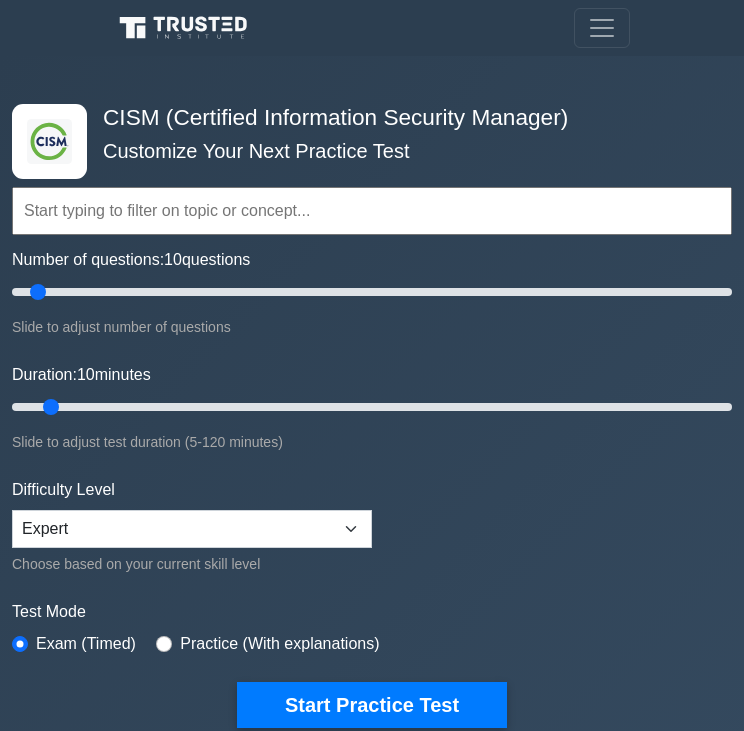 click 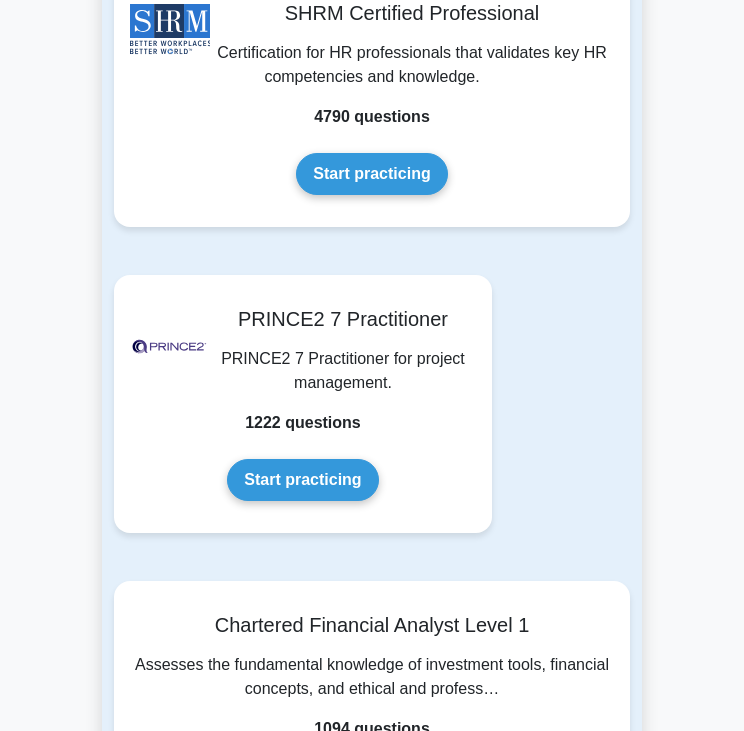 scroll, scrollTop: 8487, scrollLeft: 0, axis: vertical 